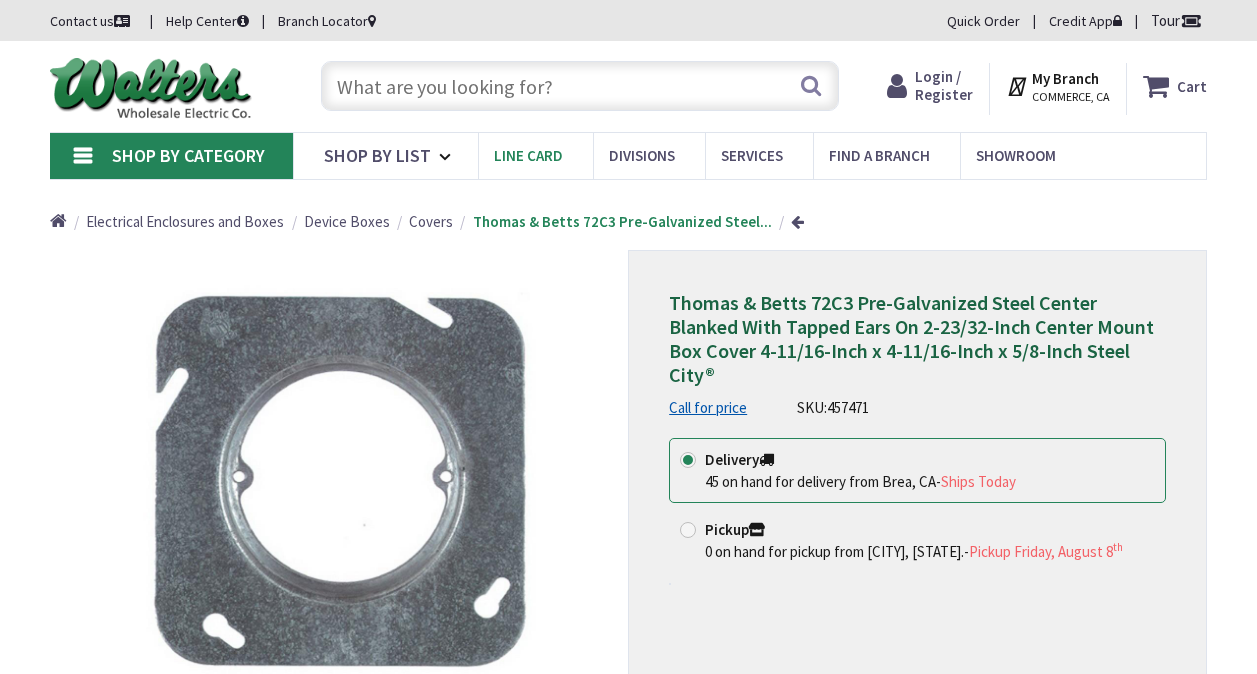 scroll, scrollTop: 100, scrollLeft: 0, axis: vertical 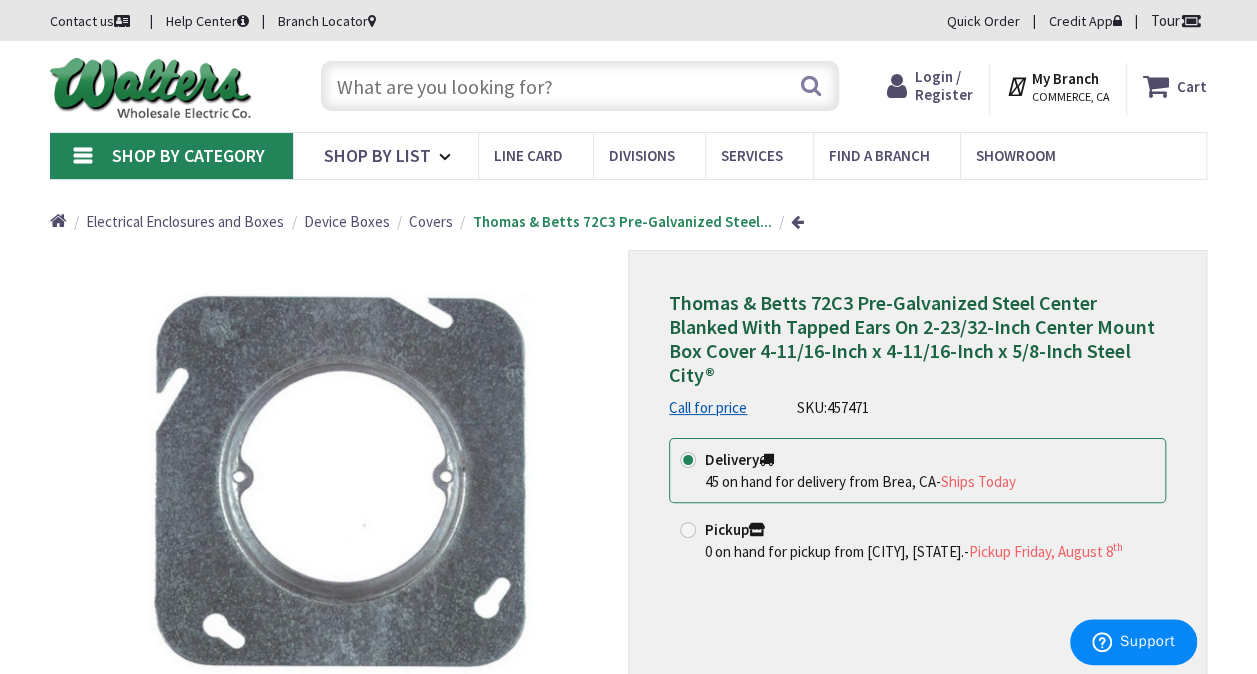 click at bounding box center [580, 86] 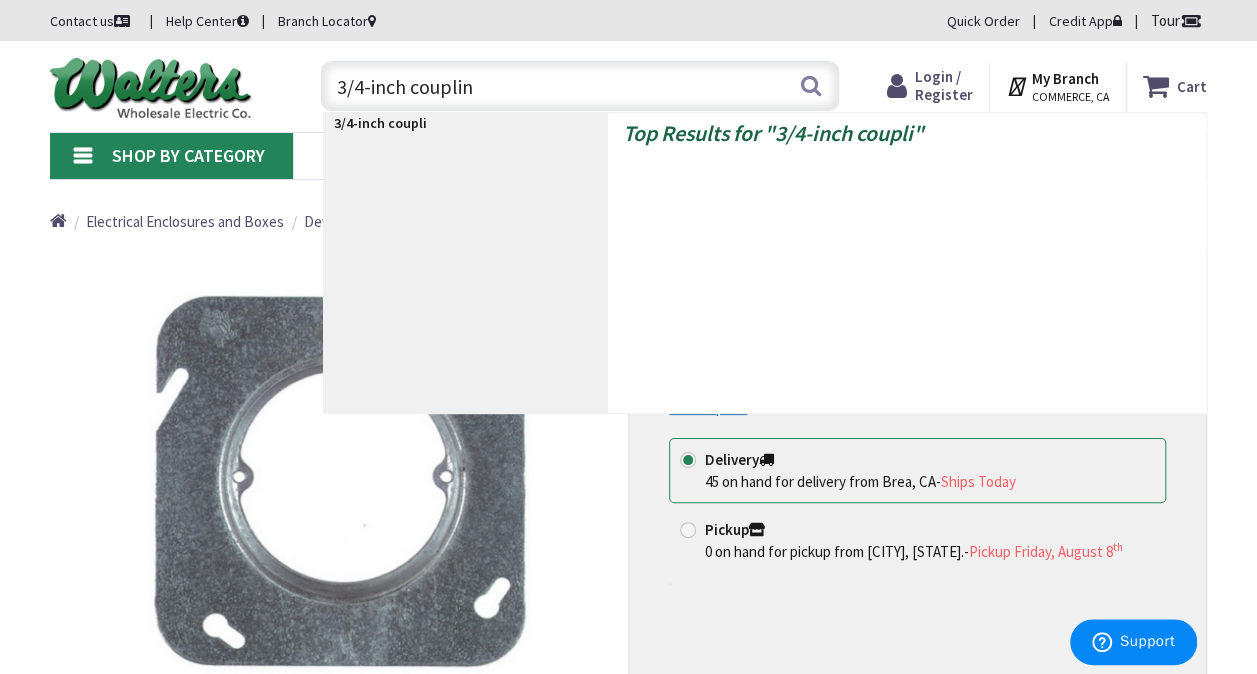 type on "3/4-inch coupling" 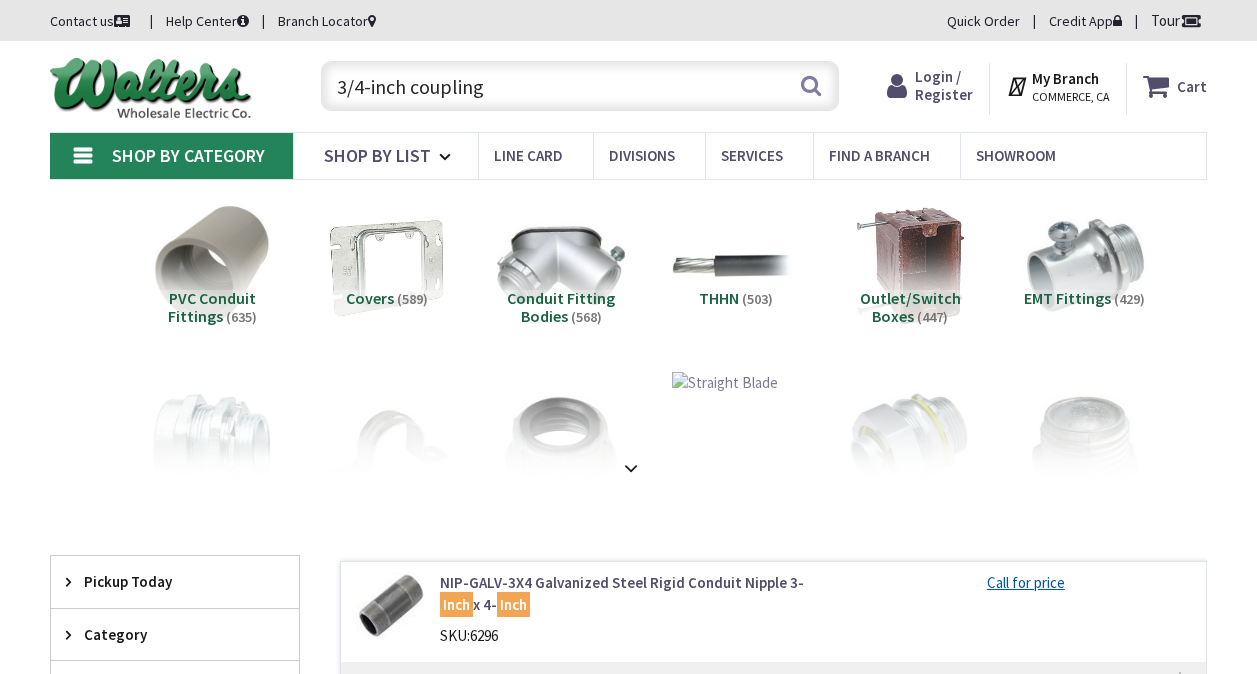 scroll, scrollTop: 0, scrollLeft: 0, axis: both 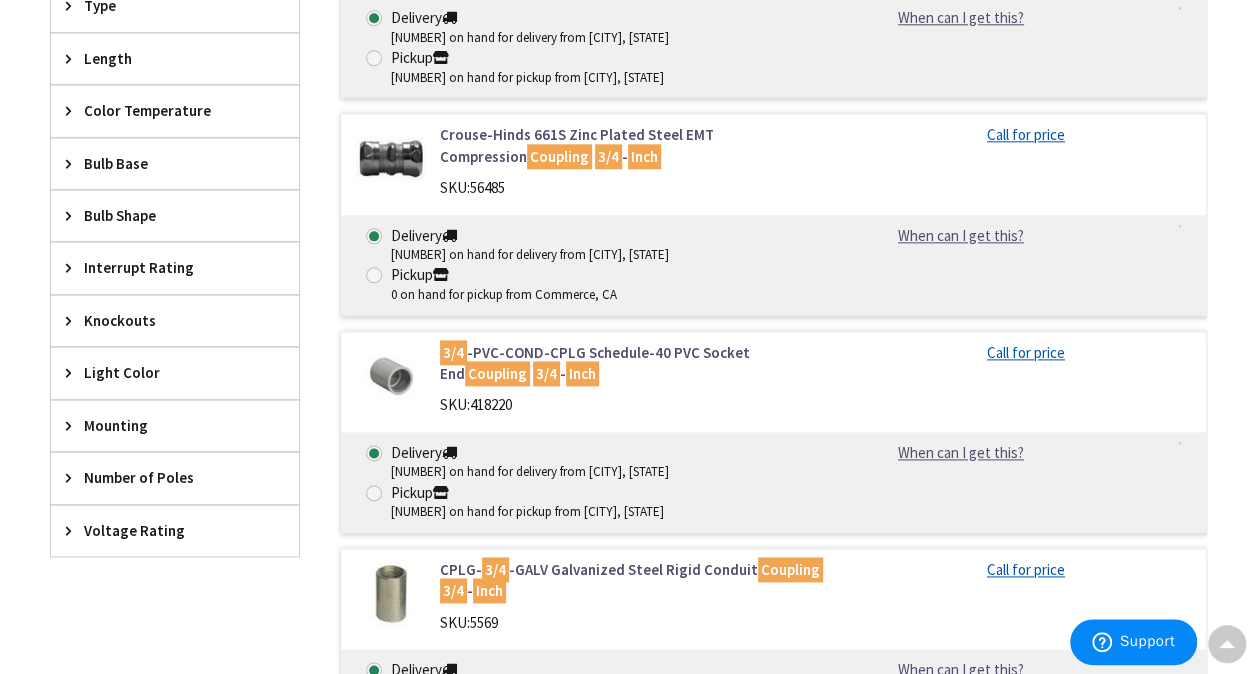 click on "Crouse-Hinds 661S Zinc Plated Steel EMT Compression  Coupling   3/4 - Inch" at bounding box center [635, 145] 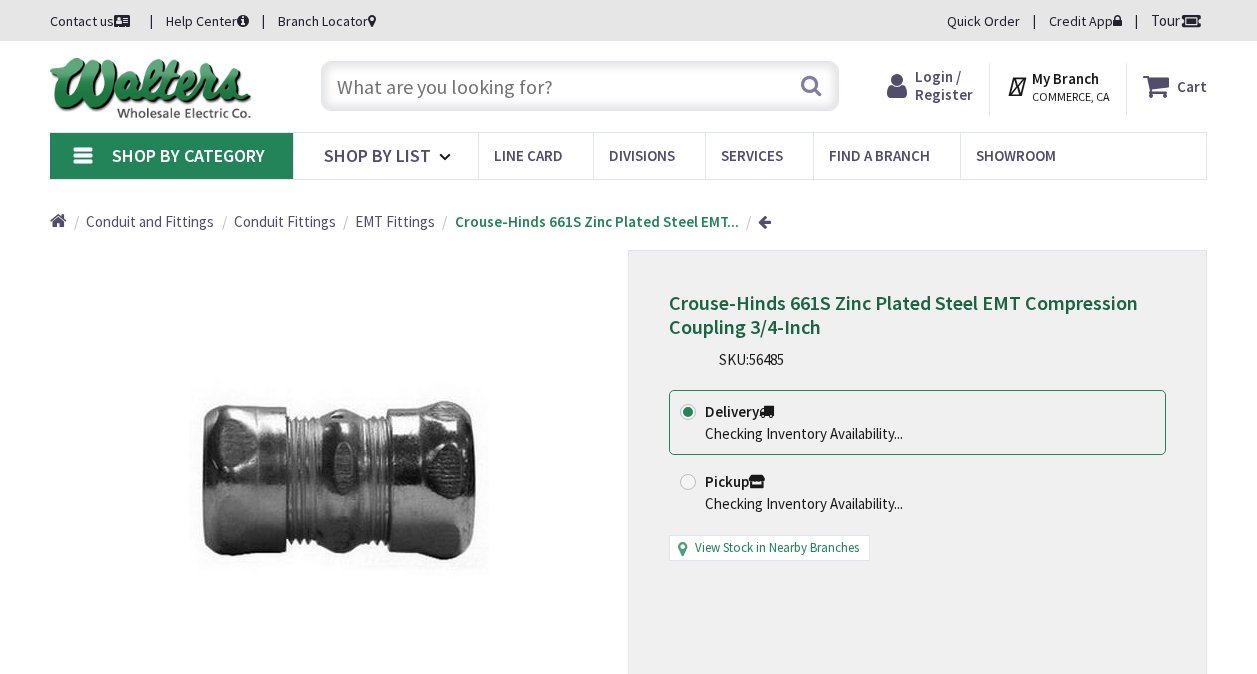 scroll, scrollTop: 0, scrollLeft: 0, axis: both 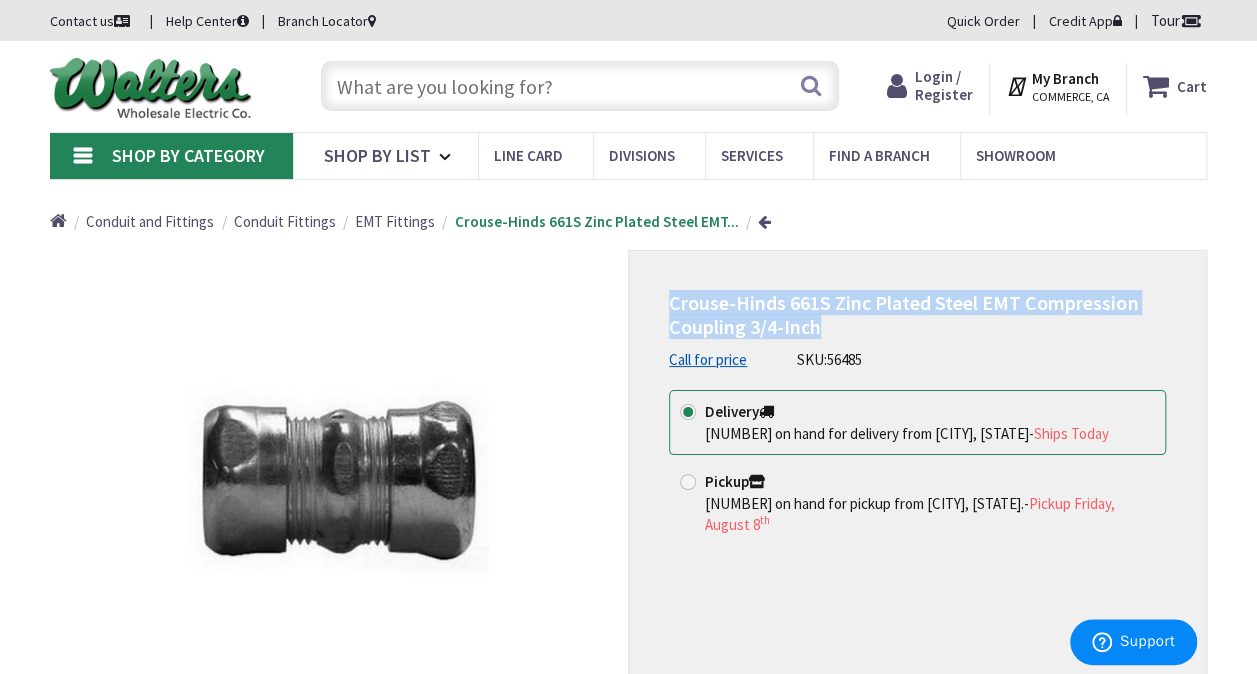 drag, startPoint x: 820, startPoint y: 327, endPoint x: 670, endPoint y: 302, distance: 152.06906 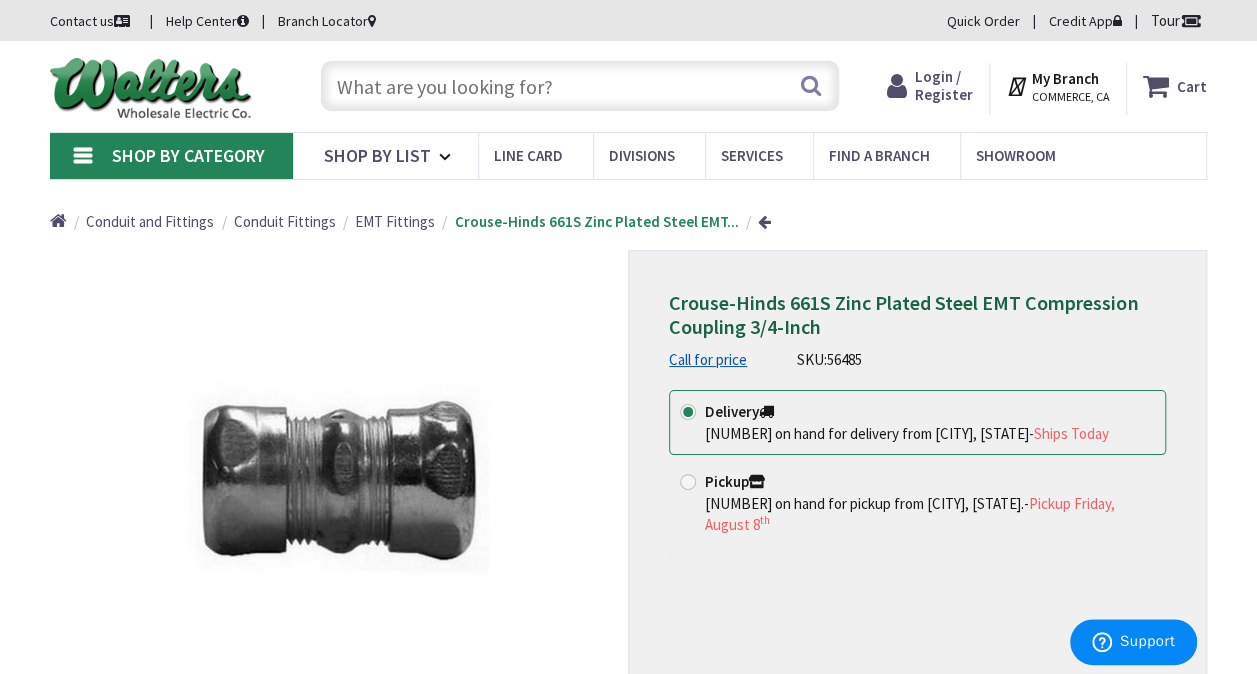 click at bounding box center (580, 86) 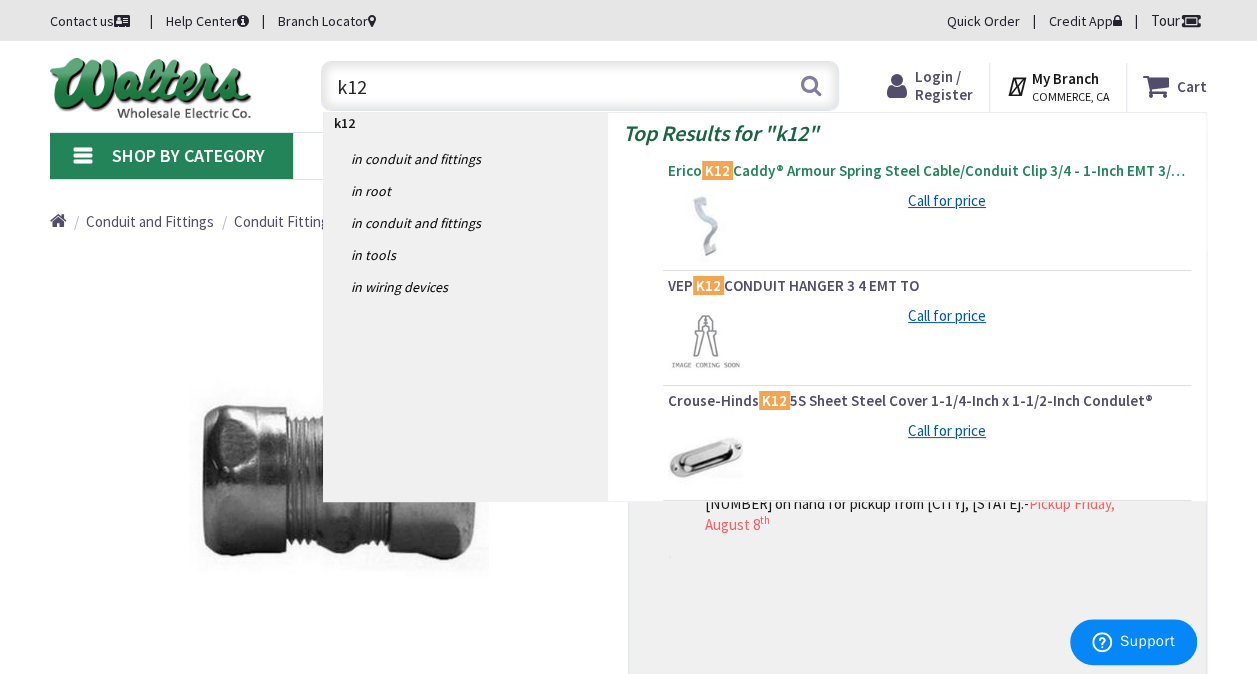 type on "k12" 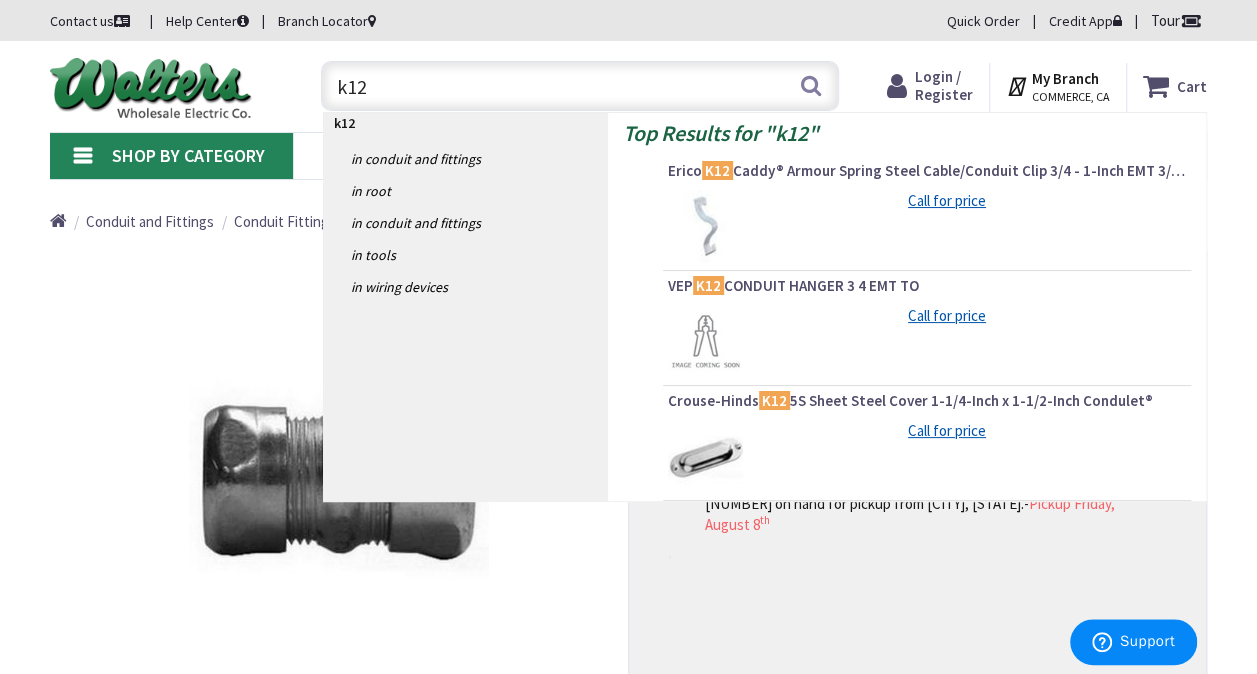 click on "Erico  K12  Caddy® Armour Spring Steel Cable/Conduit Clip 3/4 - 1-Inch EMT 3/4 - 1/2-Inch Rigid Caddy®" at bounding box center (927, 171) 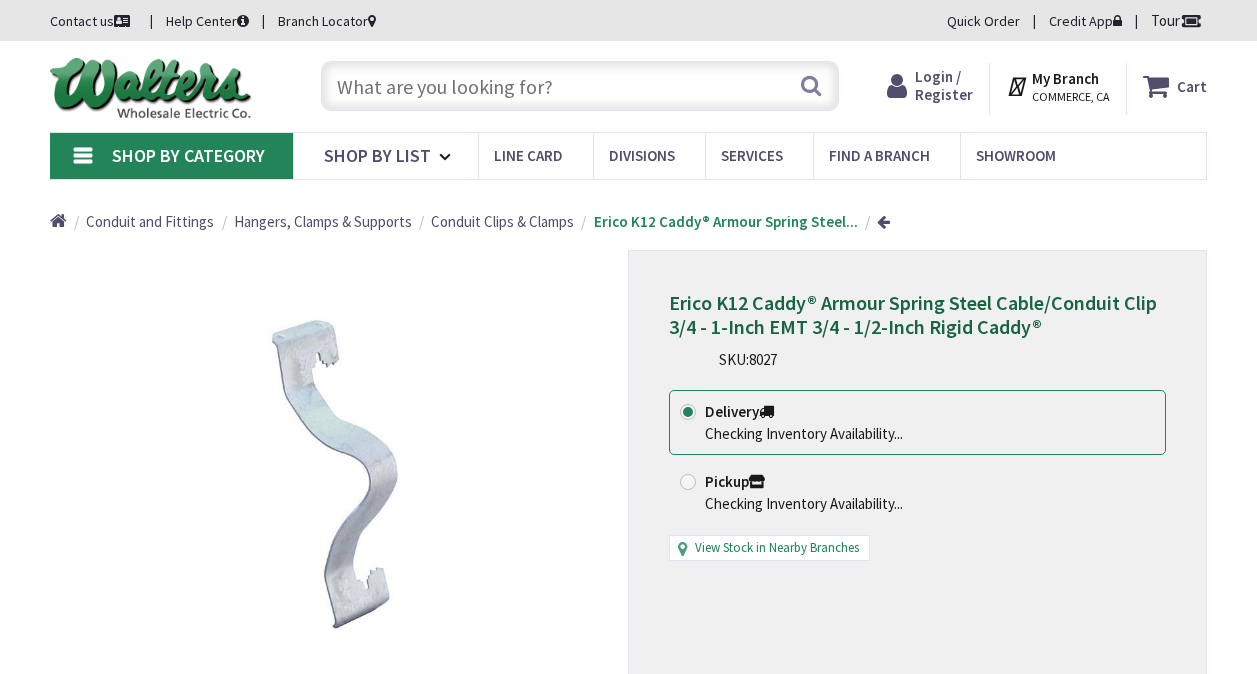 scroll, scrollTop: 0, scrollLeft: 0, axis: both 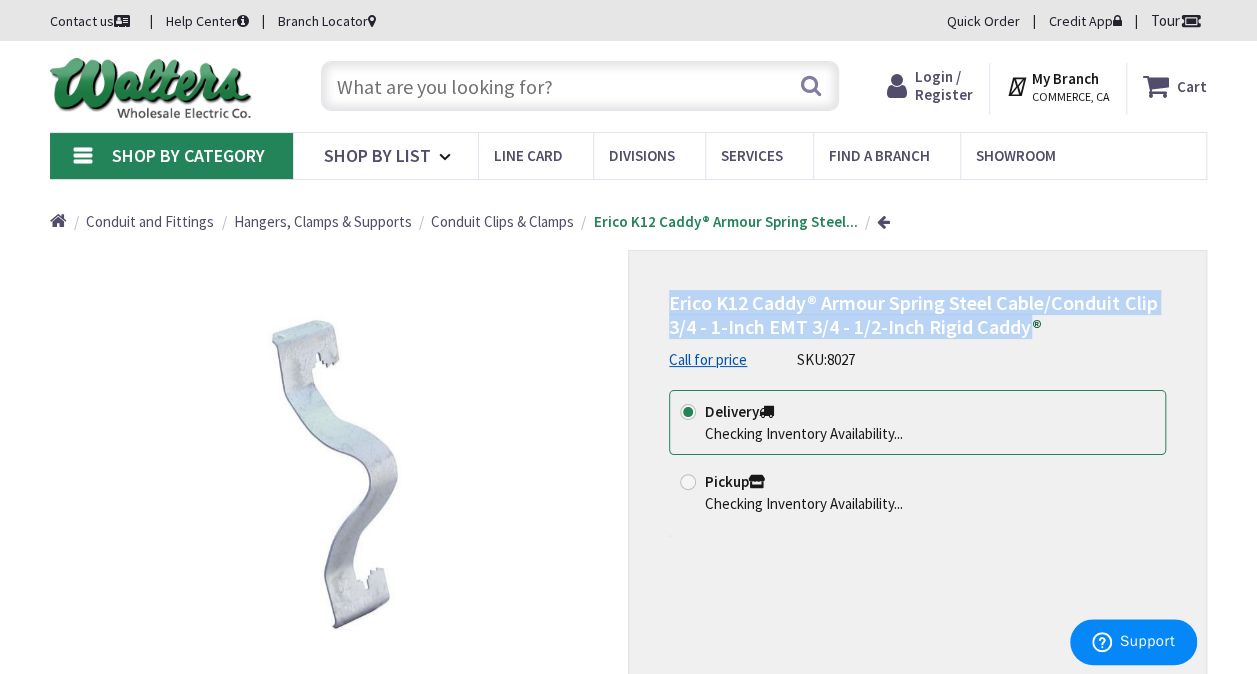 drag, startPoint x: 1028, startPoint y: 326, endPoint x: 672, endPoint y: 306, distance: 356.56134 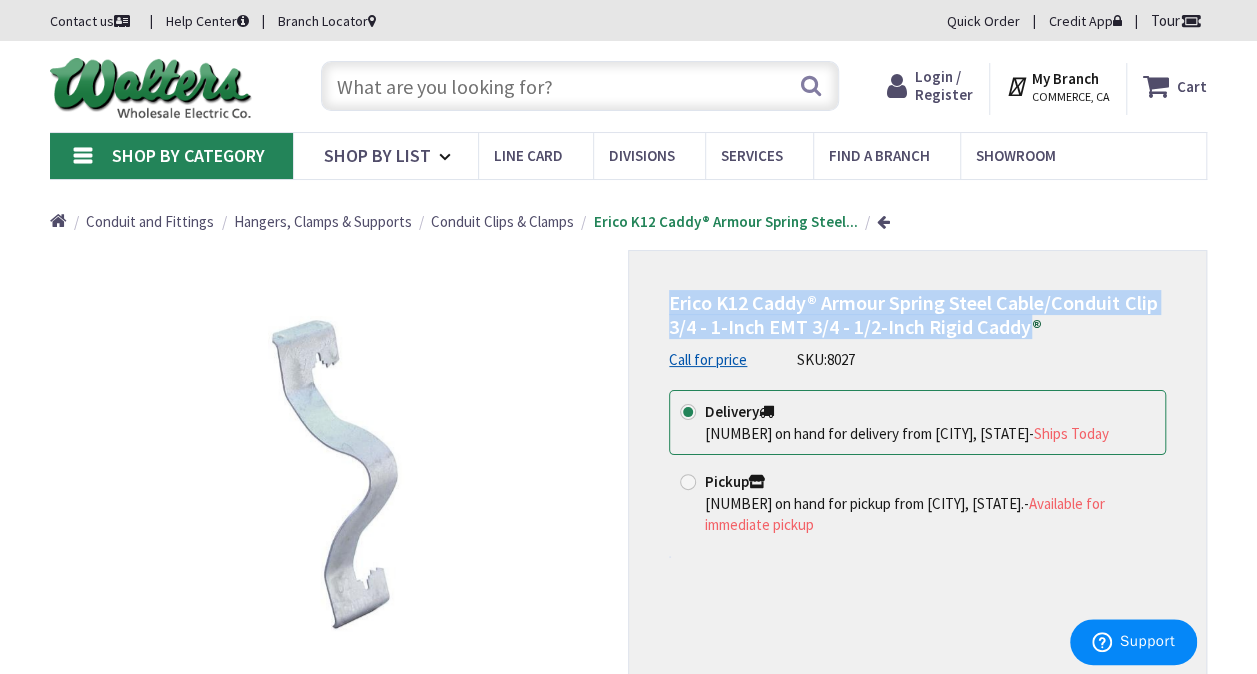copy on "Erico K12 Caddy® Armour Spring Steel Cable/Conduit Clip 3/4 - 1-Inch EMT 3/4 - 1/2-Inch Rigid Caddy" 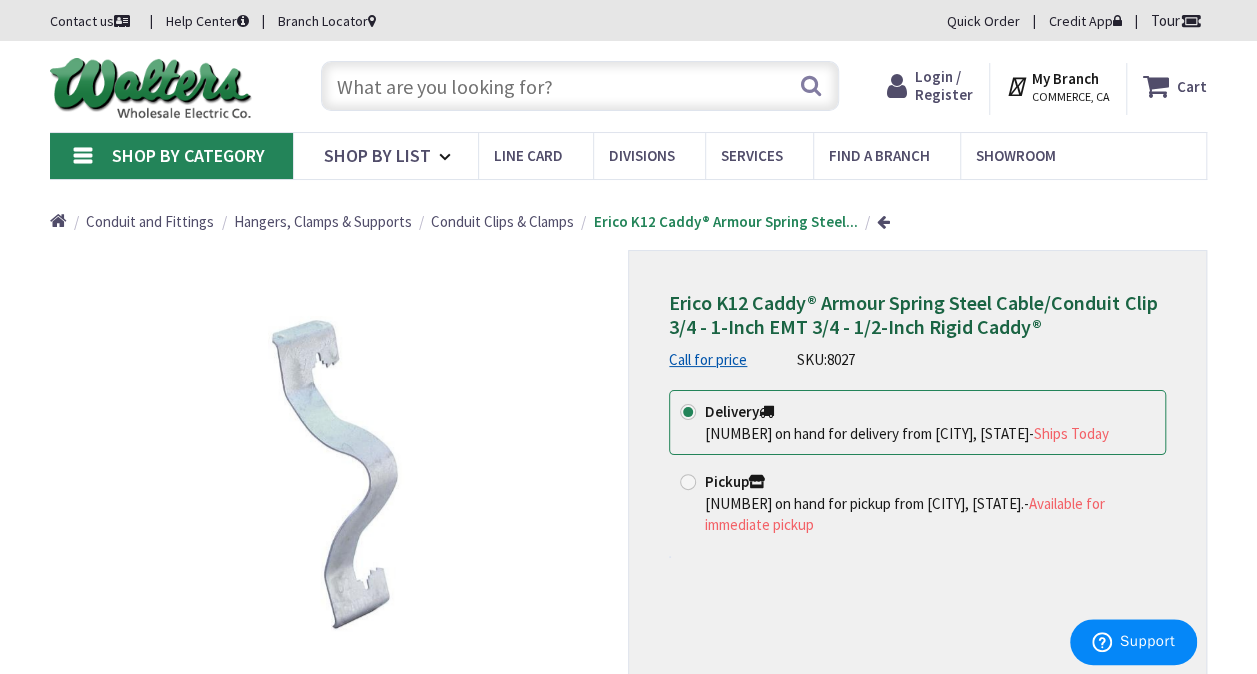 click at bounding box center [580, 86] 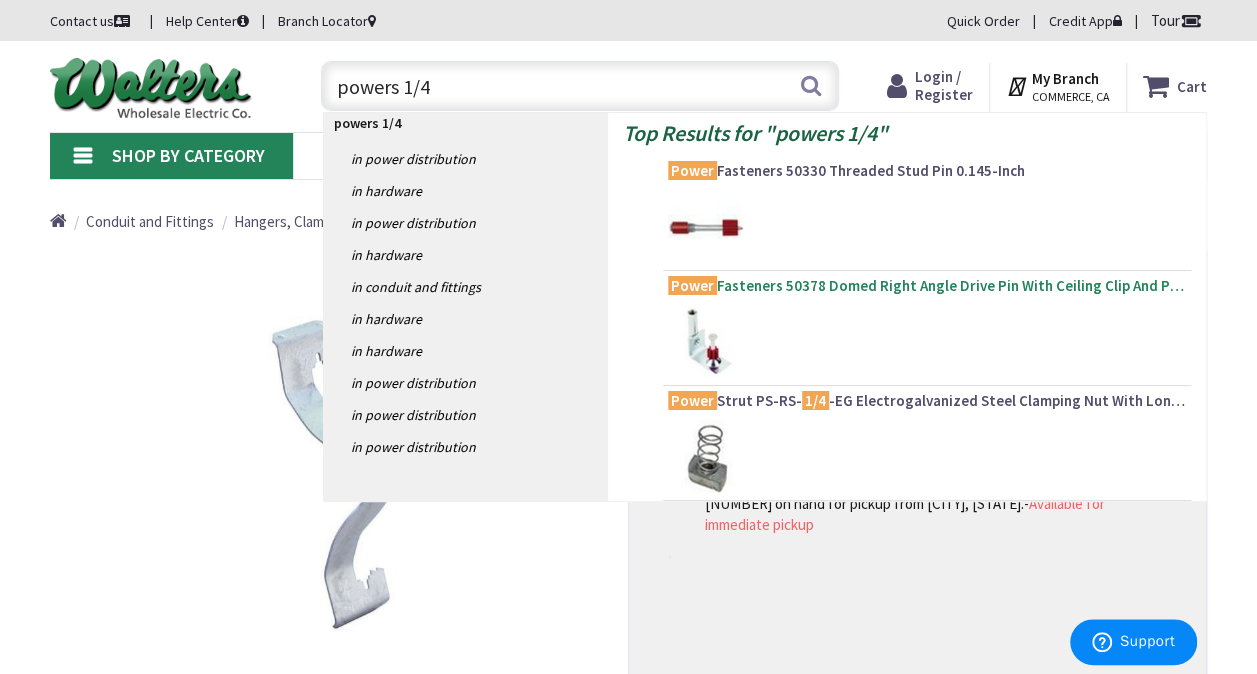 type on "powers 1/4" 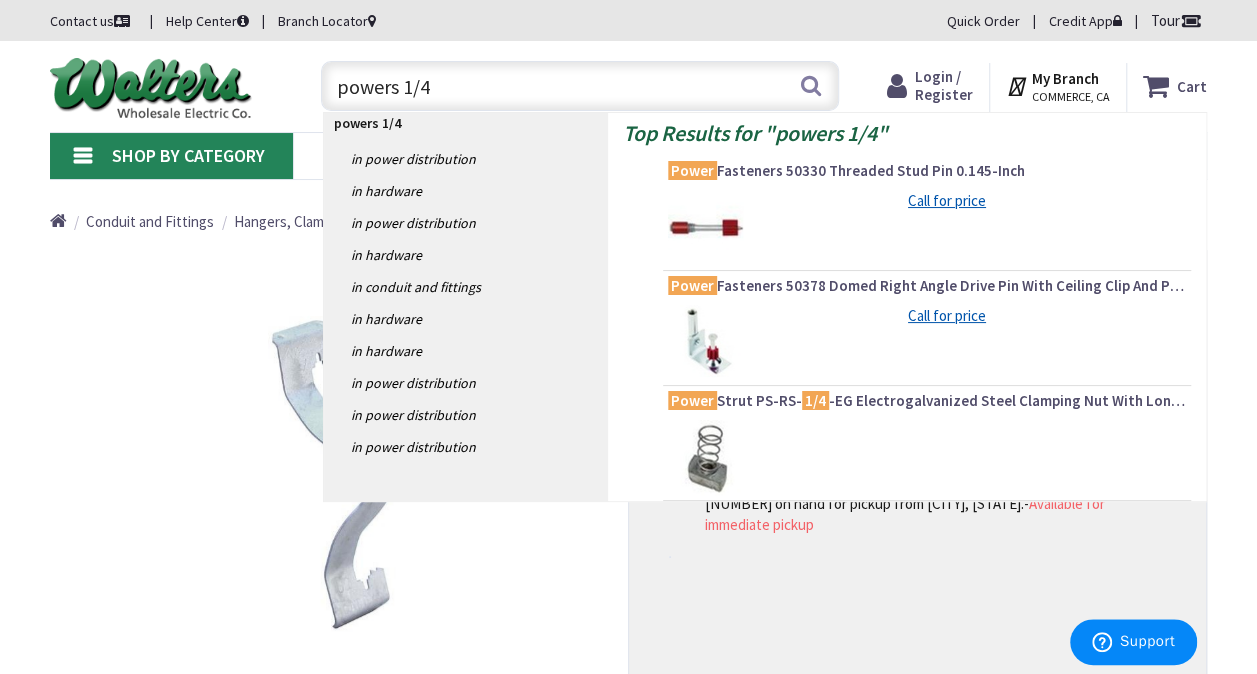 click on "Power  Fasteners 50378 Domed Right Angle Drive Pin With Ceiling Clip And Post Nut 1- 1/4 -Inch Powder Pin 0.3-Inch Head" at bounding box center [927, 286] 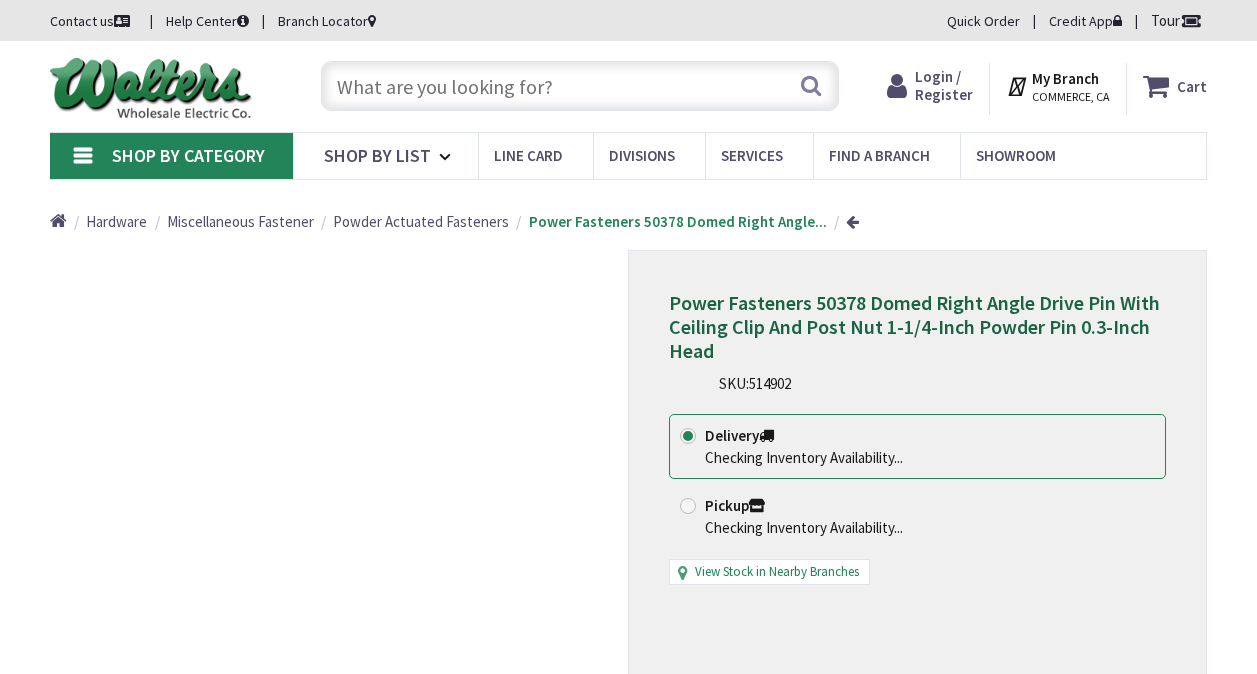 scroll, scrollTop: 0, scrollLeft: 0, axis: both 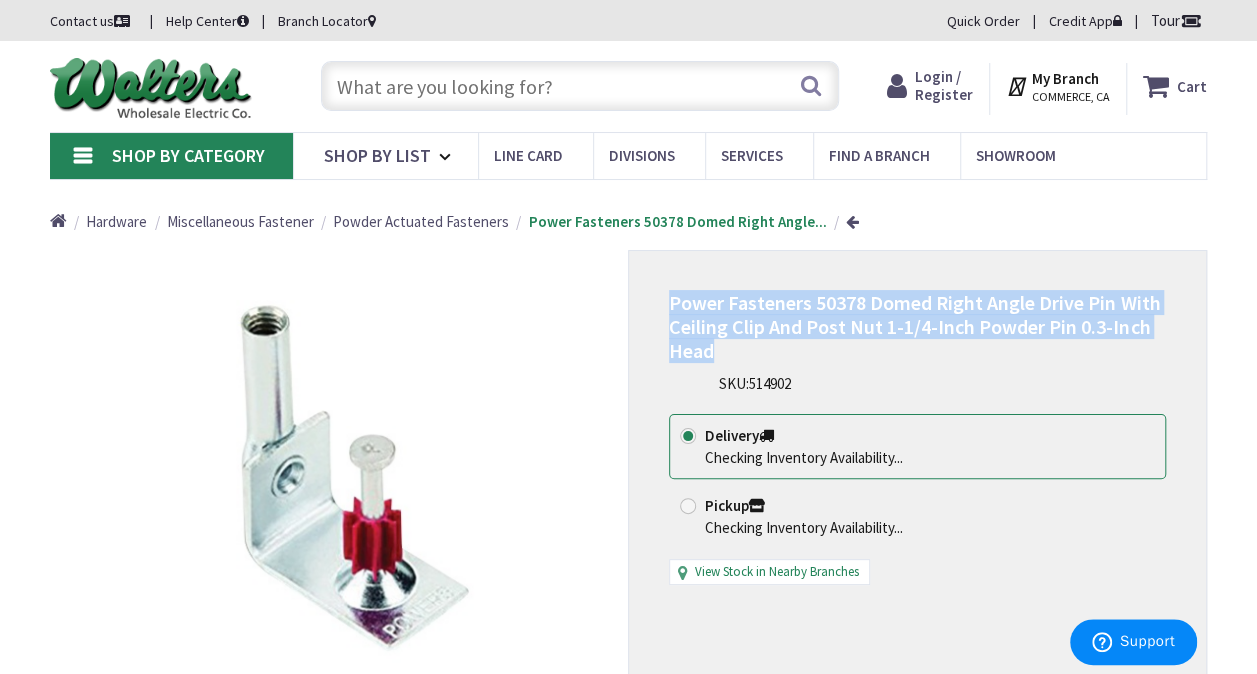 drag, startPoint x: 711, startPoint y: 357, endPoint x: 656, endPoint y: 308, distance: 73.661385 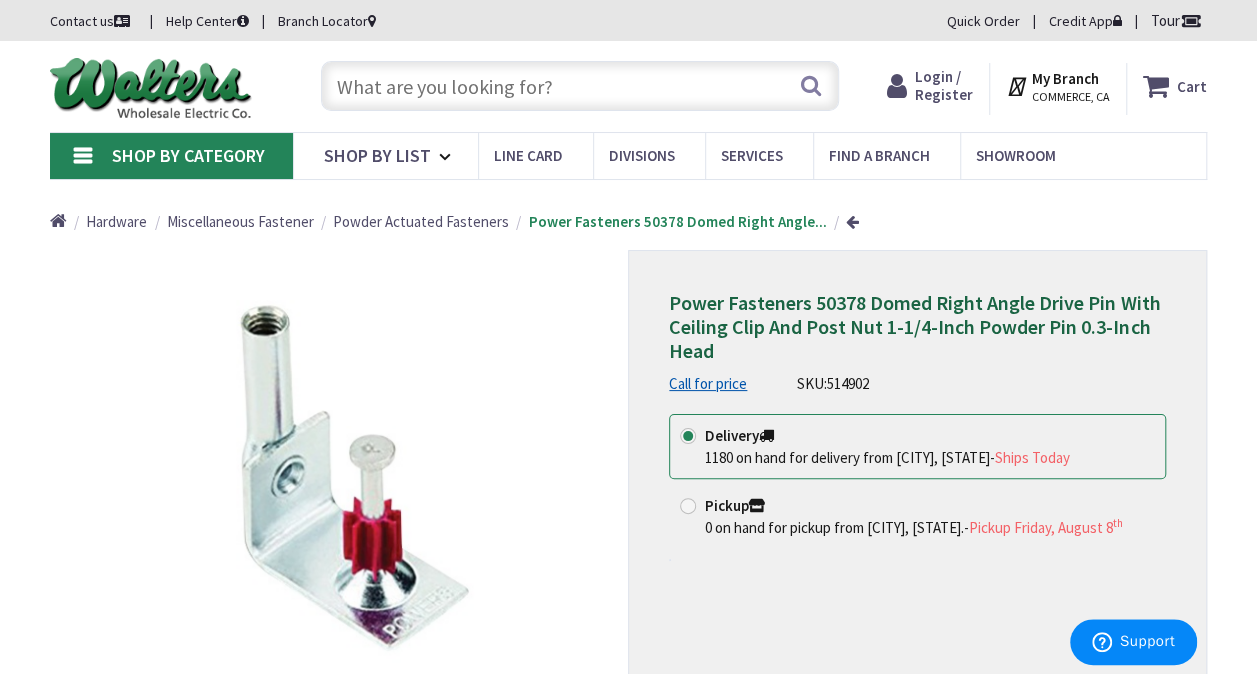 click at bounding box center [580, 86] 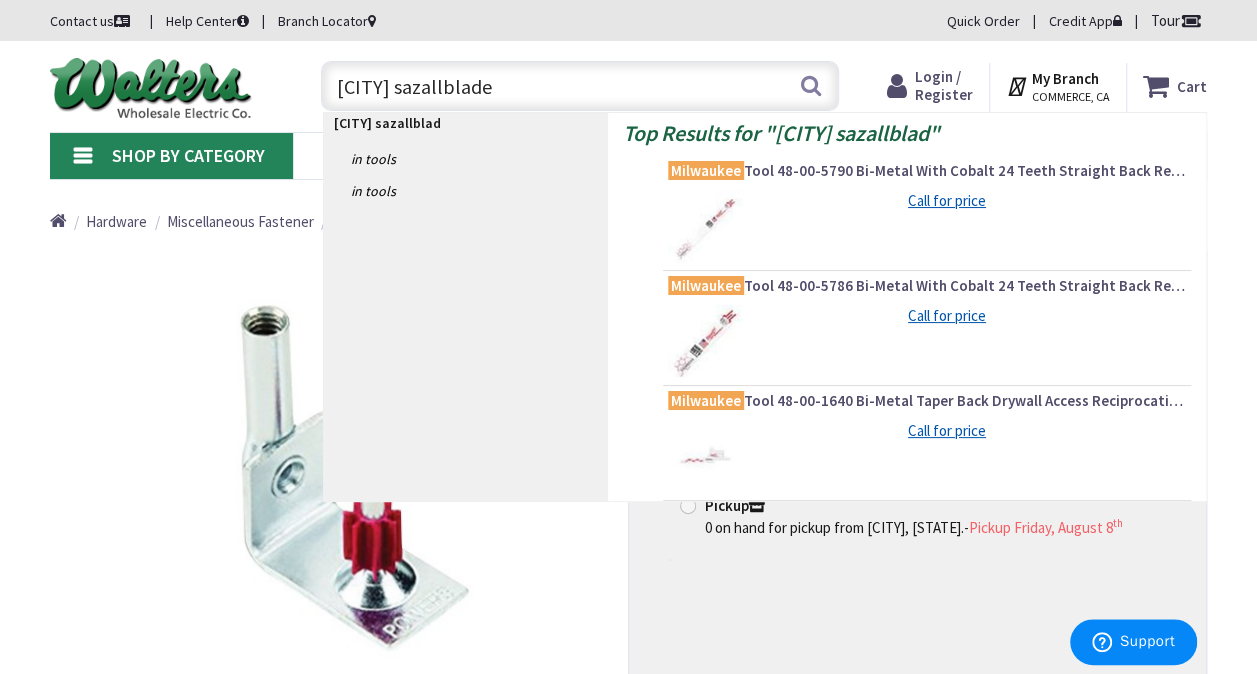 type on "[CITY] sazallblades" 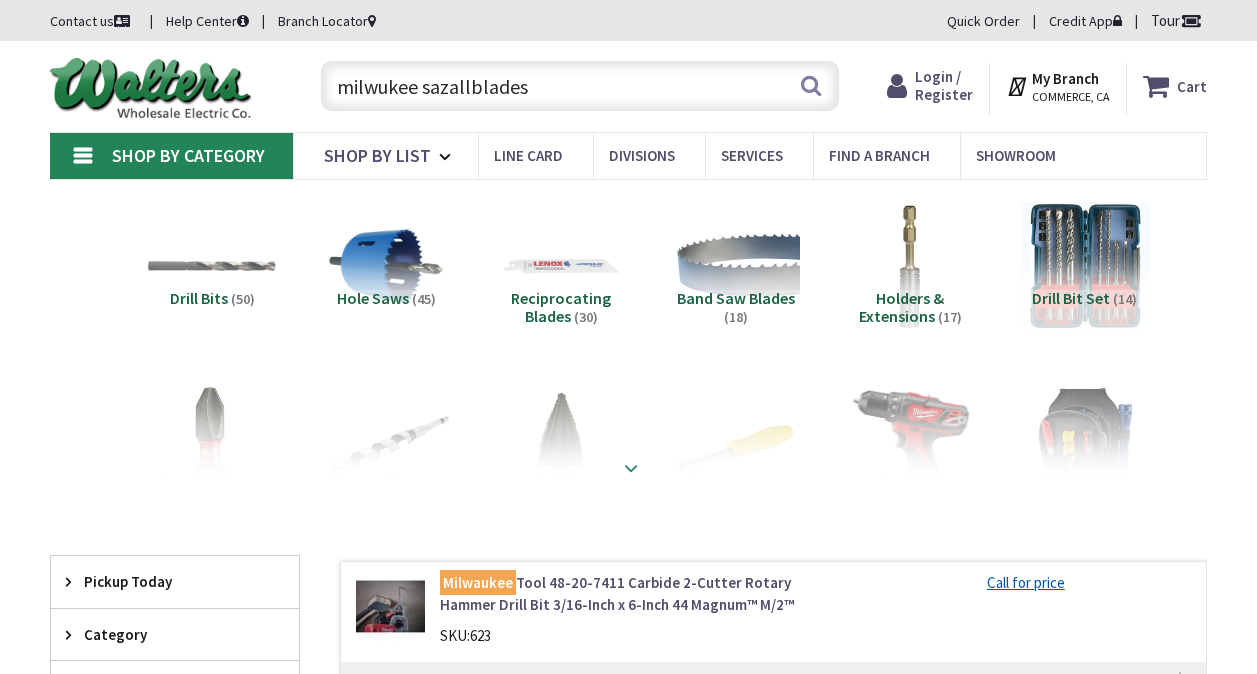 scroll, scrollTop: 0, scrollLeft: 0, axis: both 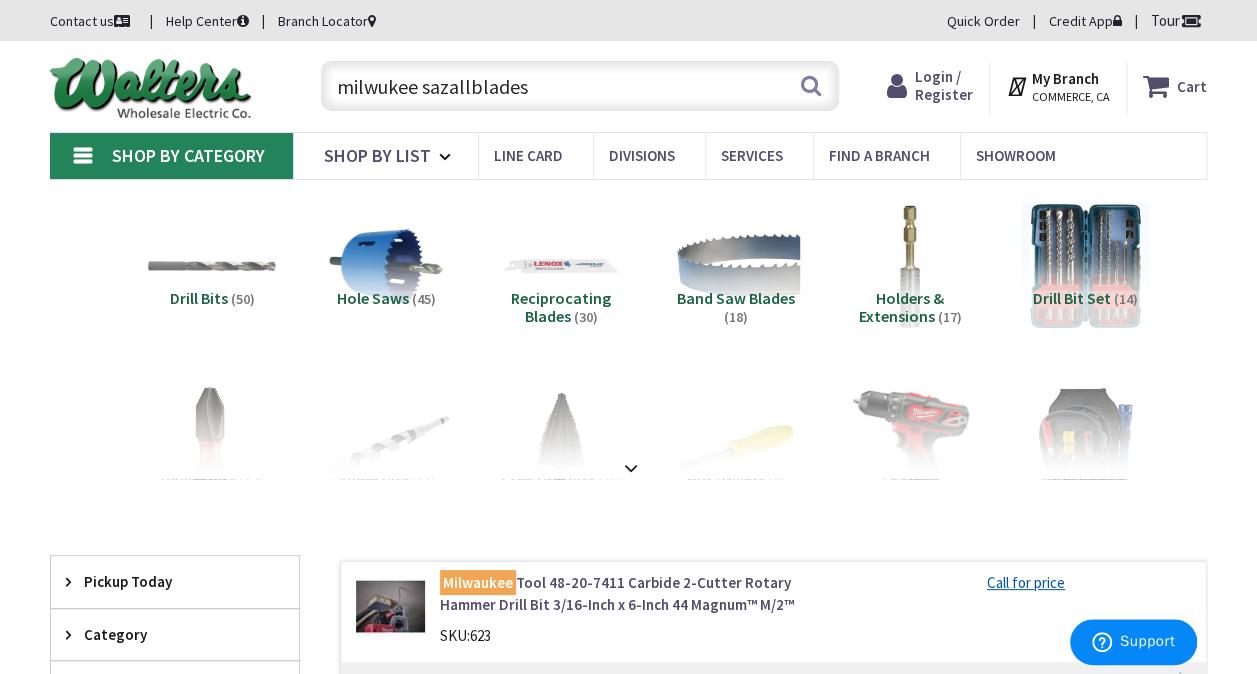 click on "Reciprocating Blades" at bounding box center (561, 307) 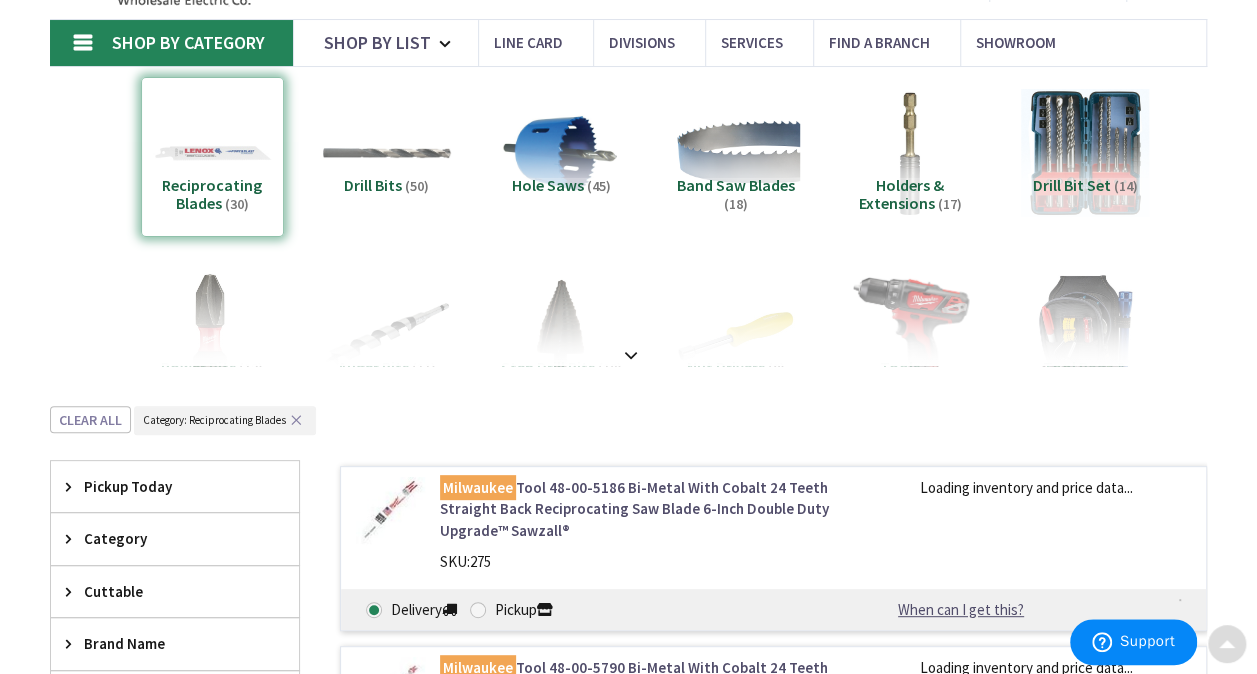 scroll, scrollTop: 518, scrollLeft: 0, axis: vertical 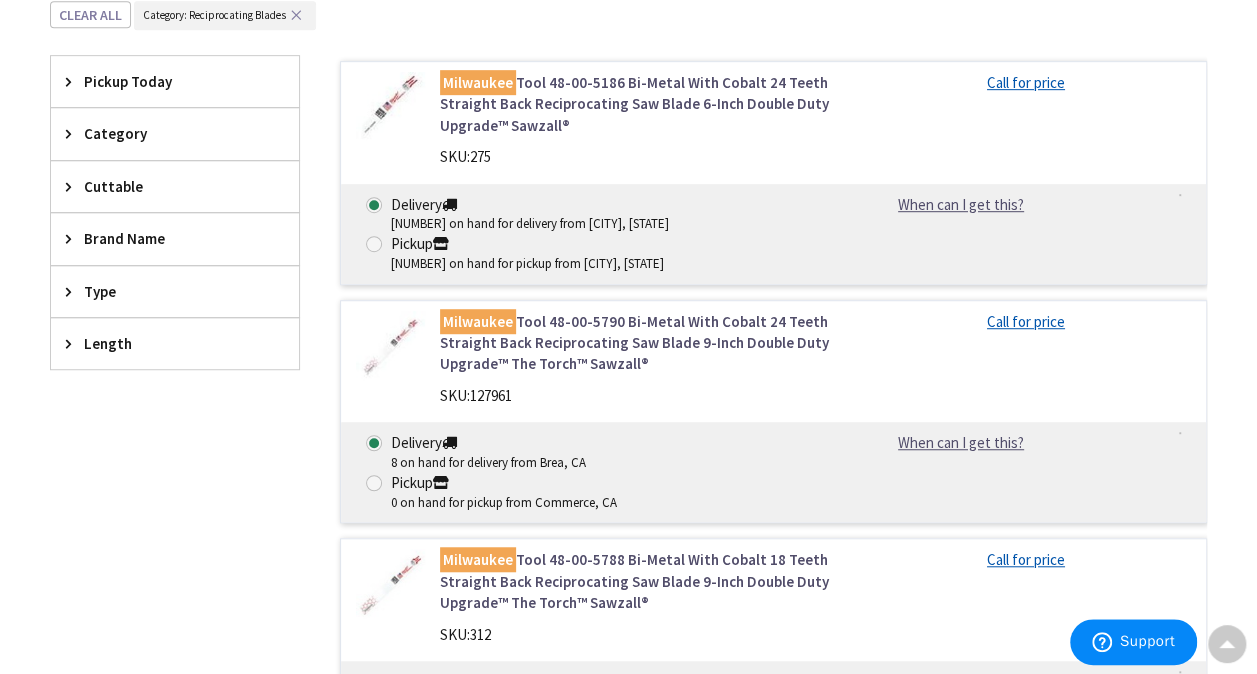 click on "Milwaukee  Tool 48-00-5186 Bi-Metal With Cobalt 24 Teeth Straight Back Reciprocating Saw Blade 6-Inch Double Duty Upgrade™ Sawzall®" at bounding box center [635, 104] 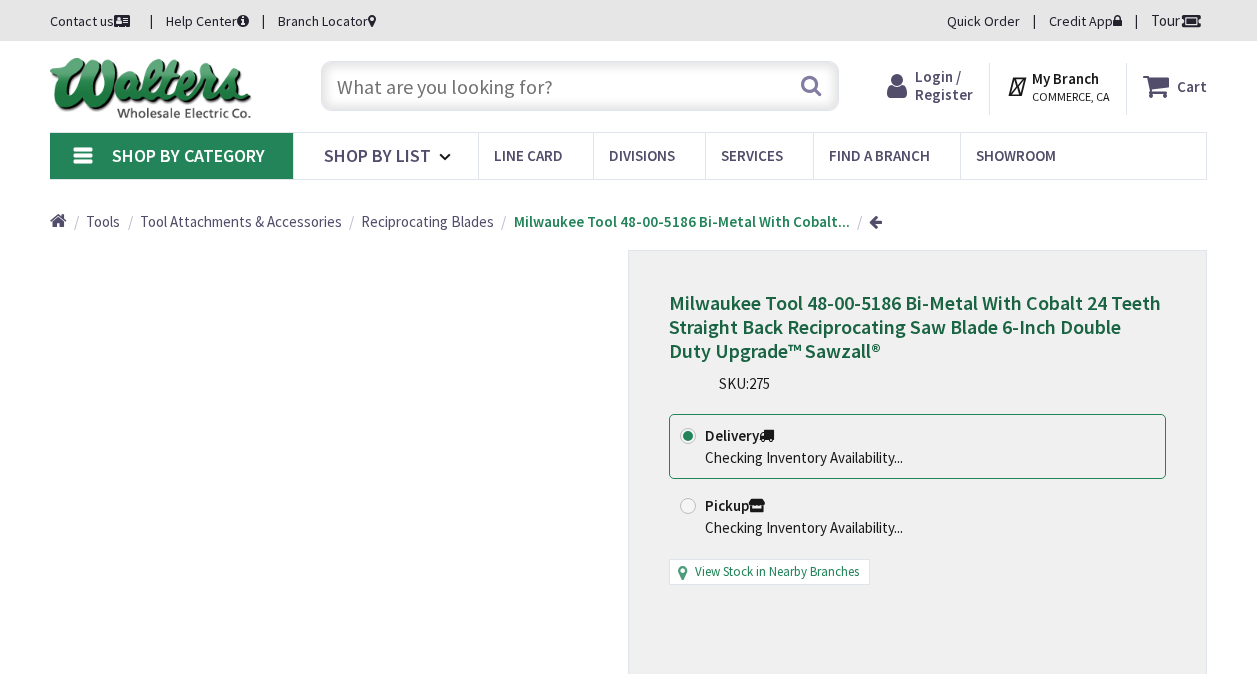 scroll, scrollTop: 0, scrollLeft: 0, axis: both 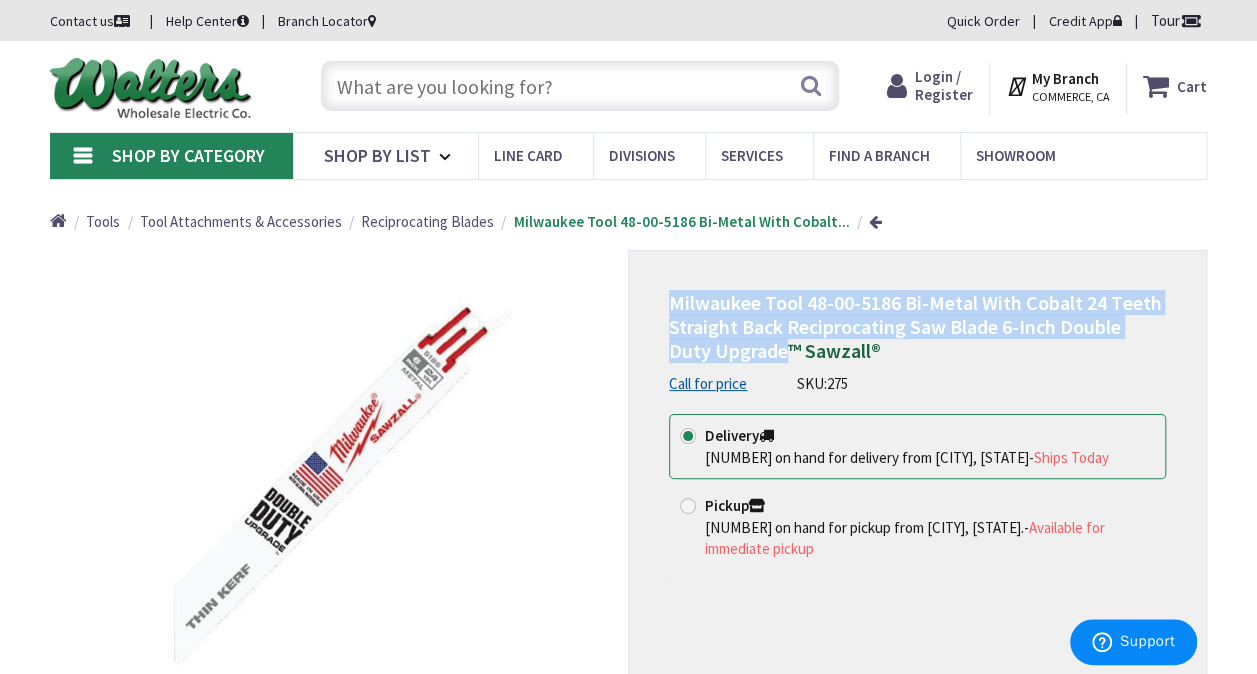 drag, startPoint x: 785, startPoint y: 352, endPoint x: 664, endPoint y: 298, distance: 132.50282 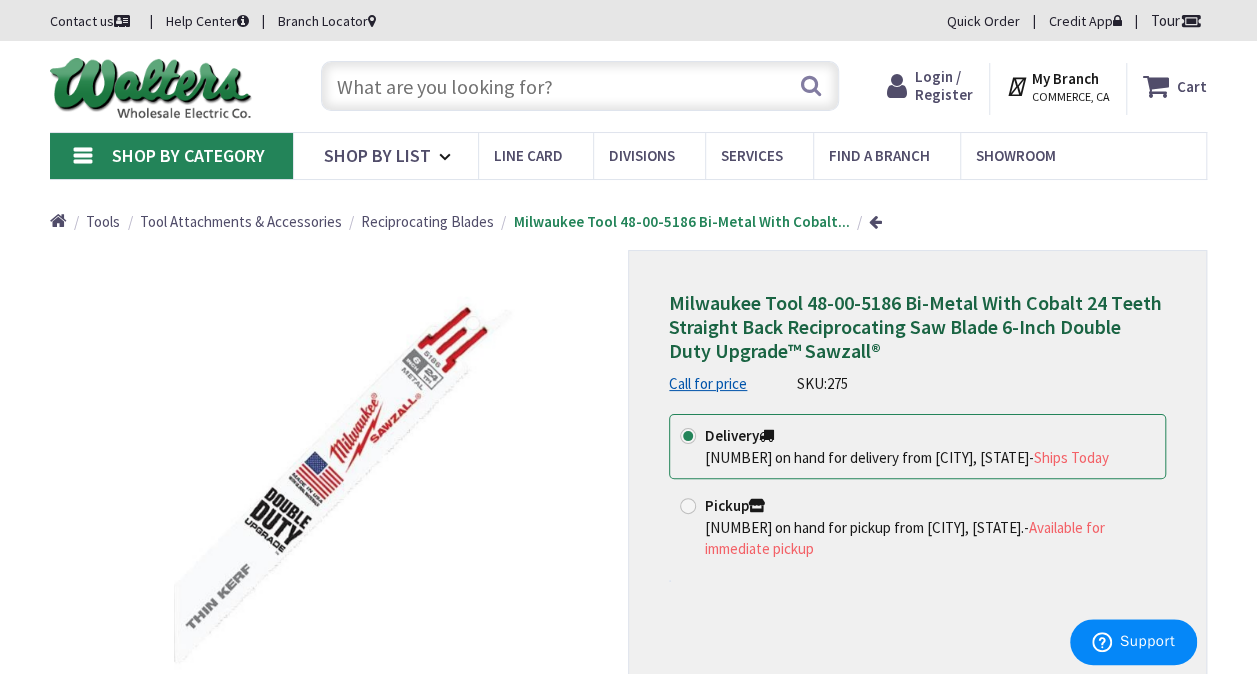 click at bounding box center (580, 86) 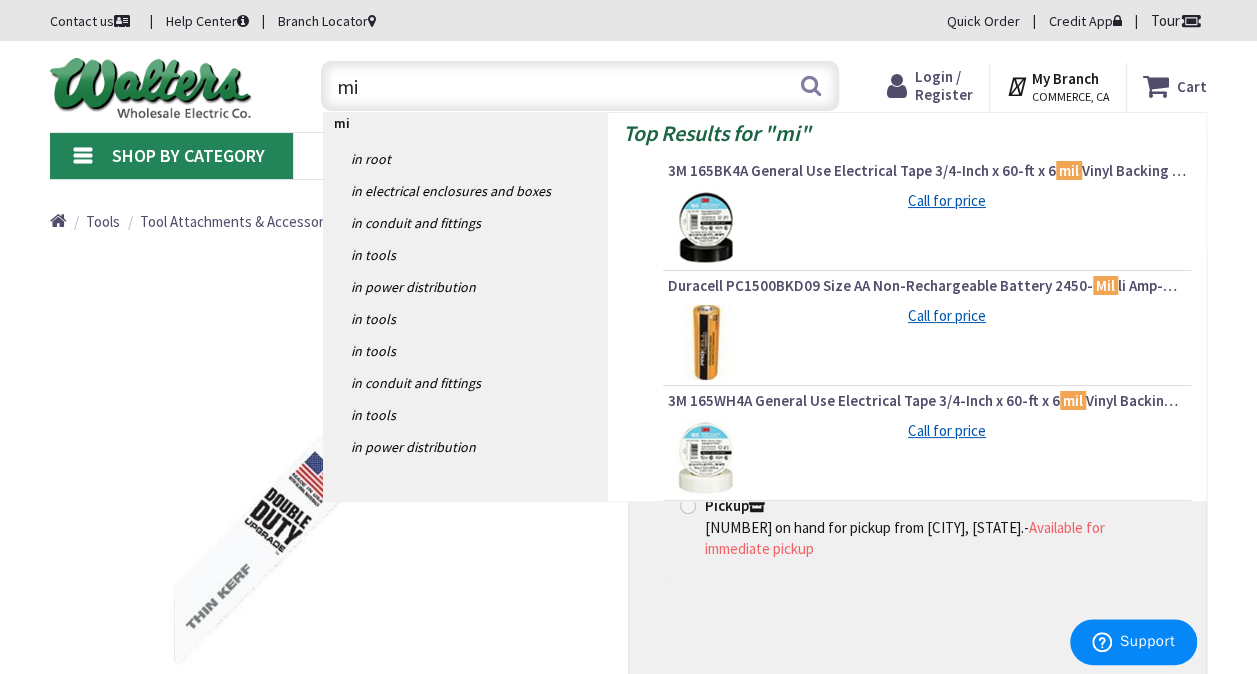 type on "m" 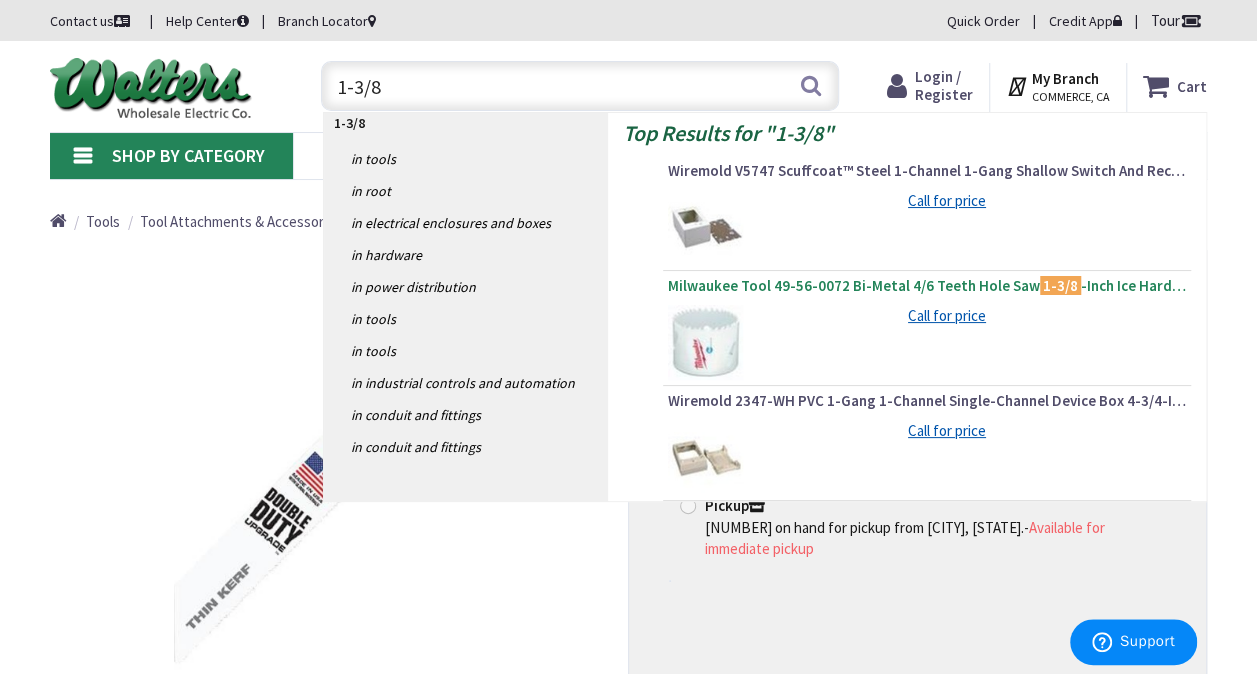 type on "1-3/8" 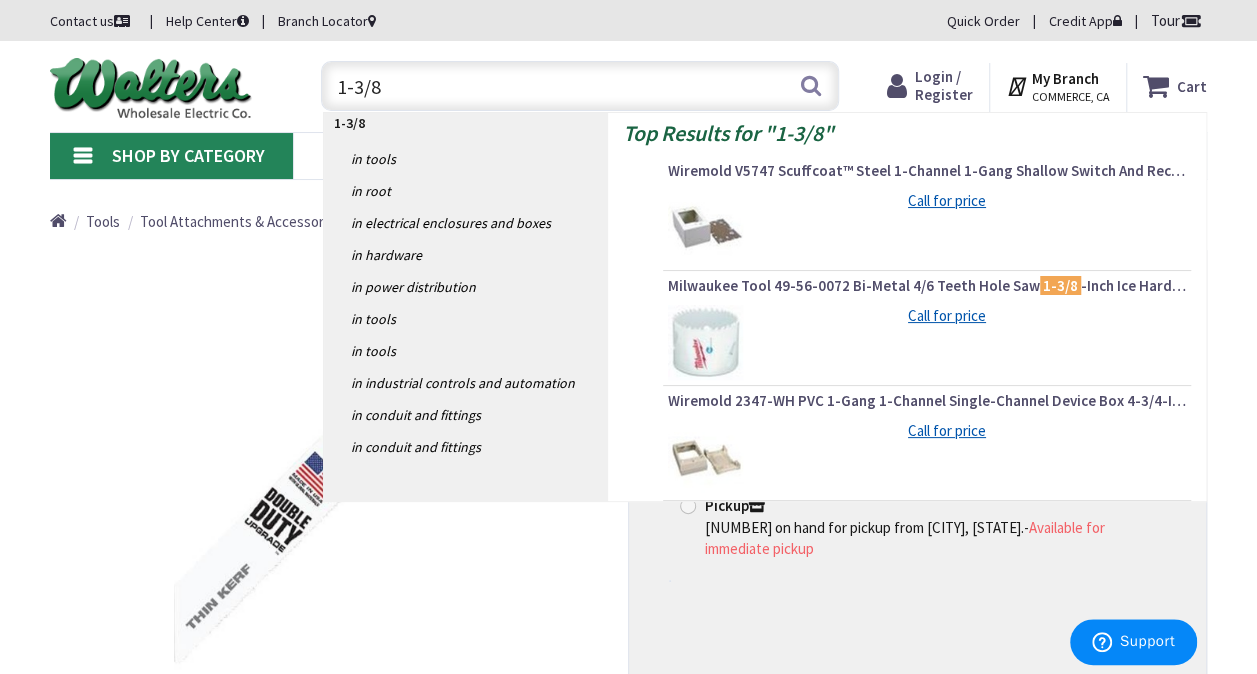 click on "Milwaukee Tool 49-56-0072 Bi-Metal 4/6 Teeth Hole Saw  1-3/8 -Inch Ice Hardened™ Hole Dozer™" at bounding box center (927, 286) 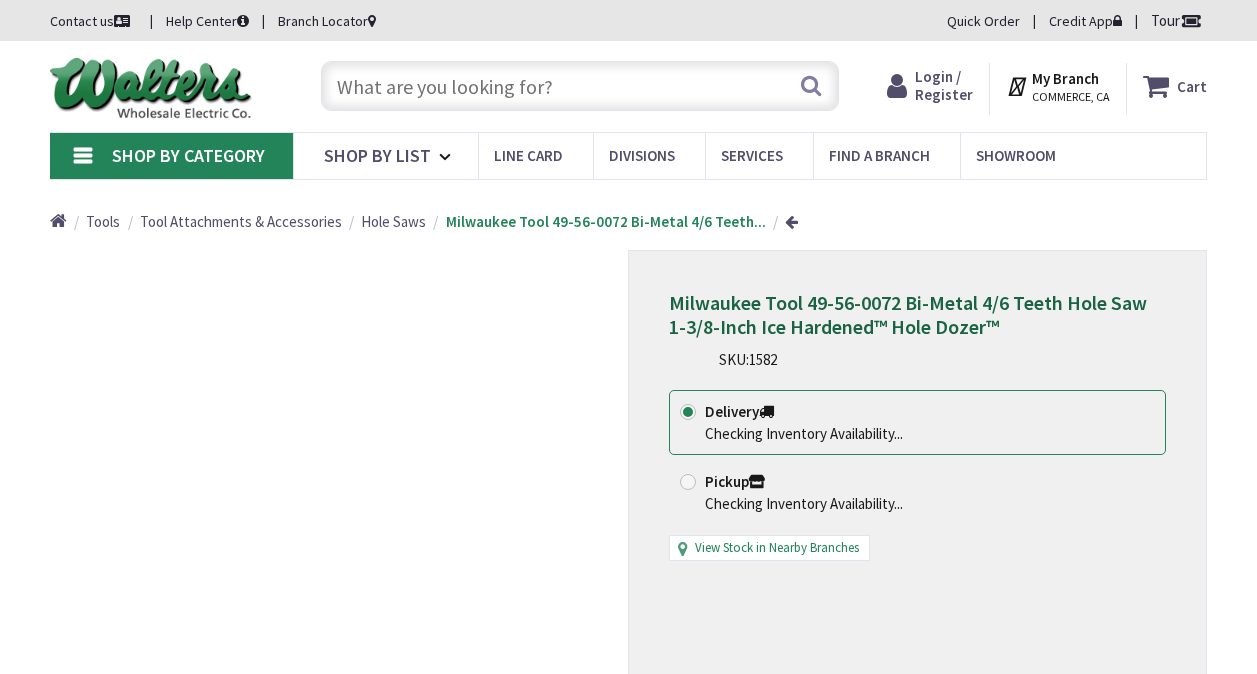 scroll, scrollTop: 0, scrollLeft: 0, axis: both 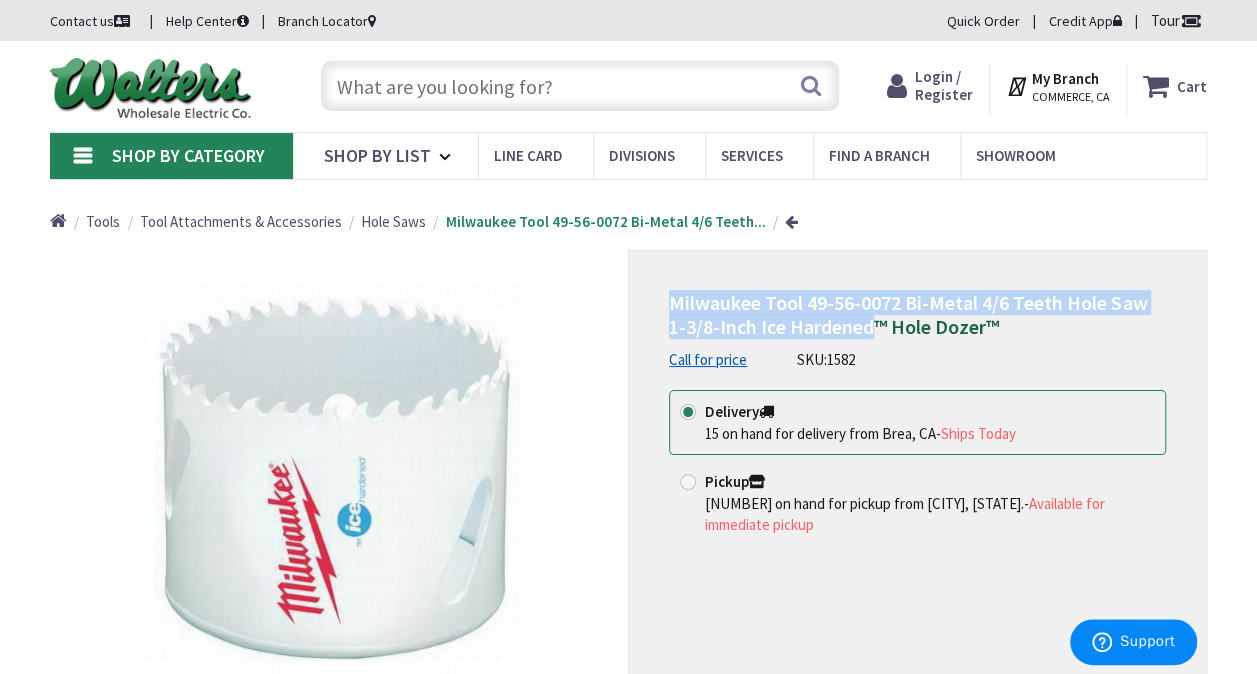 drag, startPoint x: 854, startPoint y: 324, endPoint x: 670, endPoint y: 302, distance: 185.31055 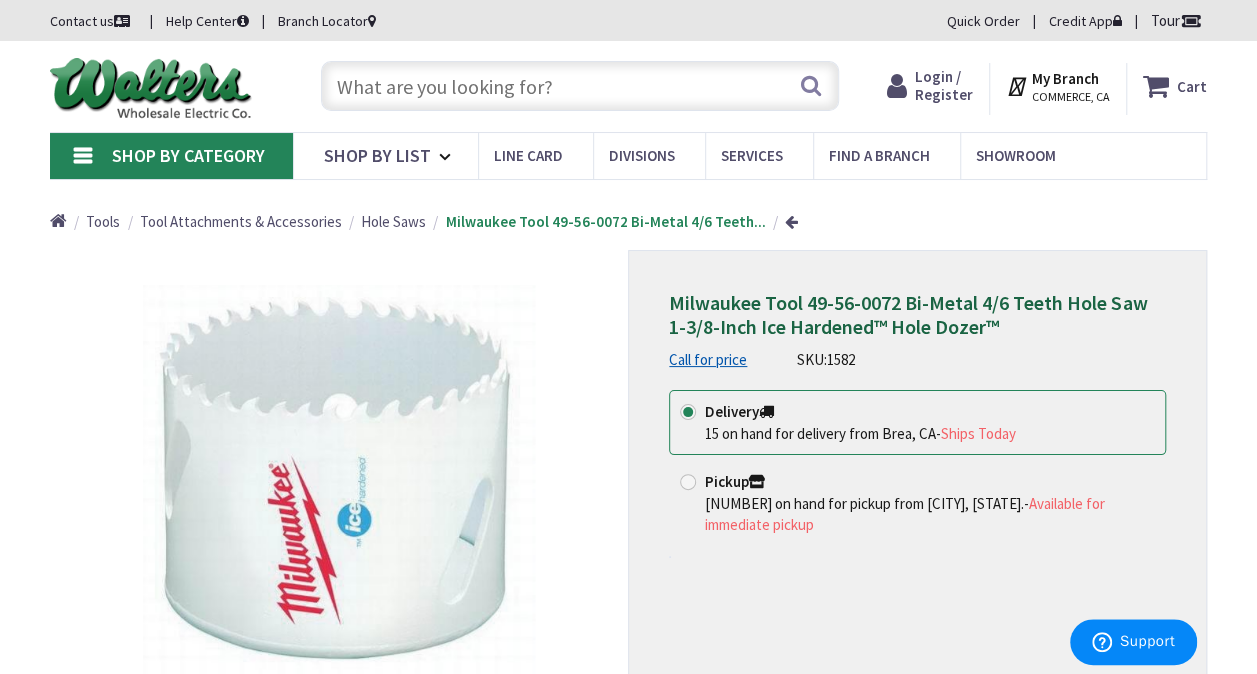 click at bounding box center (580, 86) 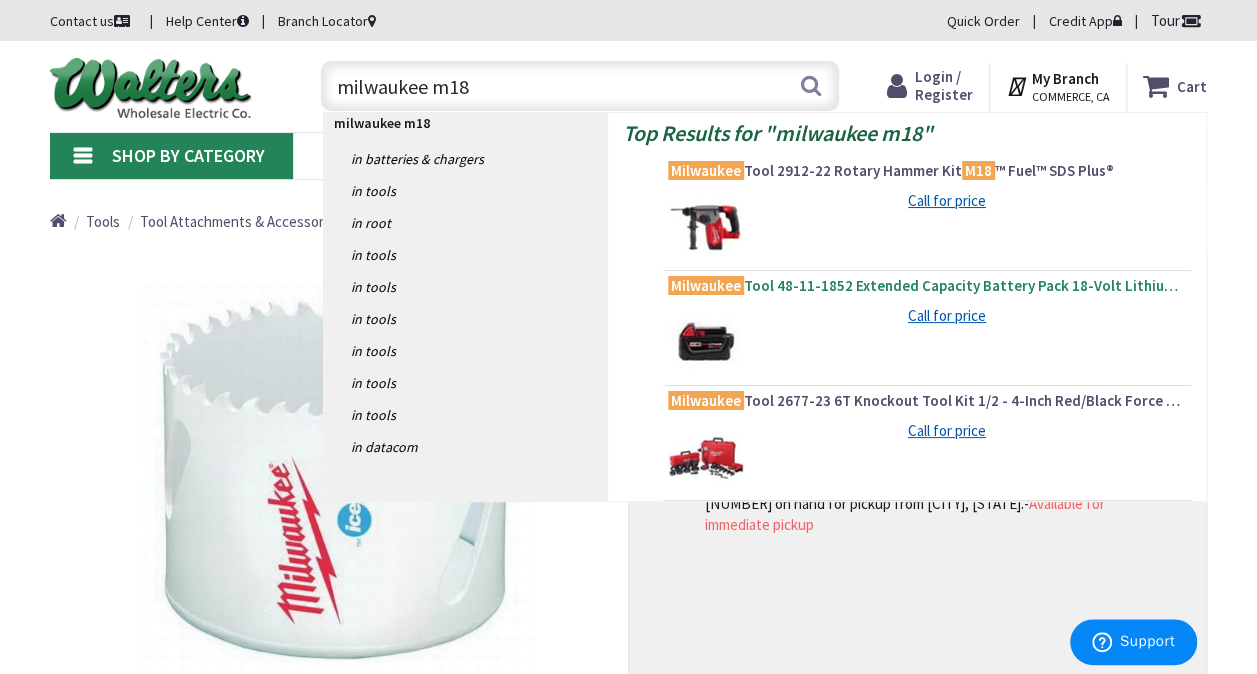 type on "milwaukee m18" 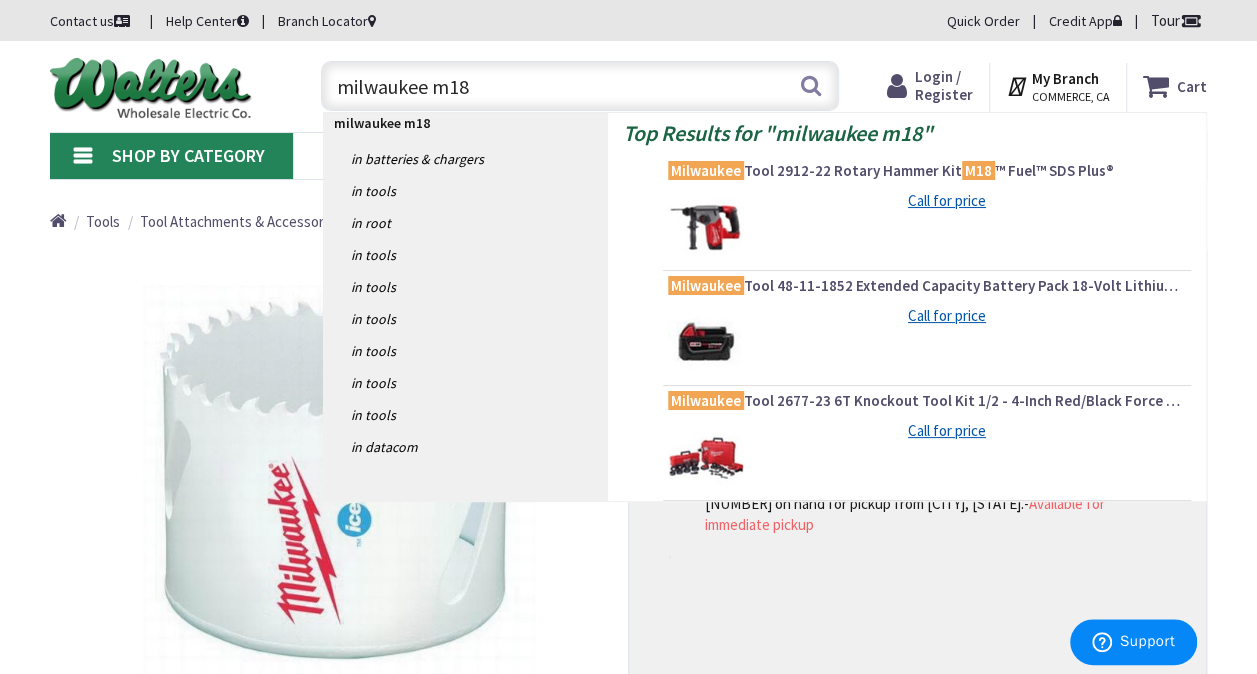 click on "Milwaukee  Tool 48-11-1852 Extended Capacity Battery Pack 18-Volt Lithium Ion 2 Pack  M18 ™ Redlithium™ XC5.0" at bounding box center (927, 286) 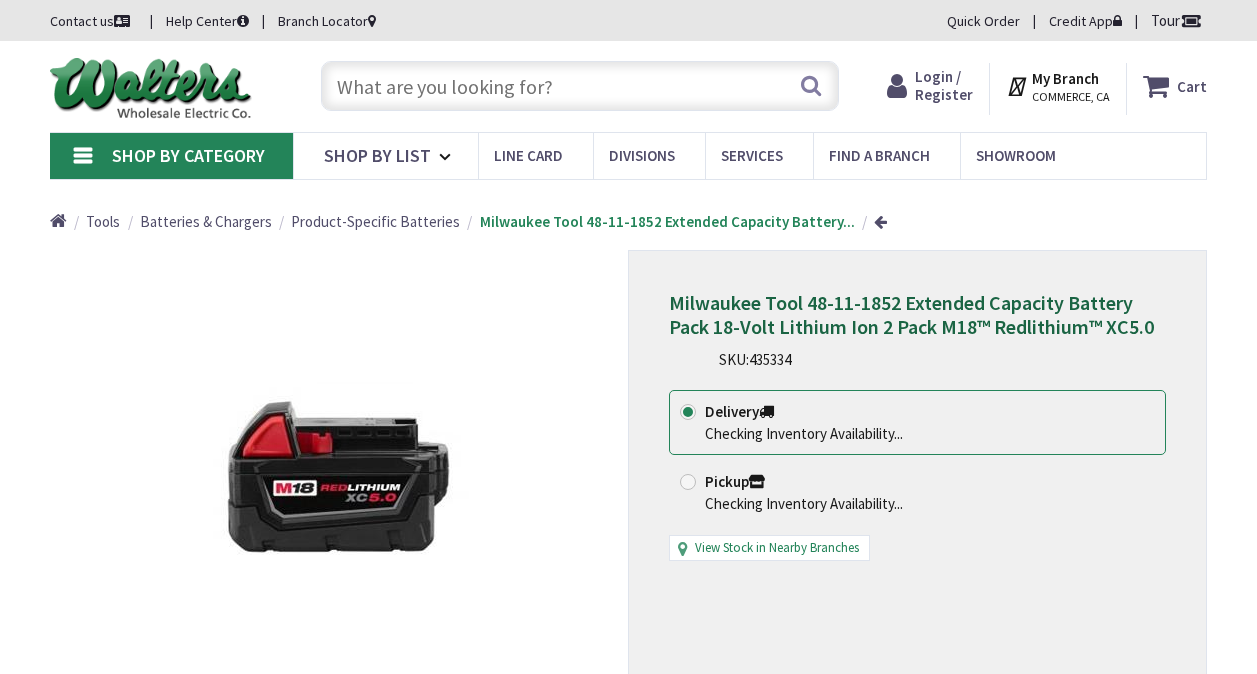 scroll, scrollTop: 0, scrollLeft: 0, axis: both 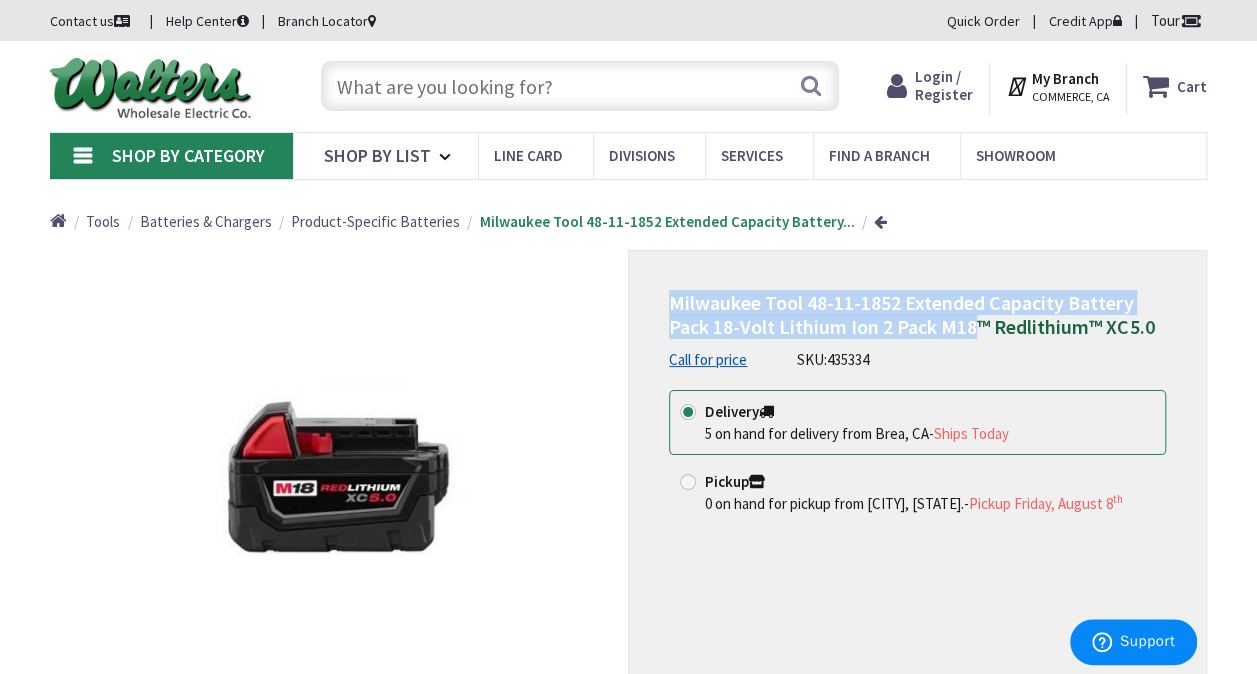 drag, startPoint x: 976, startPoint y: 325, endPoint x: 668, endPoint y: 302, distance: 308.85757 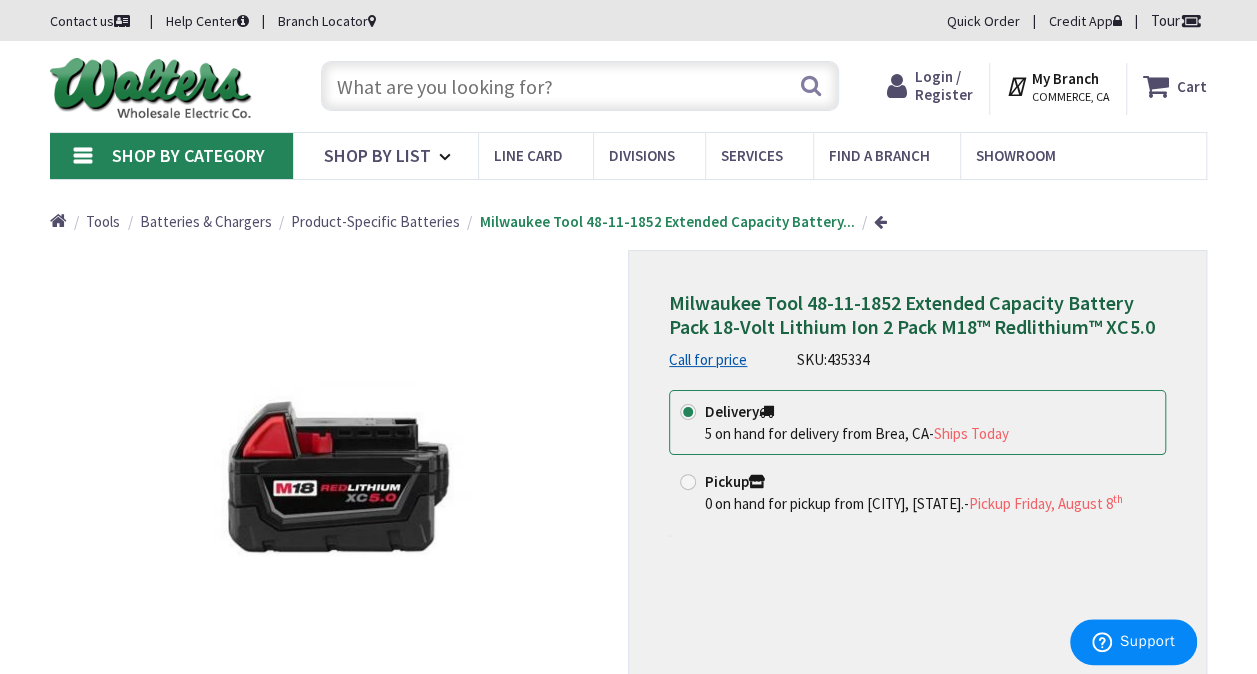 click at bounding box center [580, 86] 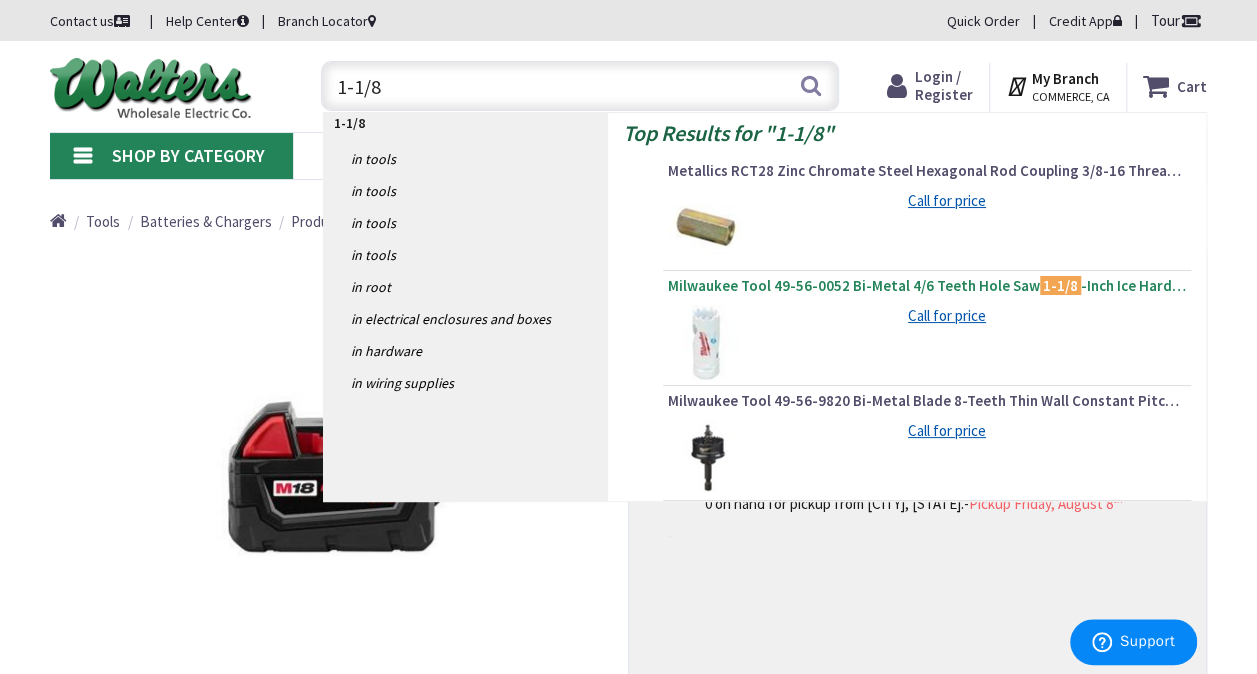 type on "1-1/8" 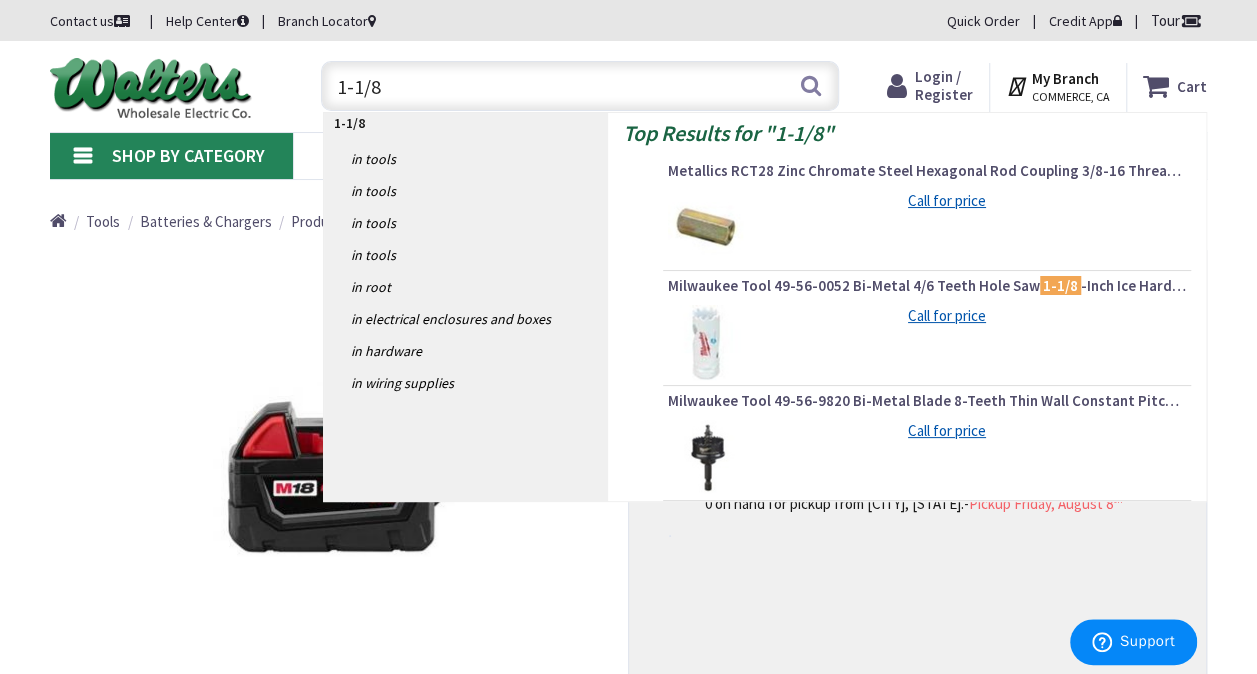 click on "Milwaukee Tool 49-56-0052 Bi-Metal 4/6 Teeth Hole Saw  1-1/8 -Inch Ice Hardened™ Hole Dozer™" at bounding box center (927, 286) 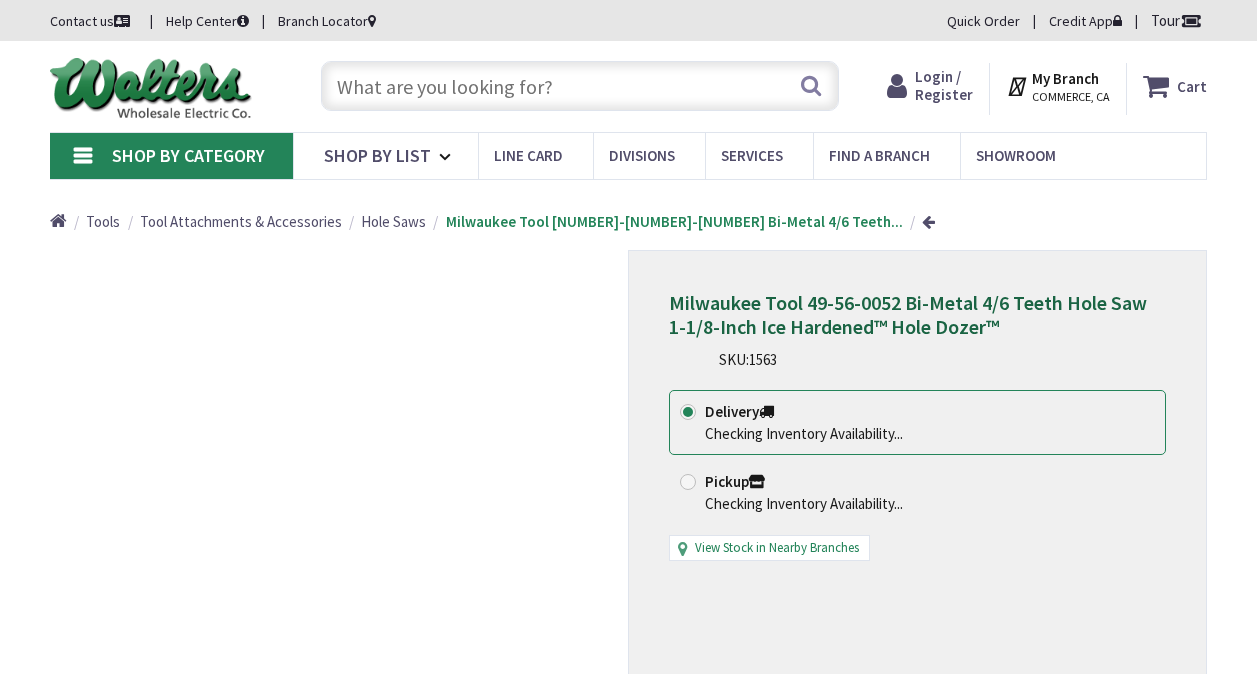scroll, scrollTop: 0, scrollLeft: 0, axis: both 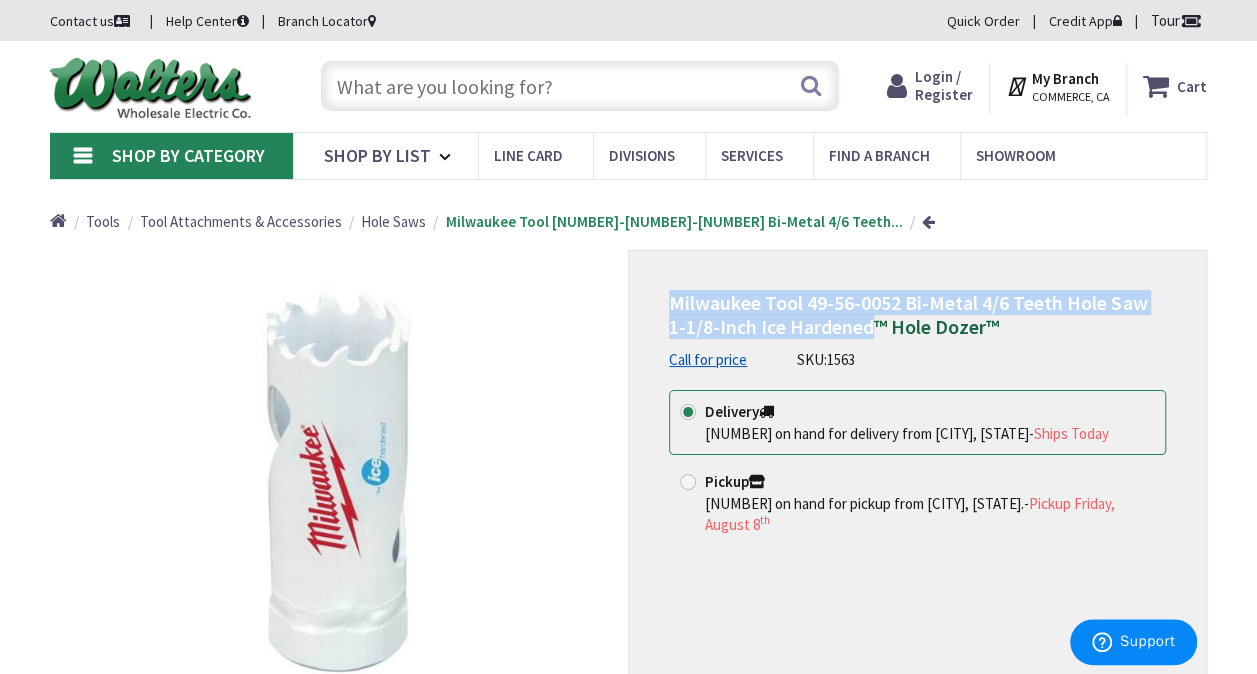 drag, startPoint x: 852, startPoint y: 326, endPoint x: 674, endPoint y: 303, distance: 179.4798 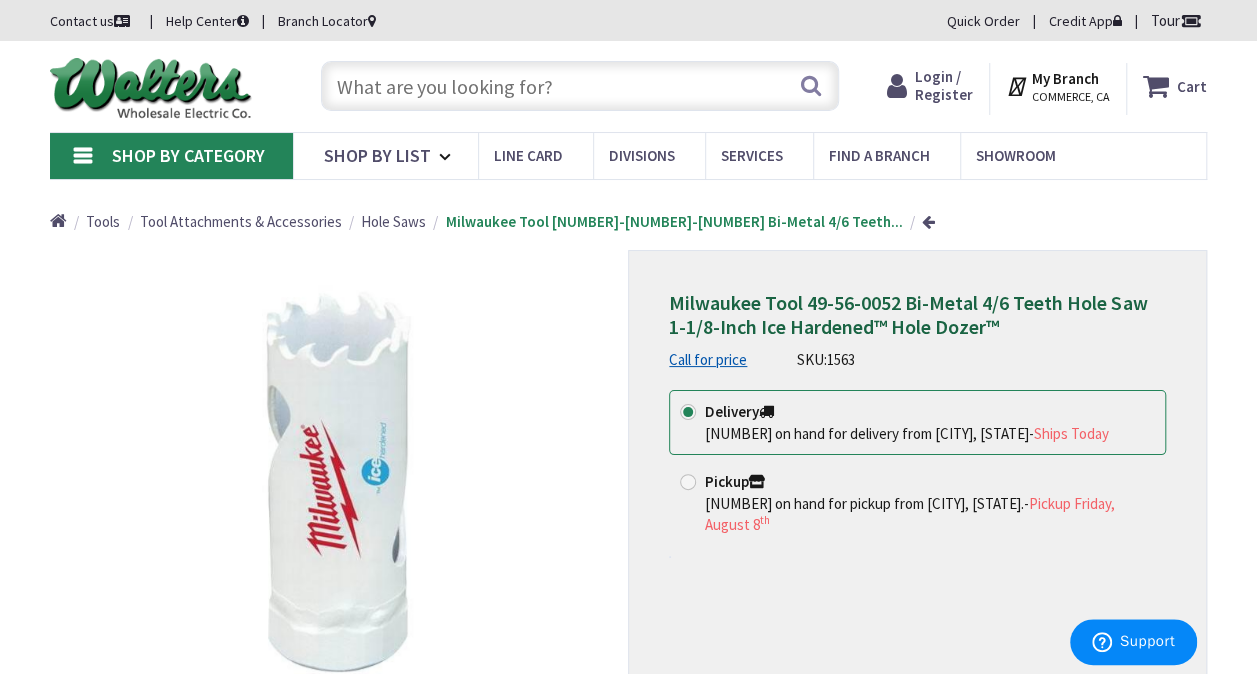 click at bounding box center (580, 86) 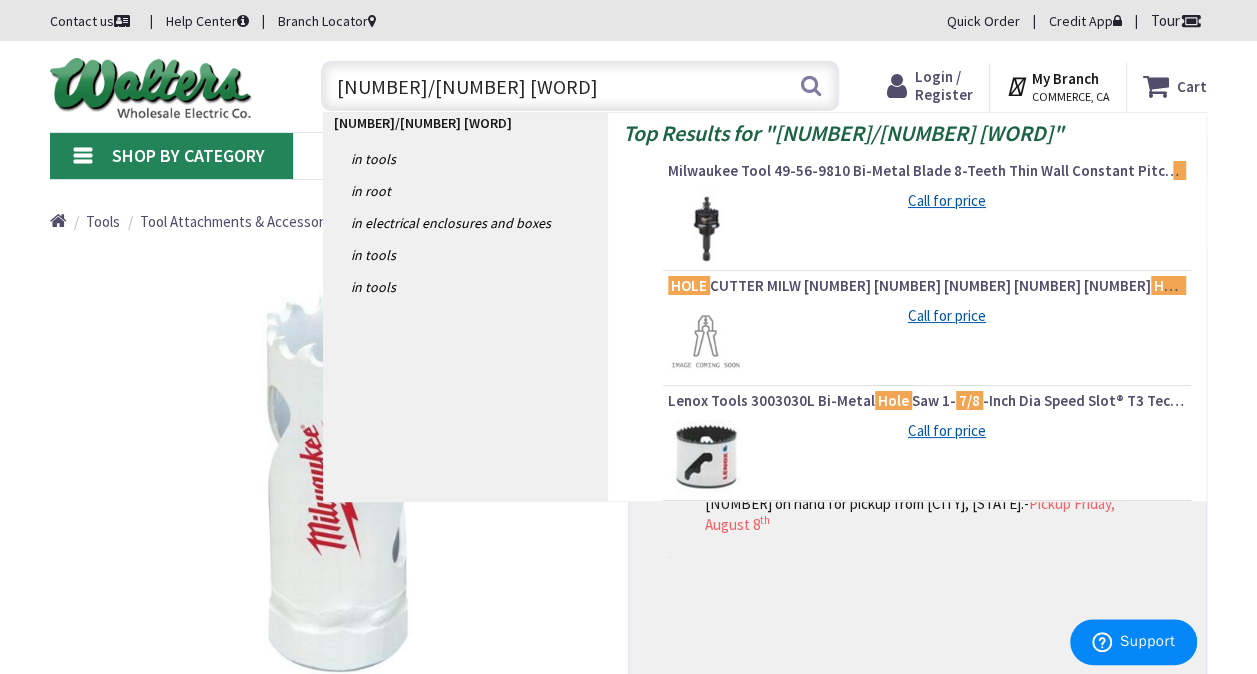 type on "[NUMBER]/[NUMBER] [WORD]" 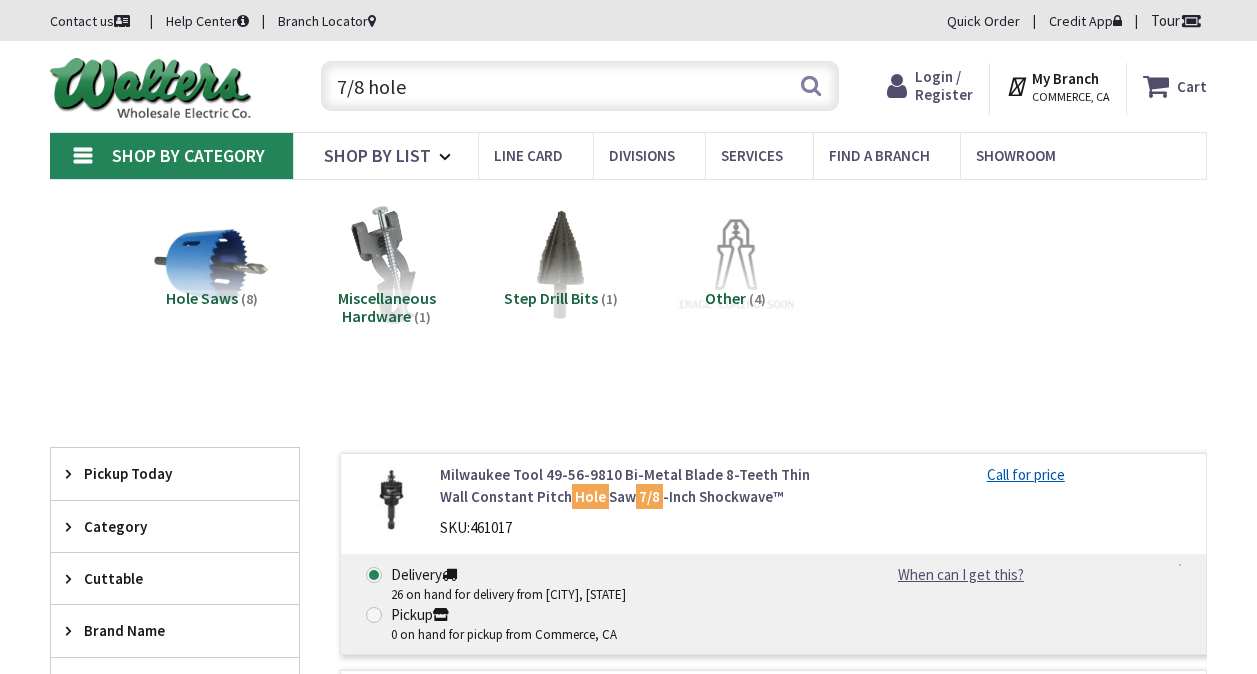 scroll, scrollTop: 0, scrollLeft: 0, axis: both 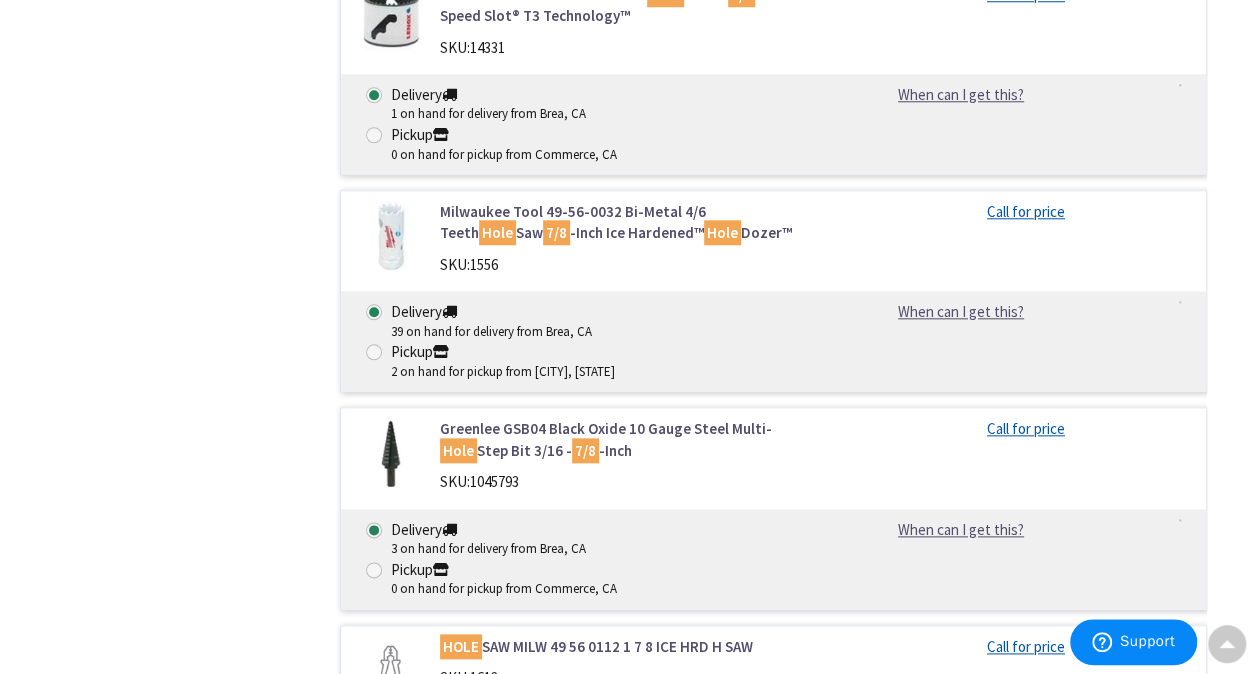 click on "Milwaukee Tool 49-56-0032 Bi-Metal 4/6 Teeth  Hole  Saw  7/8 -Inch Ice Hardened™  Hole  Dozer™" at bounding box center [635, 222] 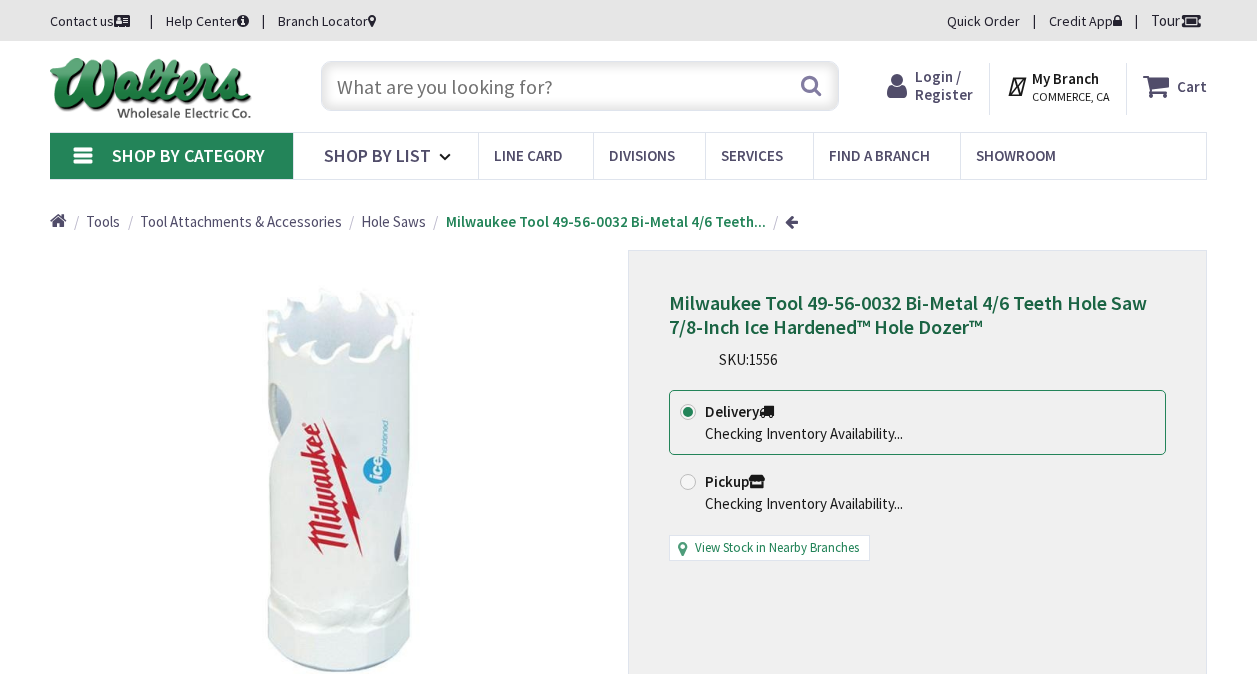 scroll, scrollTop: 0, scrollLeft: 0, axis: both 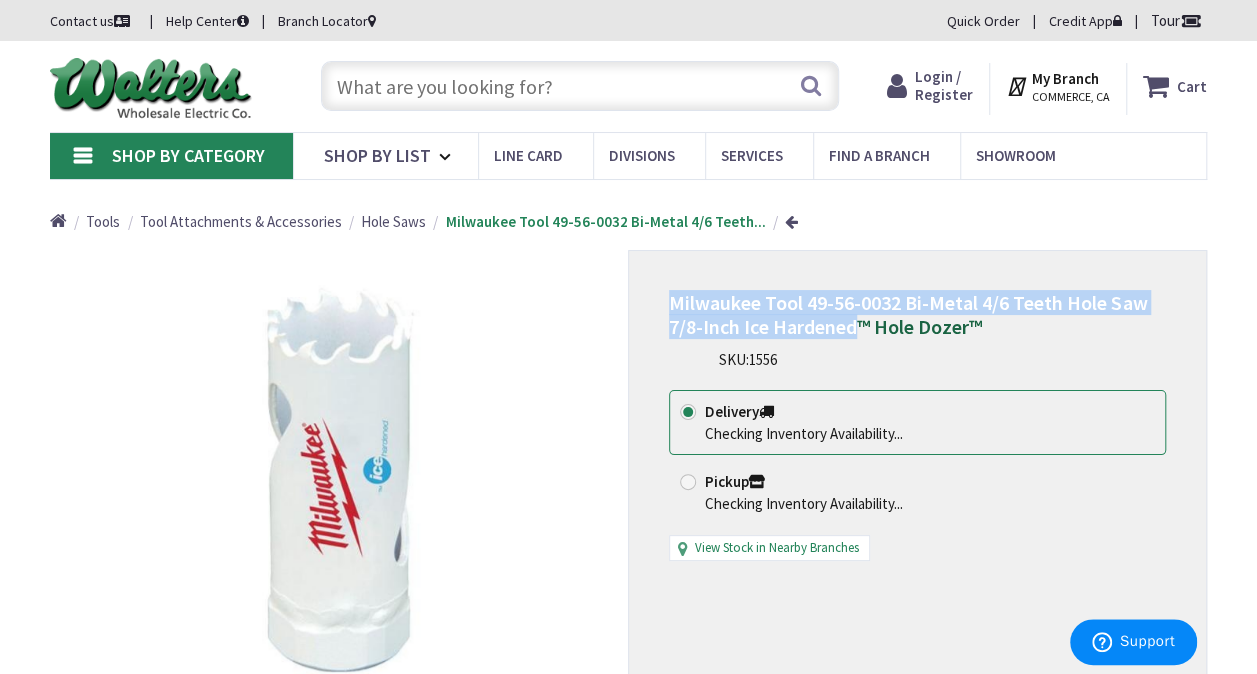 drag, startPoint x: 854, startPoint y: 326, endPoint x: 668, endPoint y: 302, distance: 187.54199 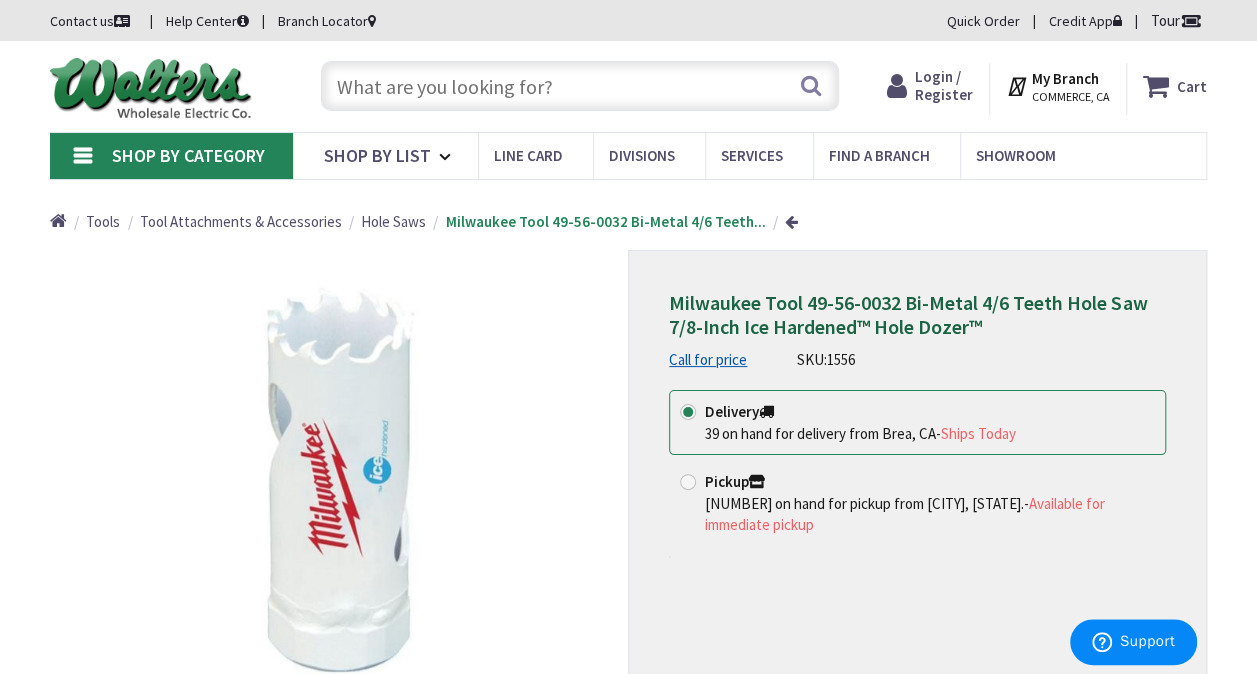 click at bounding box center (580, 86) 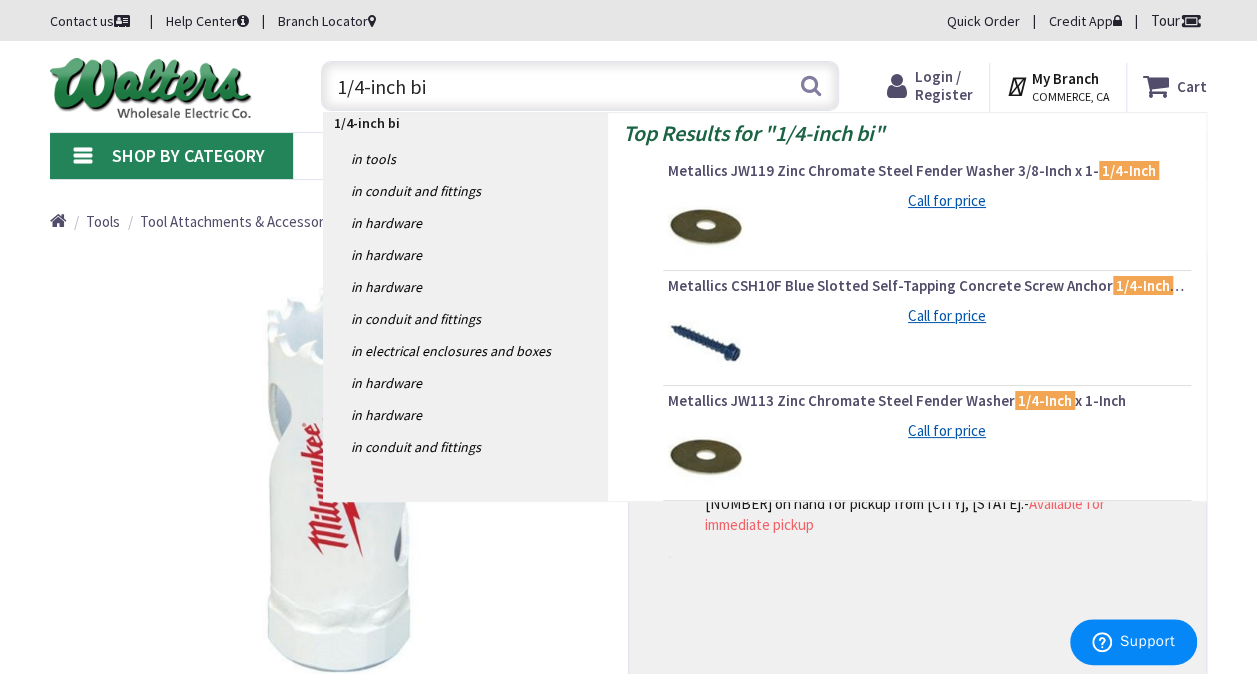 type on "1/4-inch bit" 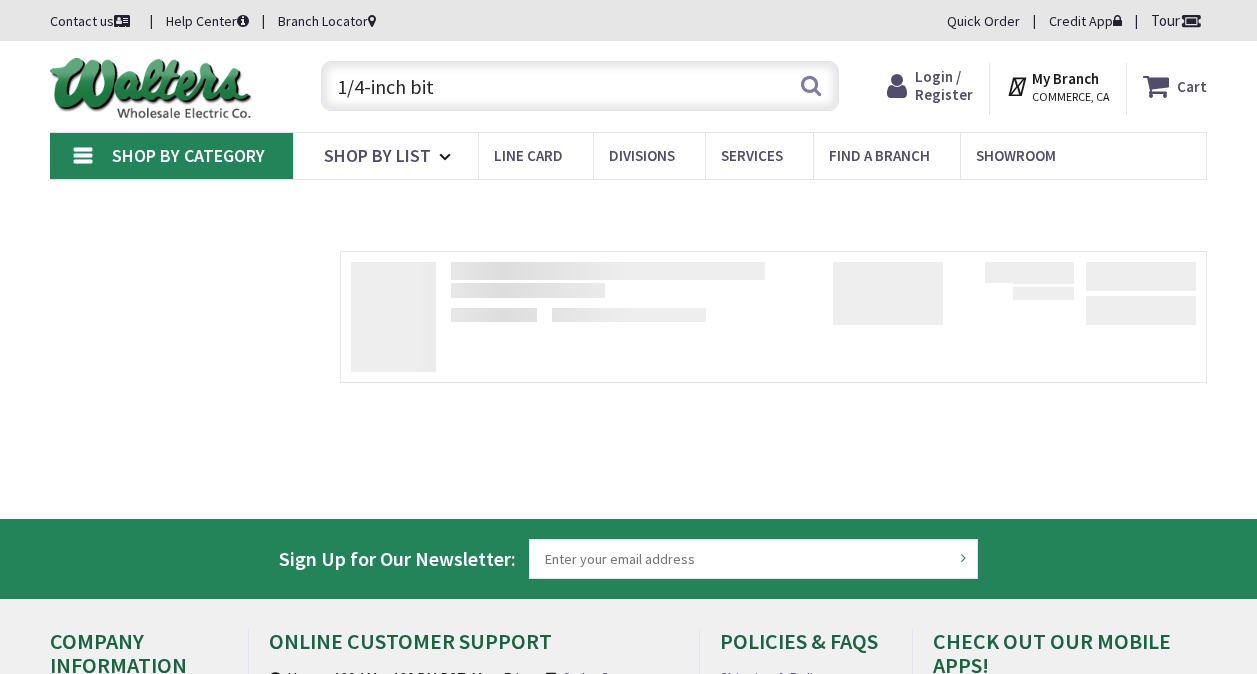 scroll, scrollTop: 0, scrollLeft: 0, axis: both 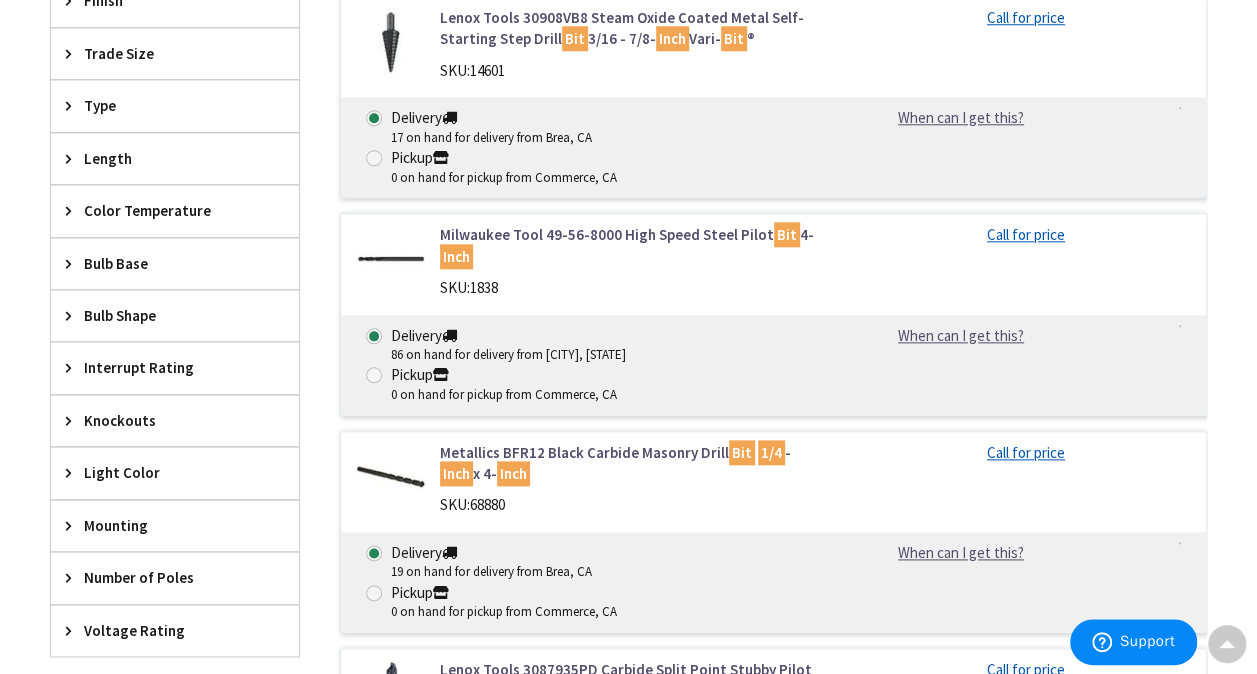 click on "Milwaukee Tool 49-56-8000 High Speed Steel Pilot  Bit  4- Inch" at bounding box center (635, 245) 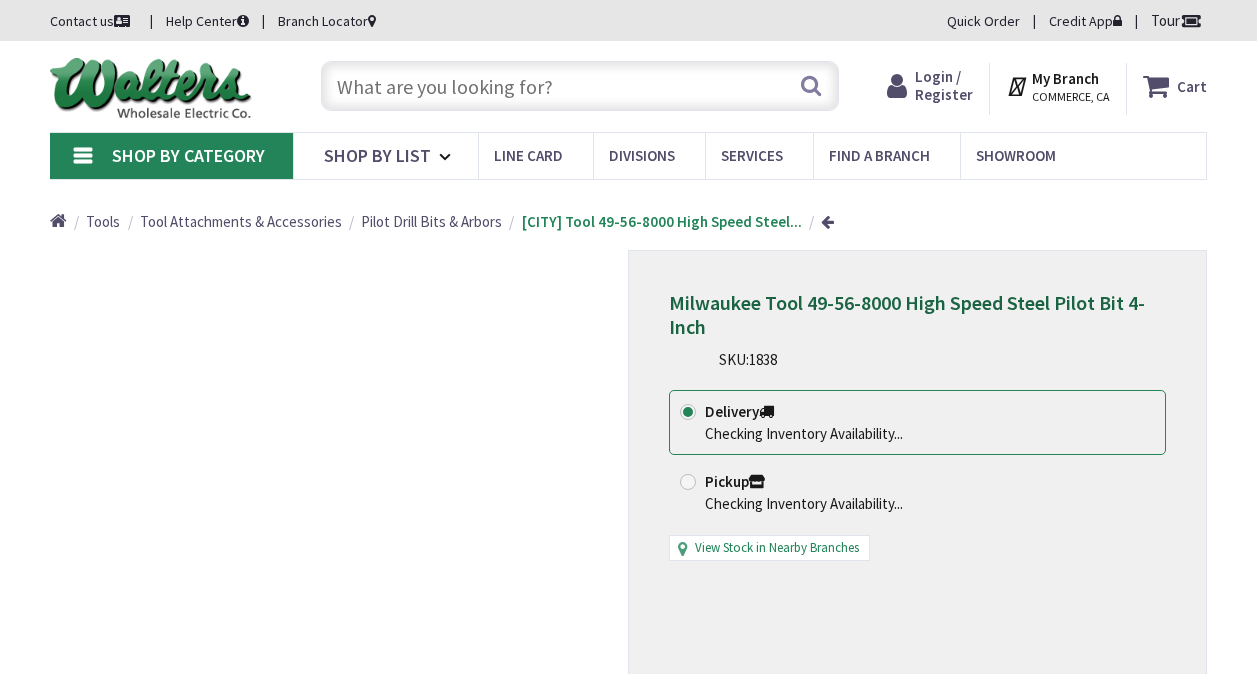 scroll, scrollTop: 0, scrollLeft: 0, axis: both 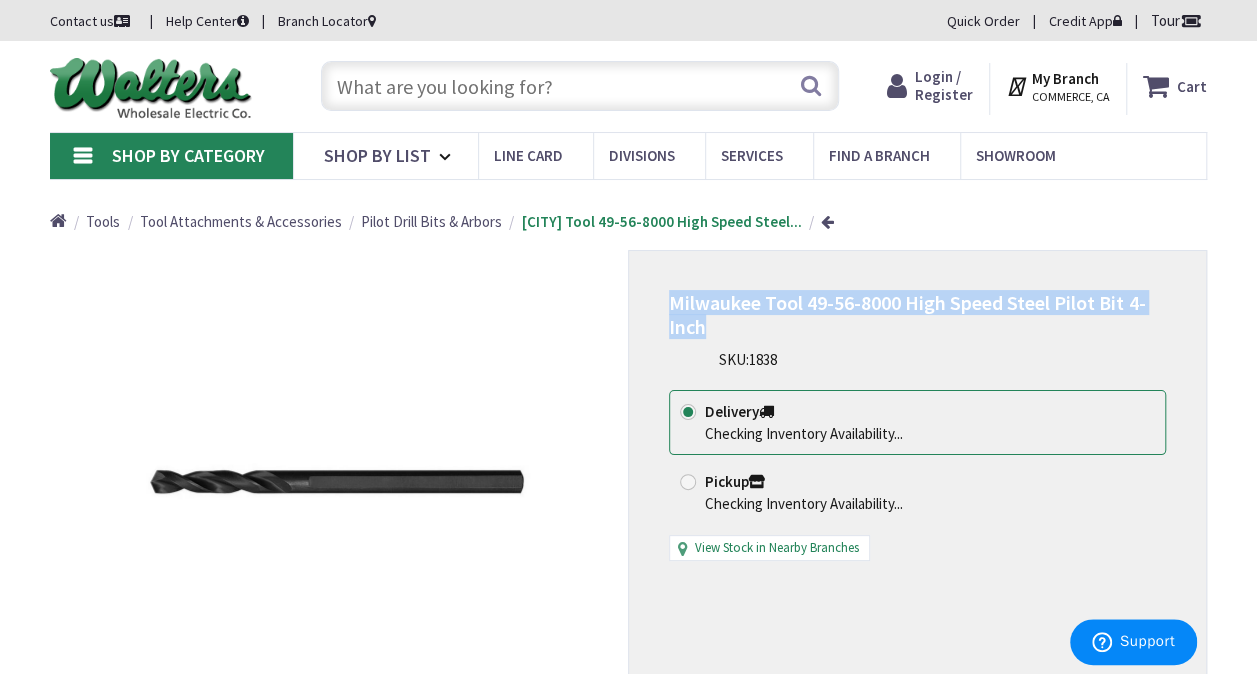 drag, startPoint x: 710, startPoint y: 329, endPoint x: 650, endPoint y: 304, distance: 65 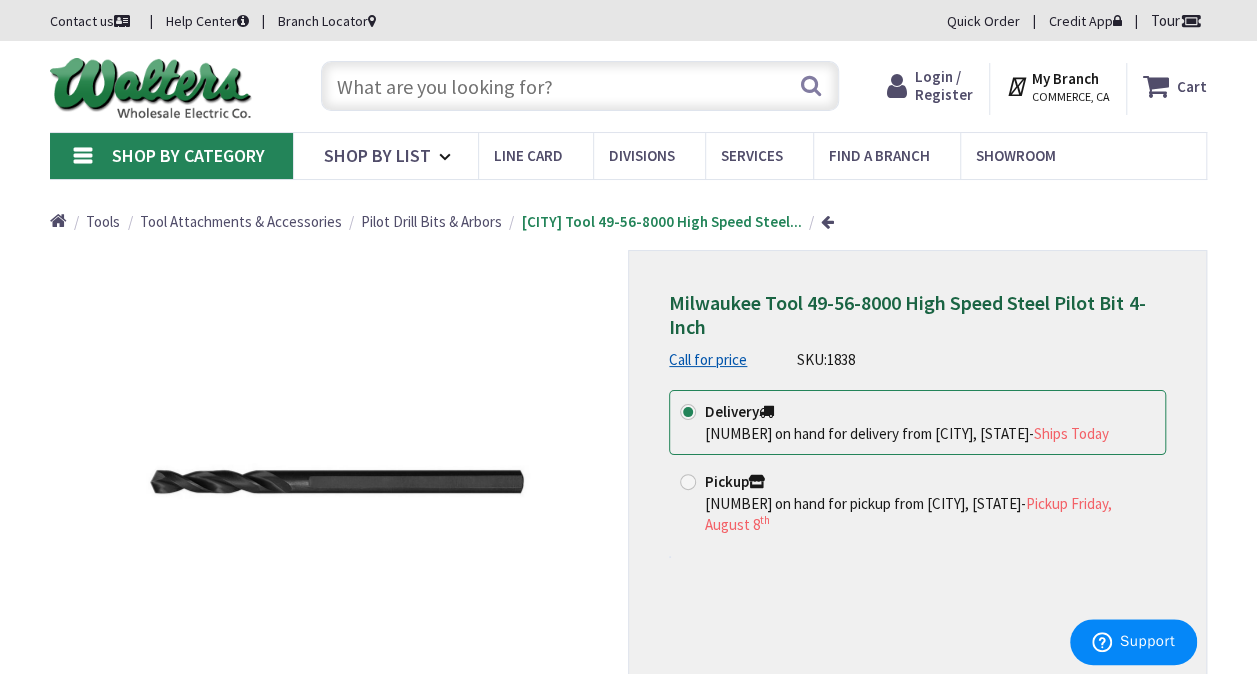click at bounding box center (580, 86) 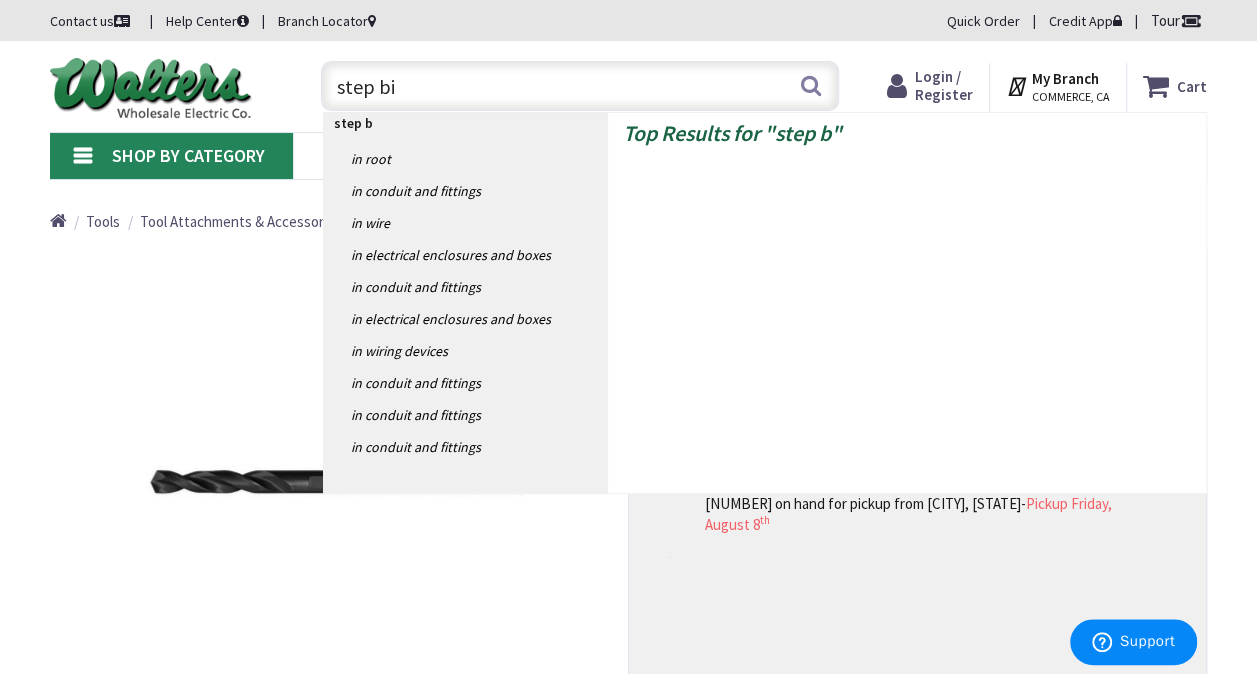 type on "step bit" 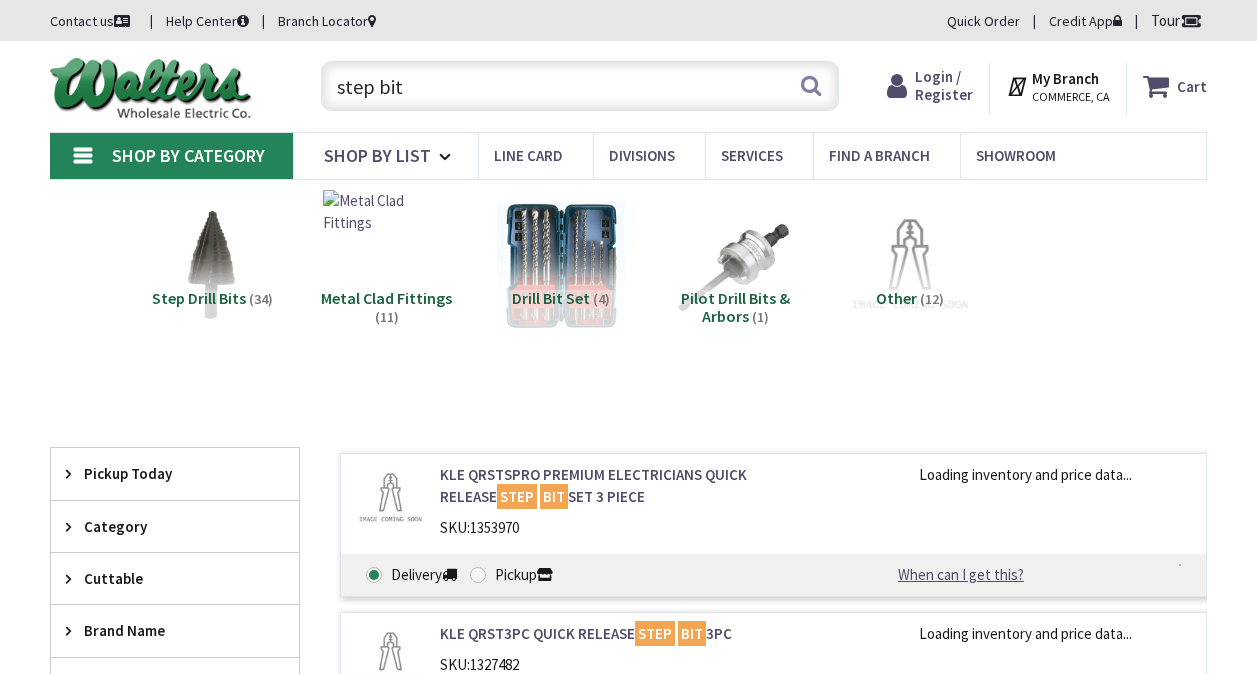 scroll, scrollTop: 0, scrollLeft: 0, axis: both 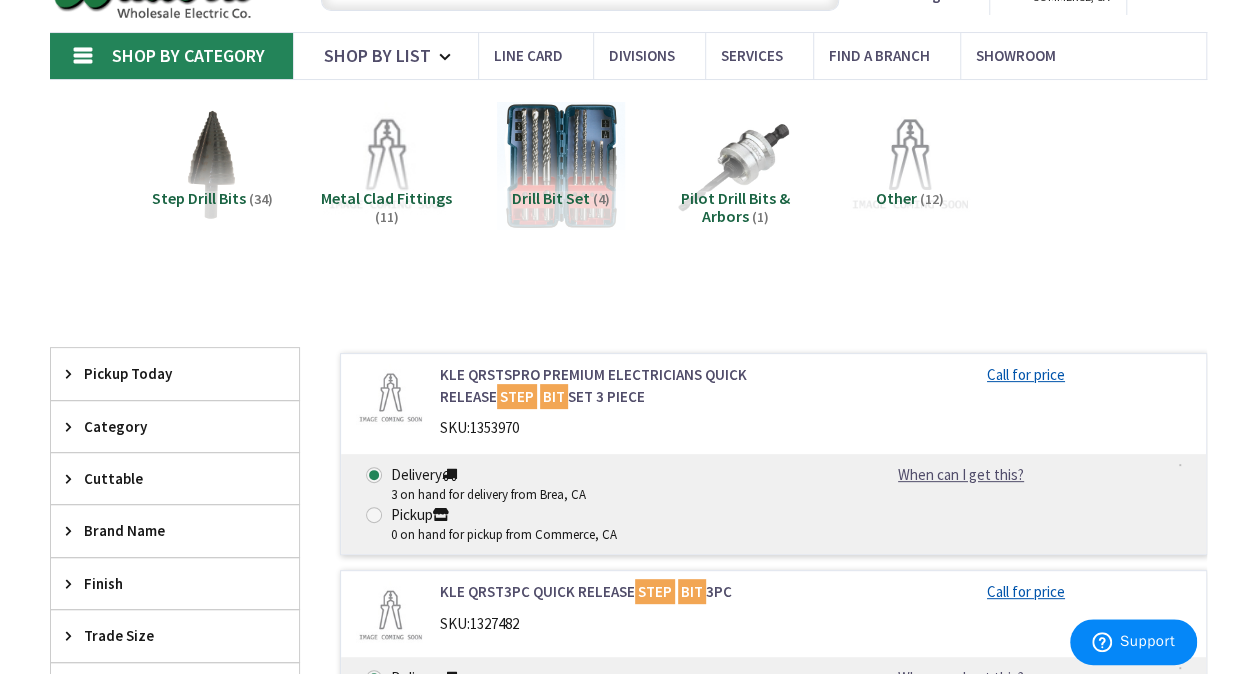 click on "Step Drill Bits" at bounding box center (199, 198) 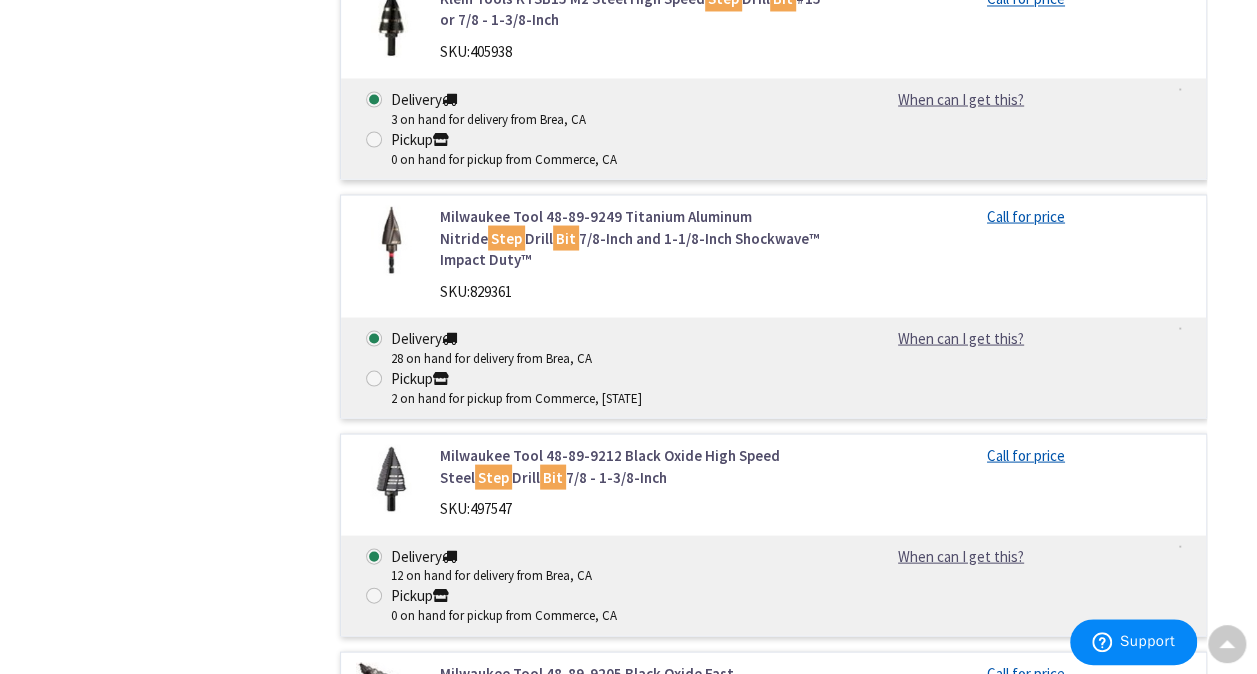 scroll, scrollTop: 1810, scrollLeft: 0, axis: vertical 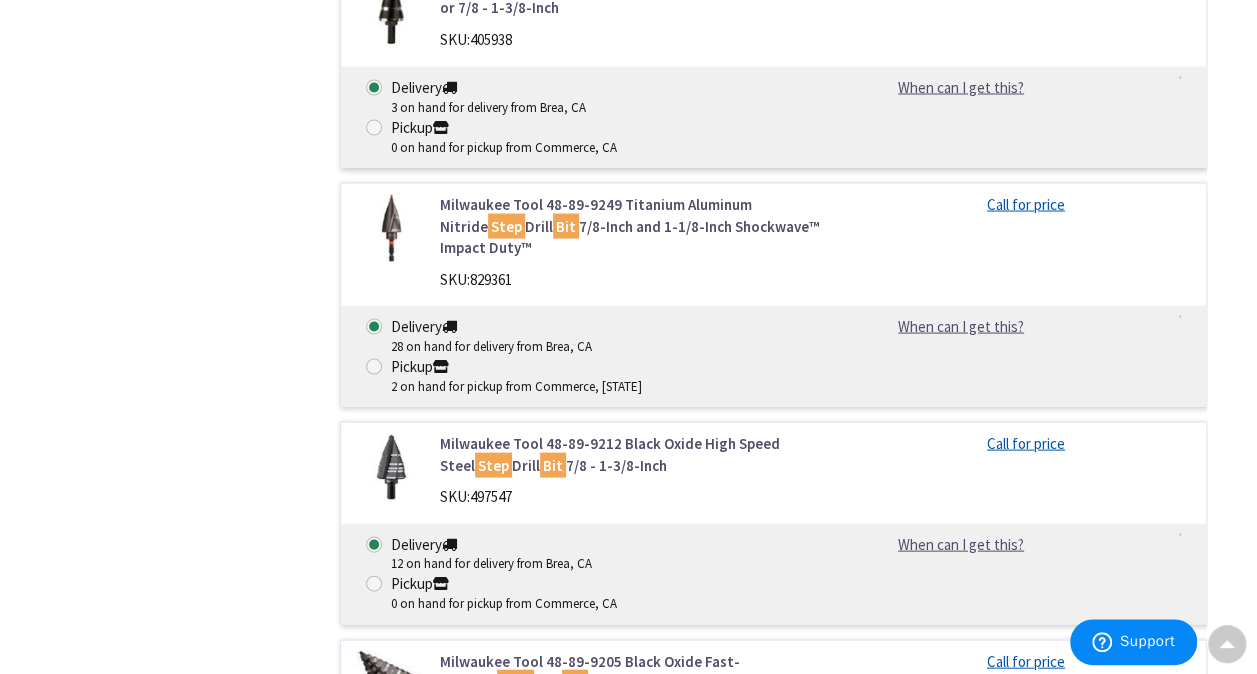 click on "Milwaukee Tool 48-89-9212 Black Oxide High Speed Steel  Step  Drill  Bit  7/8 - 1-3/8-Inch" at bounding box center (635, 453) 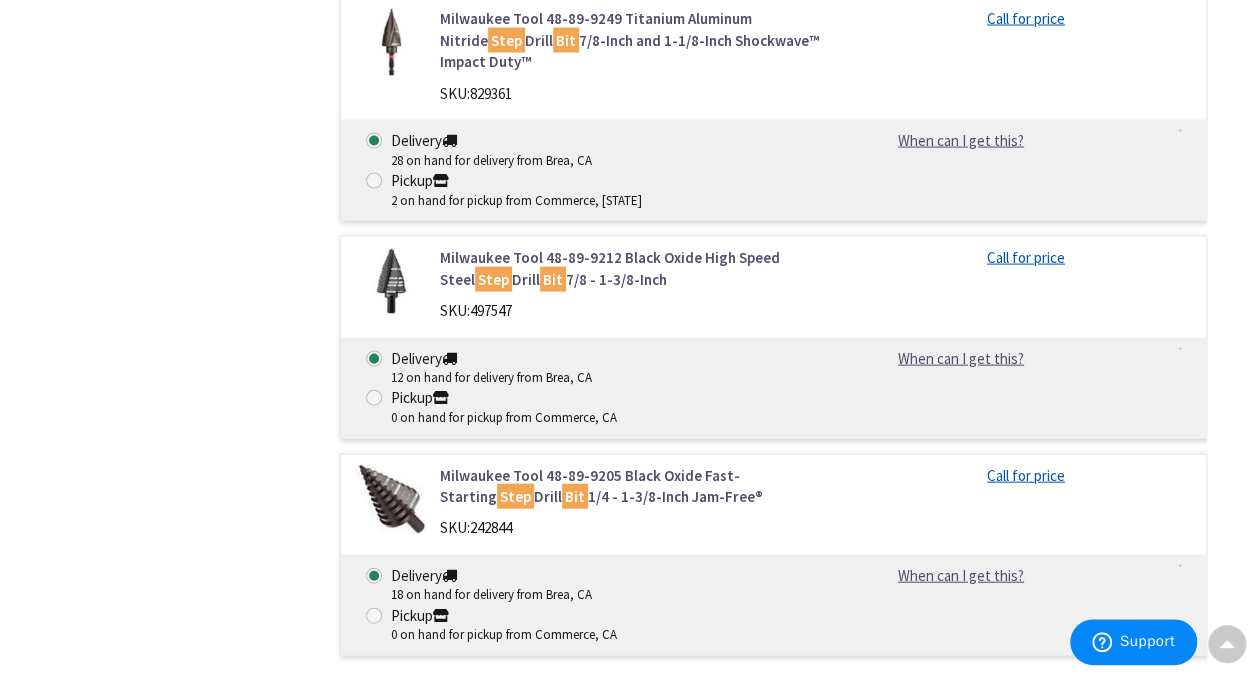 scroll, scrollTop: 2010, scrollLeft: 0, axis: vertical 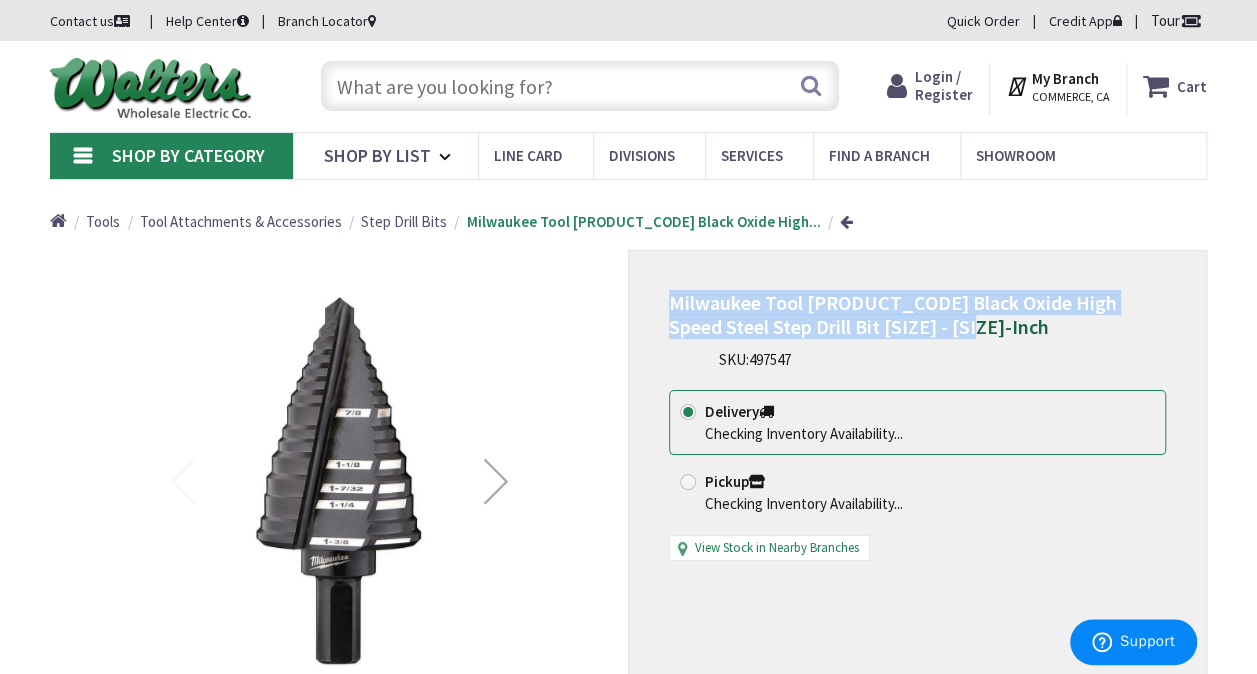 drag, startPoint x: 910, startPoint y: 324, endPoint x: 673, endPoint y: 312, distance: 237.3036 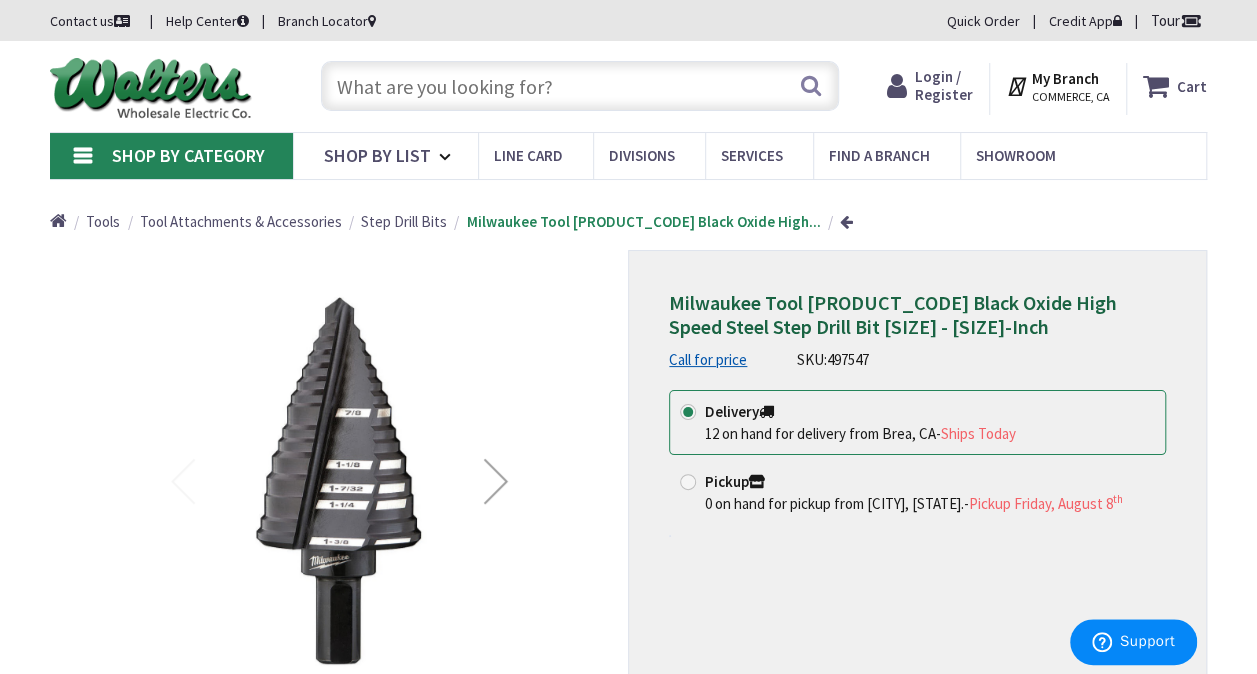click at bounding box center (580, 86) 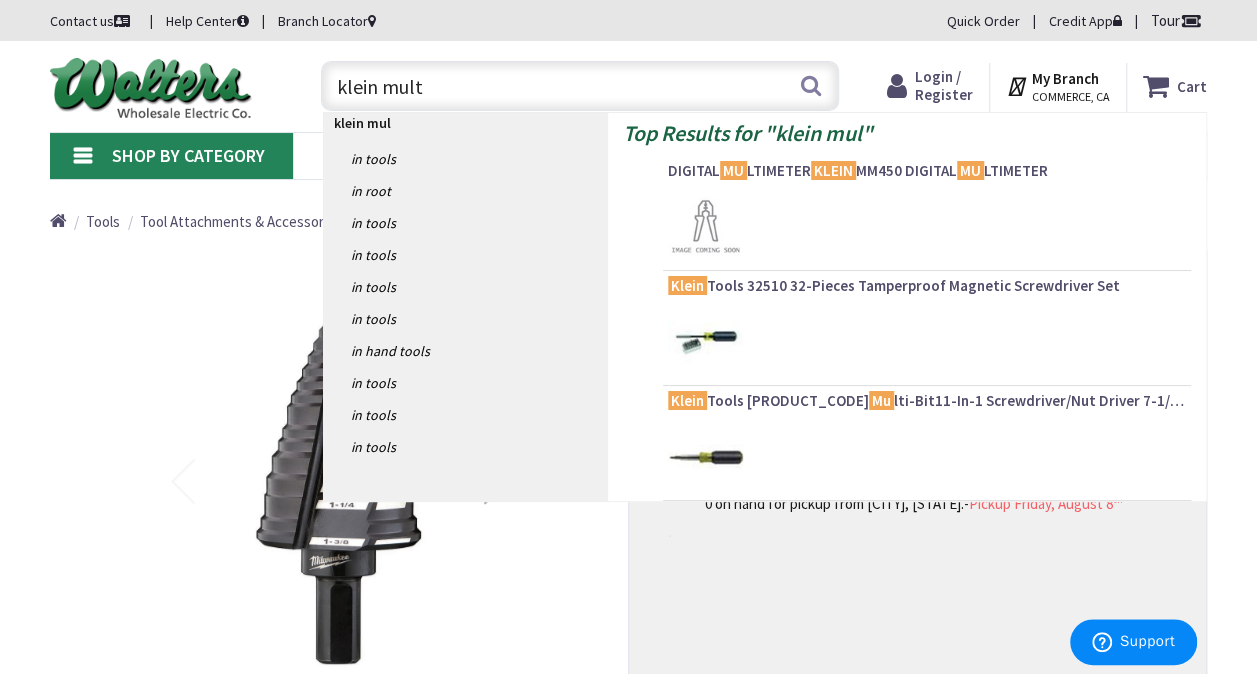 type on "klein multi" 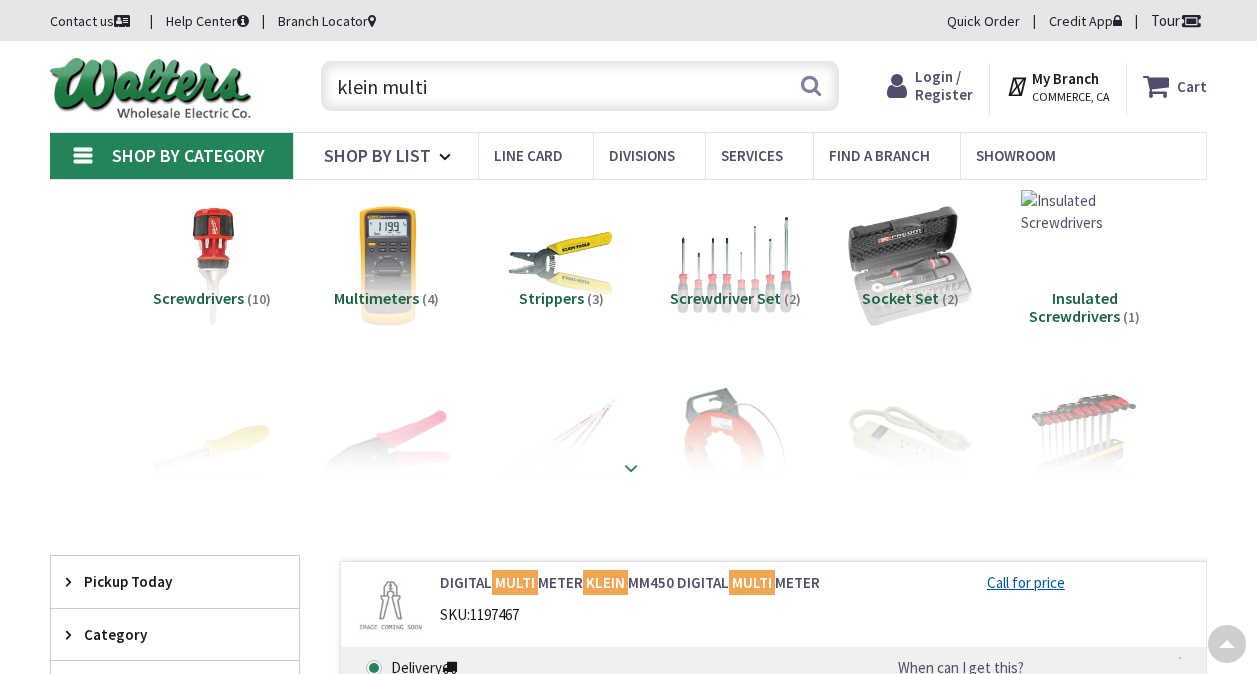 scroll, scrollTop: 398, scrollLeft: 0, axis: vertical 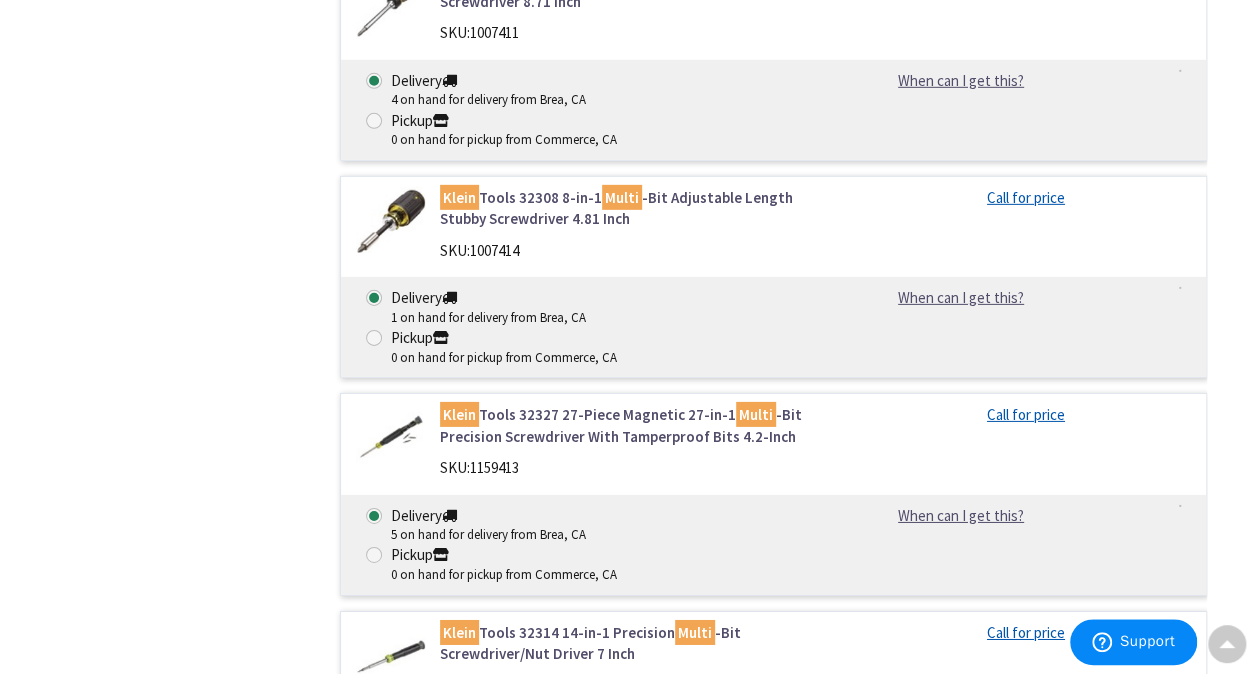 click on "Klein Tools 32327 27-Piece Magnetic 27-in-1 Multi -Bit Precision Screwdriver With Tamperproof Bits 4.2-Inch" at bounding box center (635, 425) 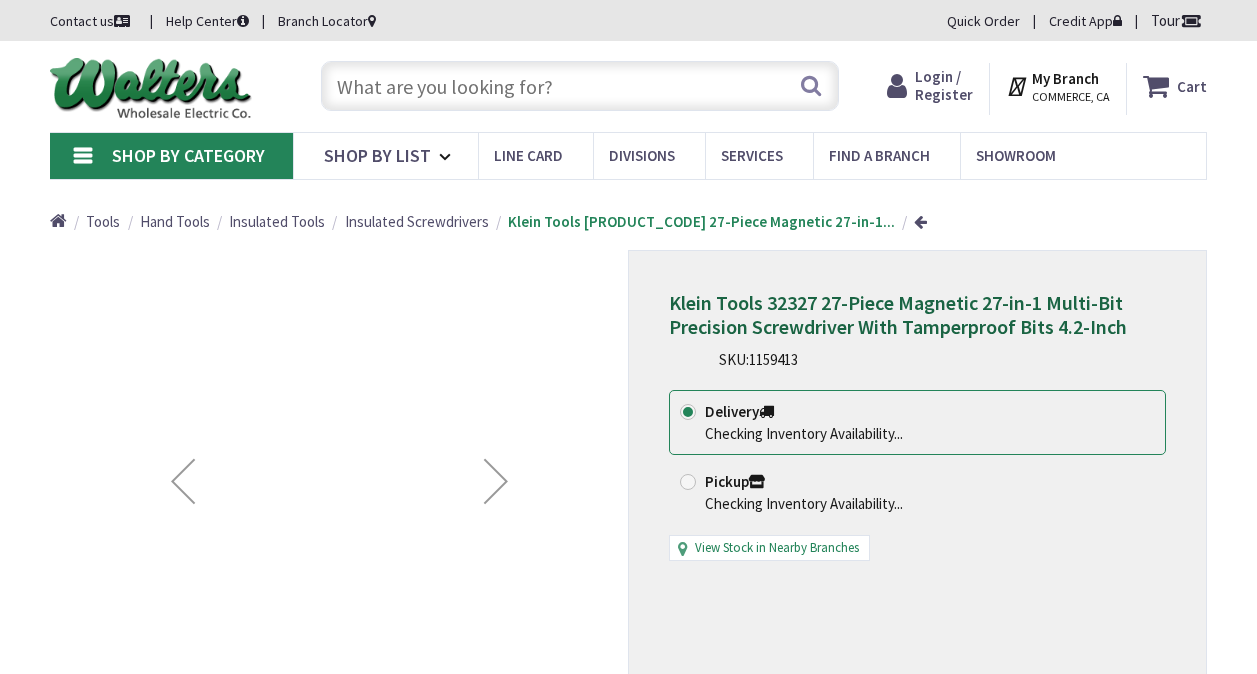 scroll, scrollTop: 0, scrollLeft: 0, axis: both 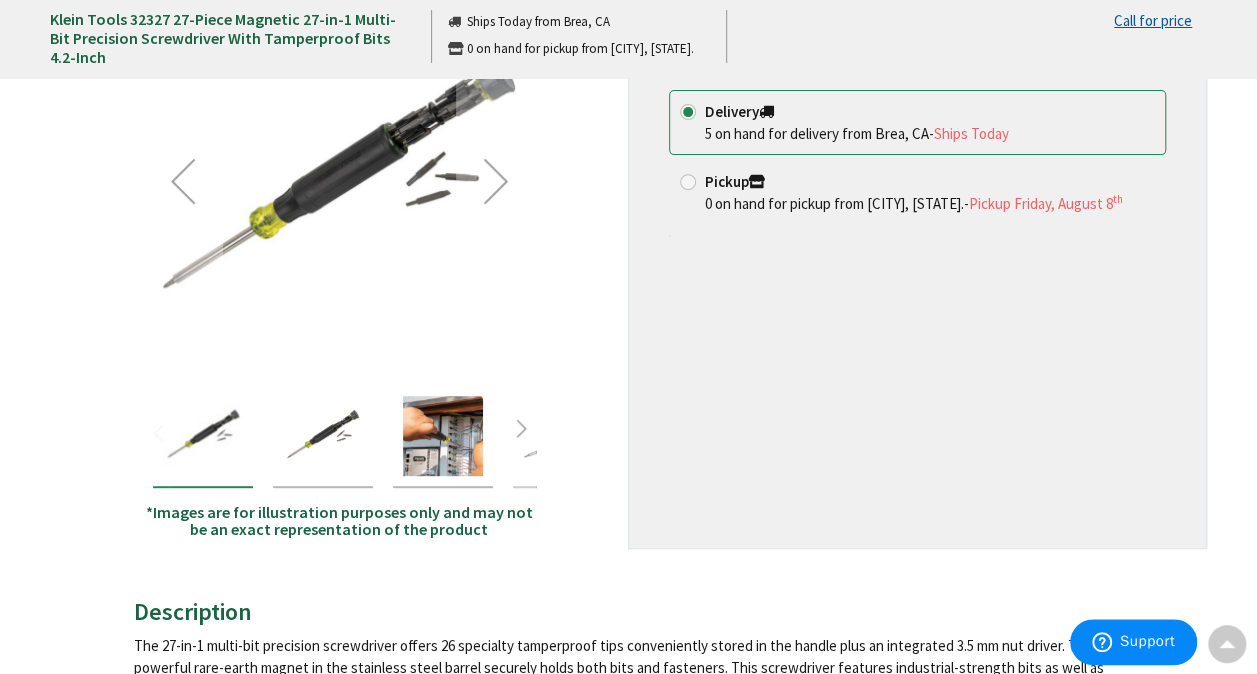 click at bounding box center (323, 436) 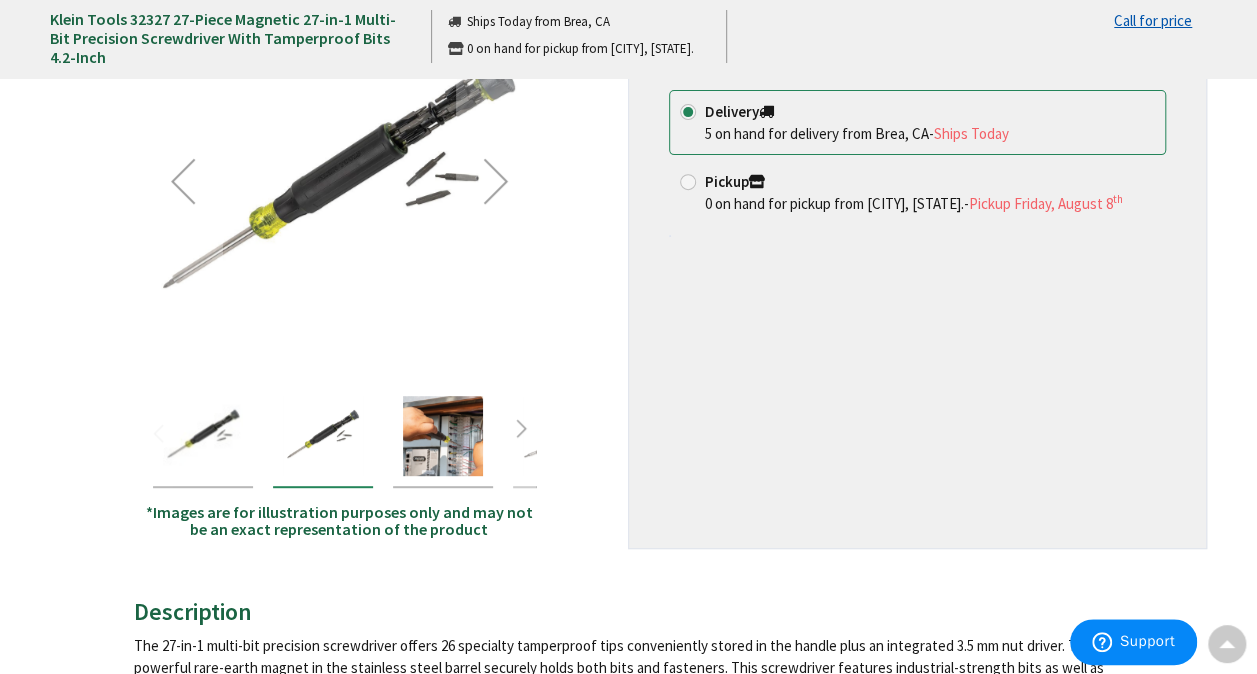 click at bounding box center (443, 436) 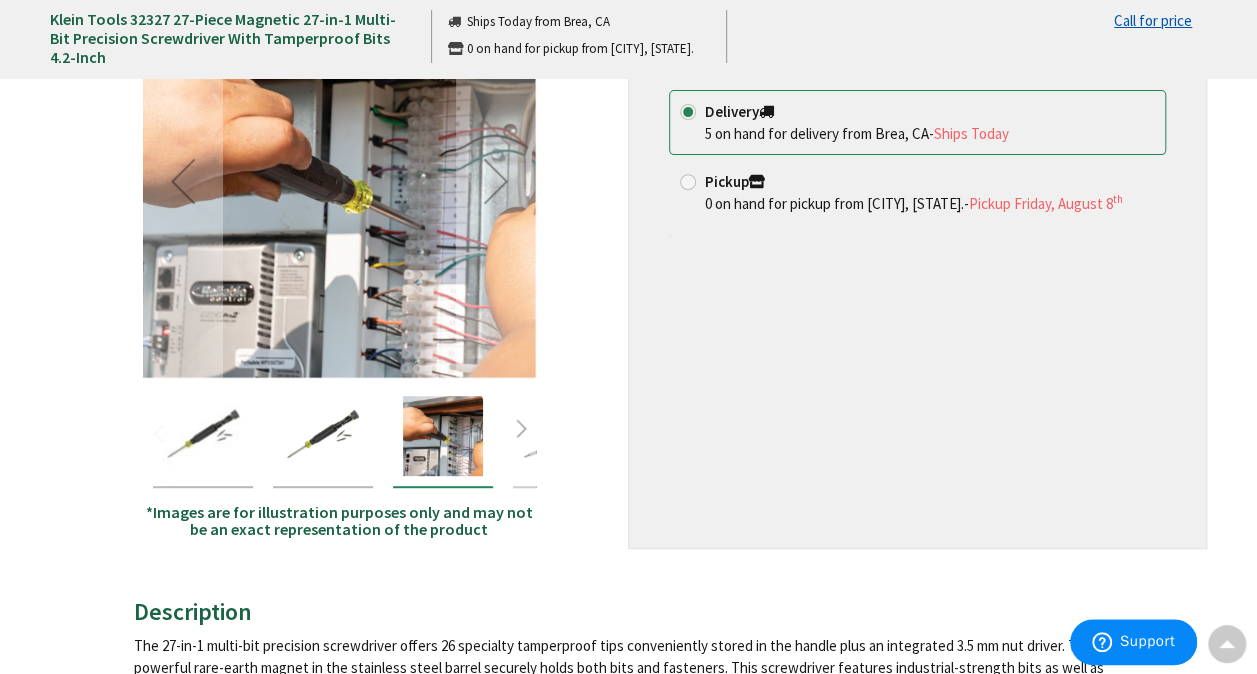 click at bounding box center [203, 436] 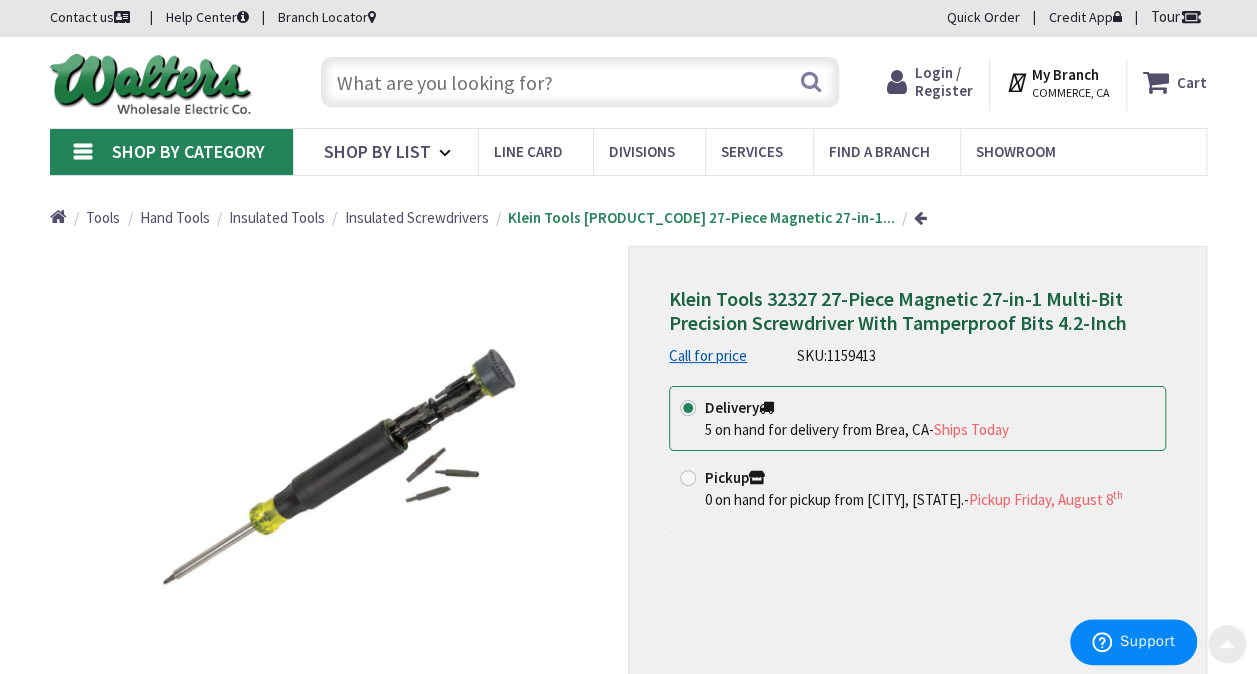 scroll, scrollTop: 0, scrollLeft: 0, axis: both 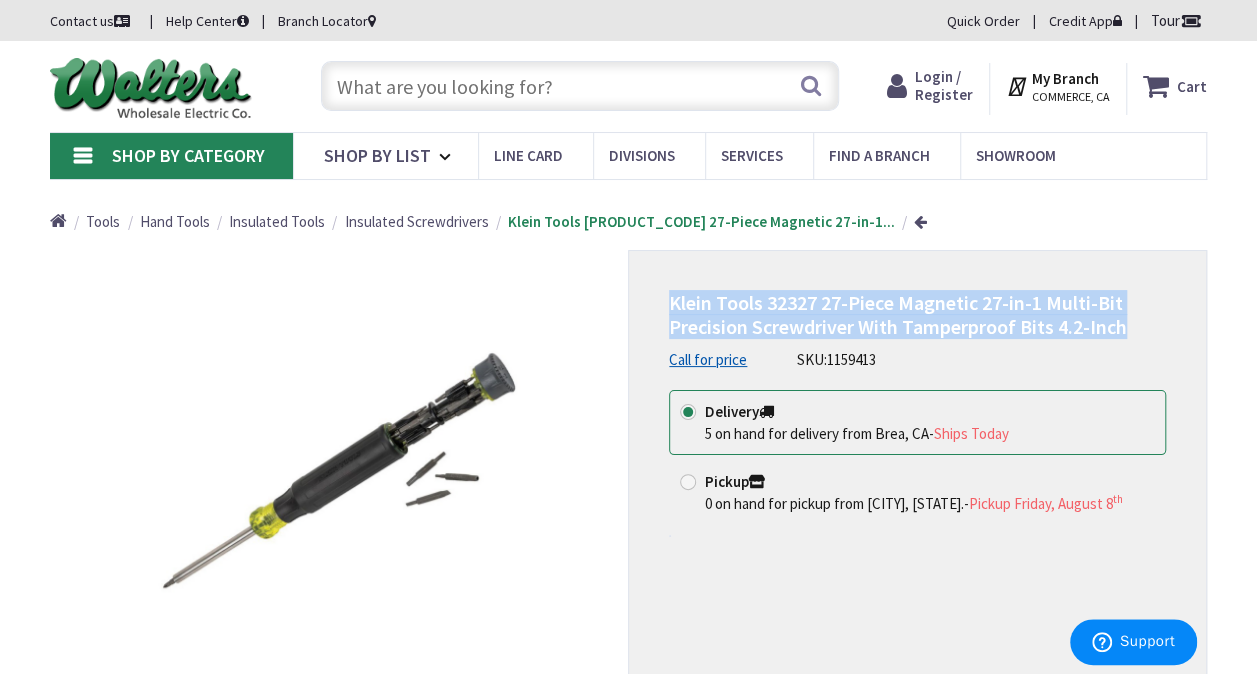 drag, startPoint x: 1129, startPoint y: 326, endPoint x: 672, endPoint y: 308, distance: 457.35434 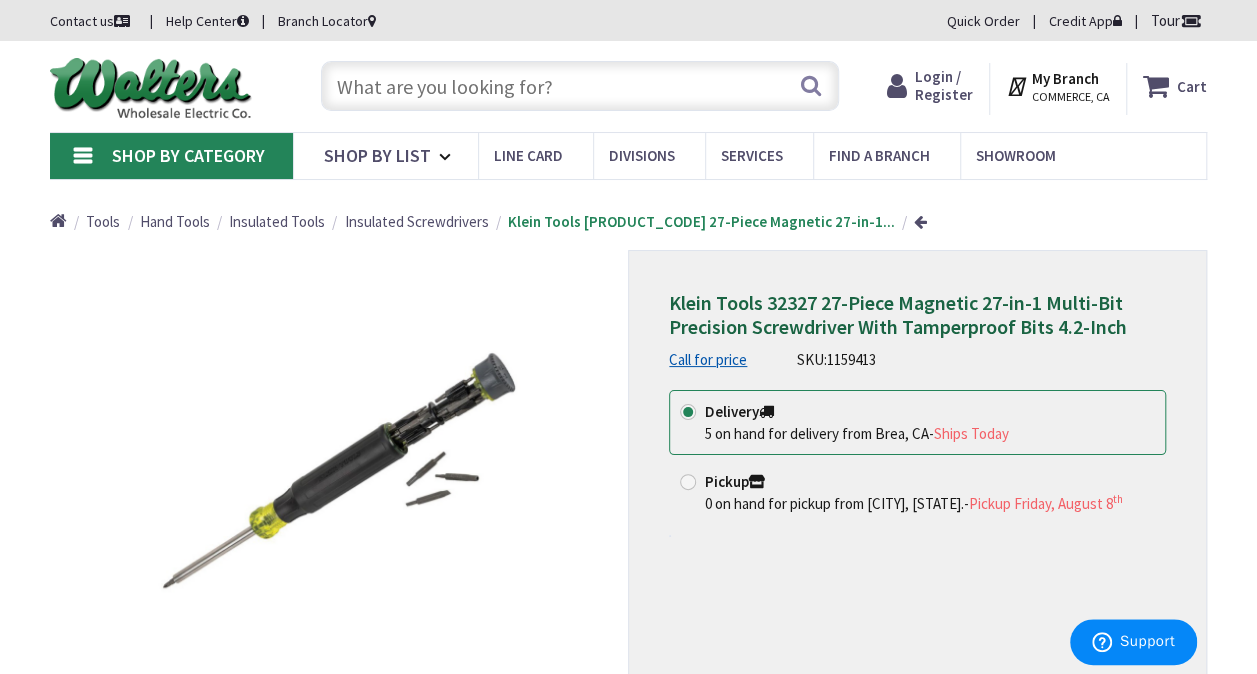 click at bounding box center (580, 86) 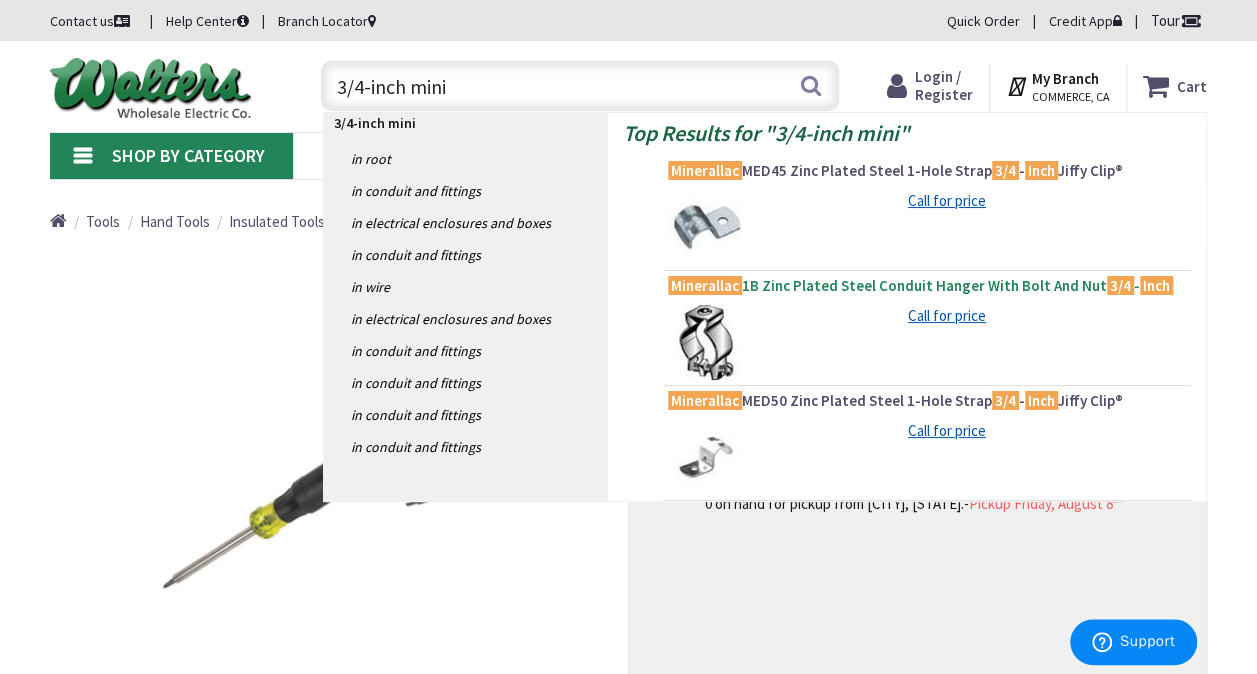 type on "3/4-inch mini" 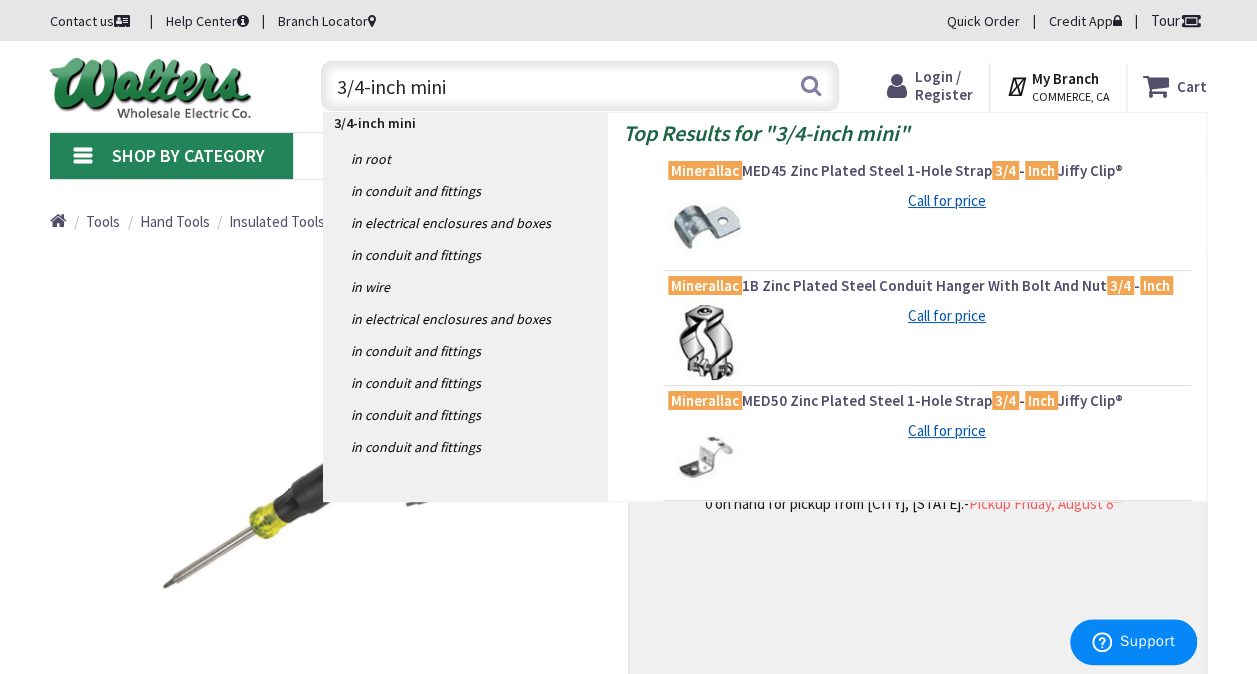 click on "Minerallac  1B Zinc Plated Steel Conduit Hanger With Bolt And Nut  3/4 - Inch" at bounding box center [927, 286] 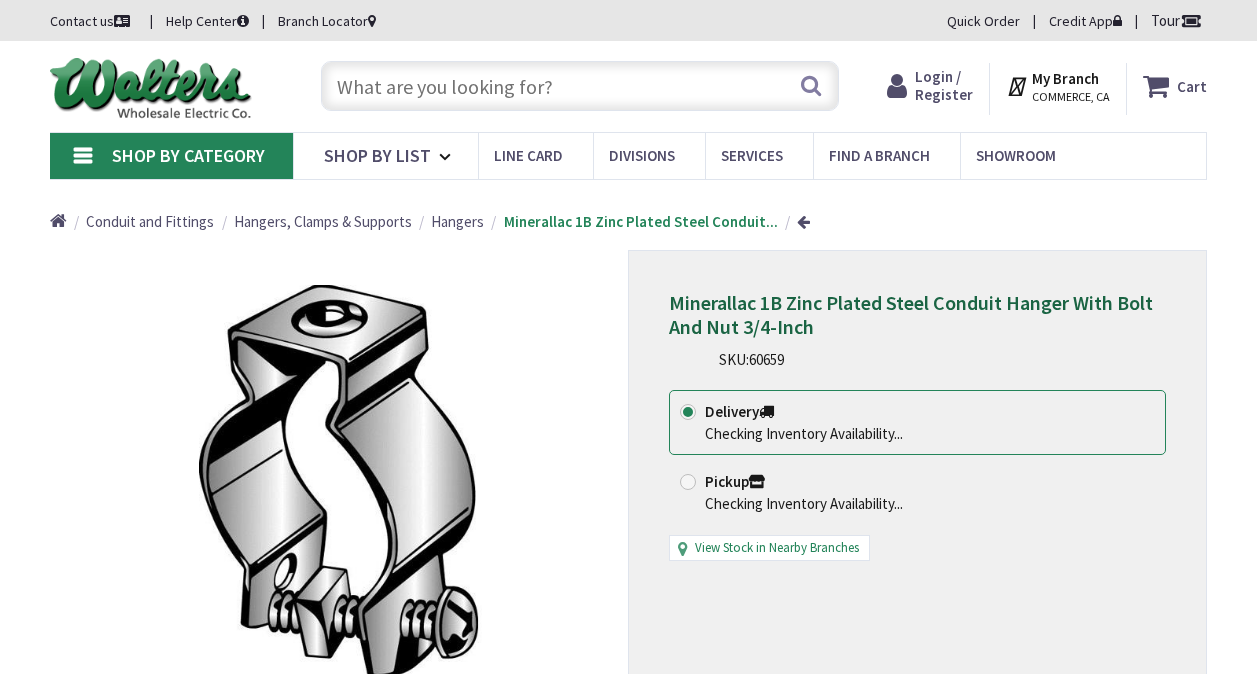 scroll, scrollTop: 0, scrollLeft: 0, axis: both 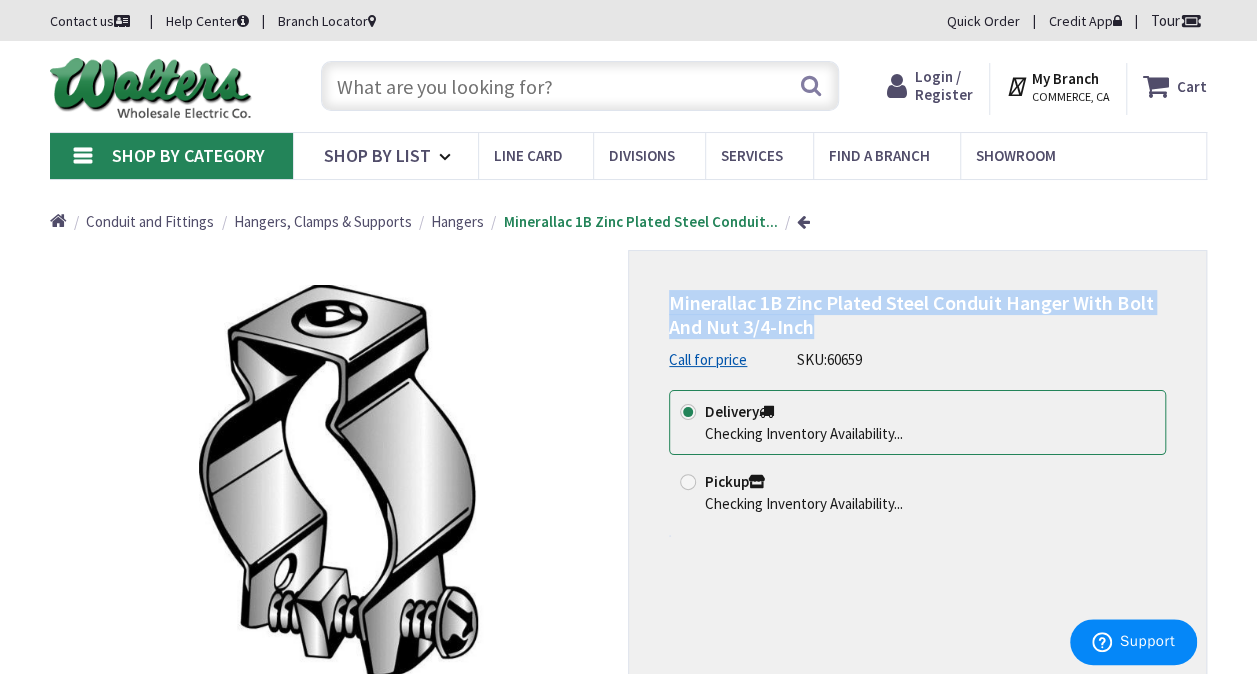 drag, startPoint x: 818, startPoint y: 327, endPoint x: 669, endPoint y: 305, distance: 150.6154 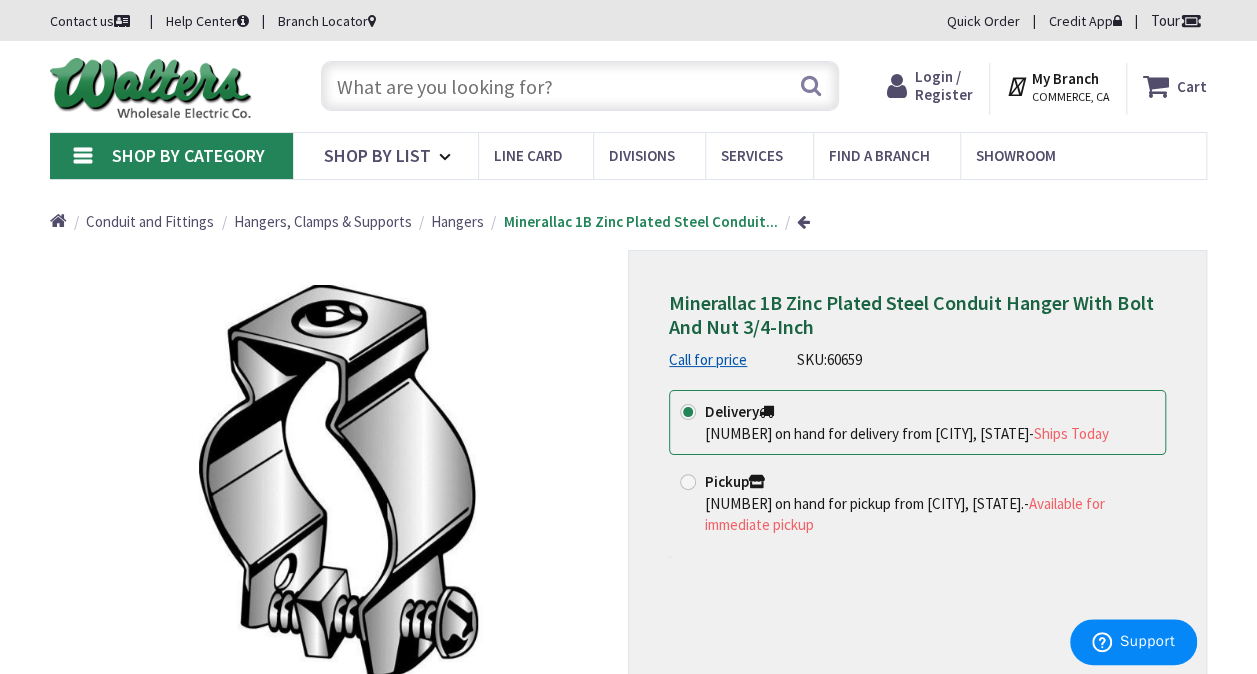 click at bounding box center [580, 86] 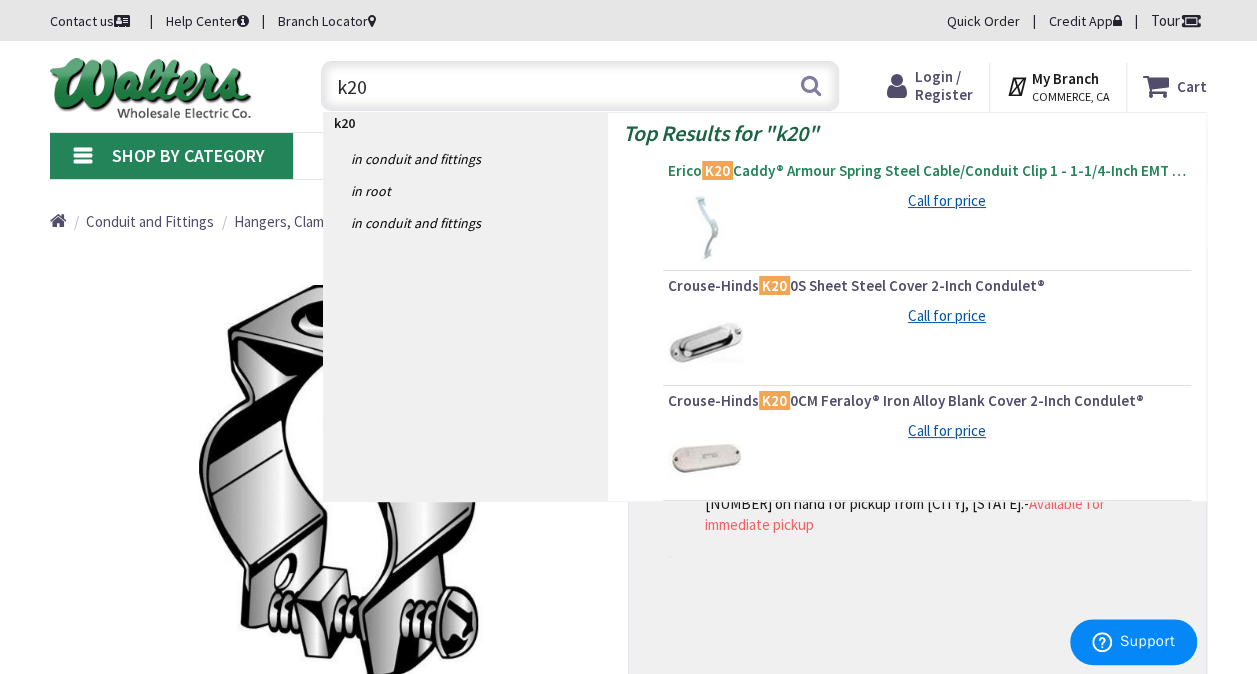 type on "k20" 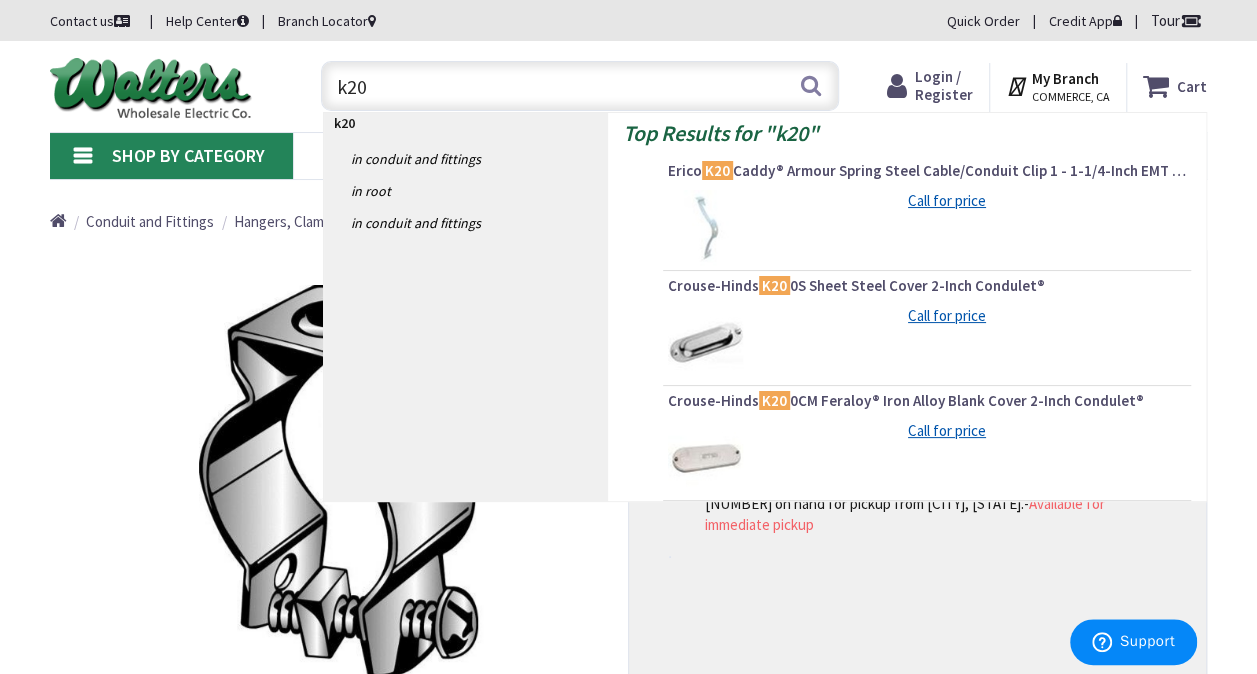 click on "Erico  K20  Caddy® Armour Spring Steel Cable/Conduit Clip 1 - 1-1/4-Inch EMT 3/4 - 1-Inch Rigid Caddy®" at bounding box center (927, 171) 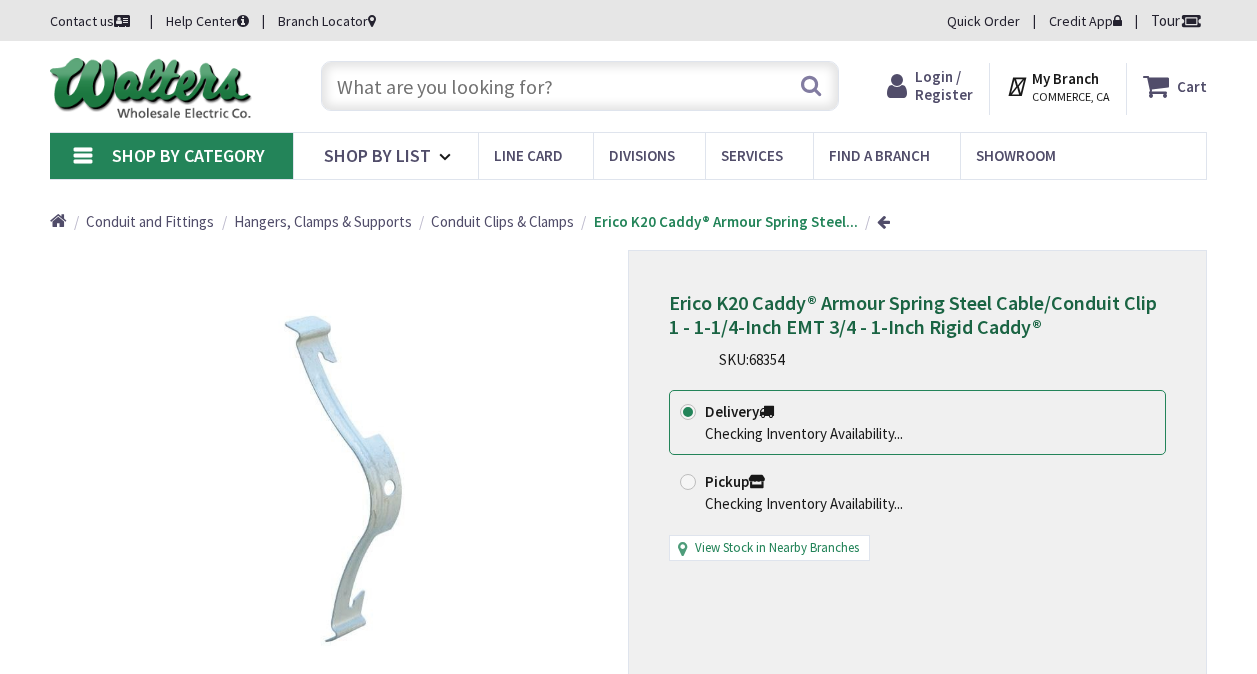 scroll, scrollTop: 0, scrollLeft: 0, axis: both 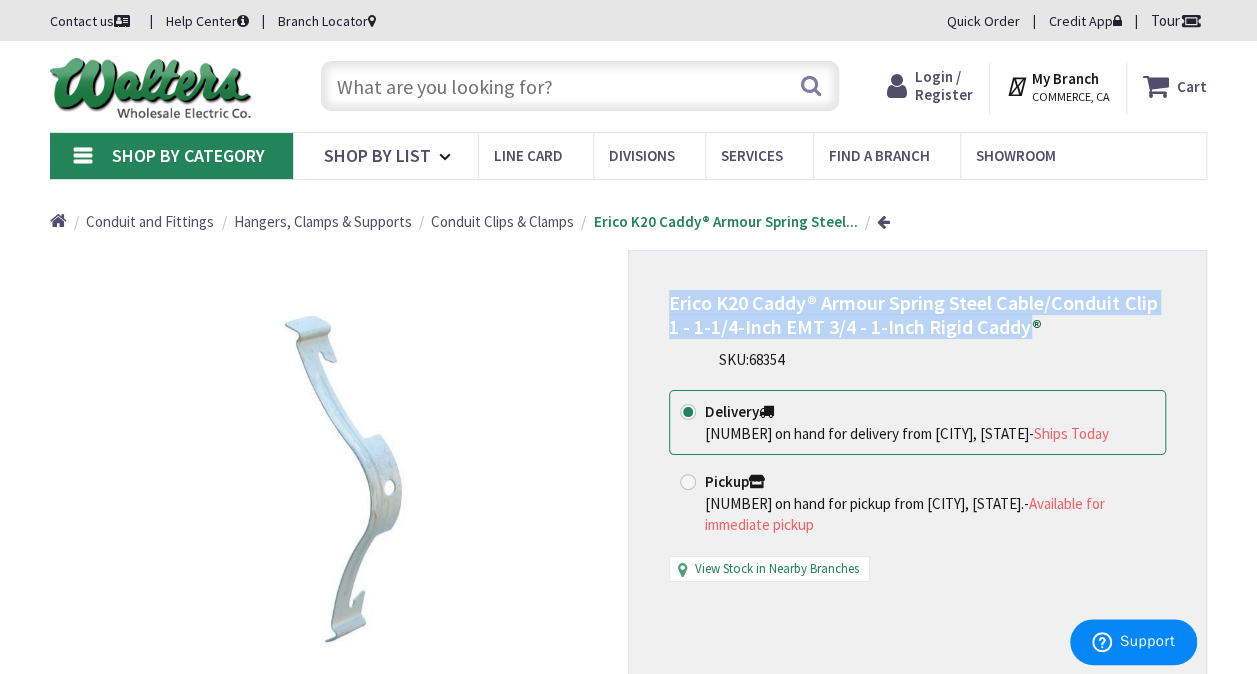 drag, startPoint x: 1028, startPoint y: 326, endPoint x: 672, endPoint y: 303, distance: 356.74222 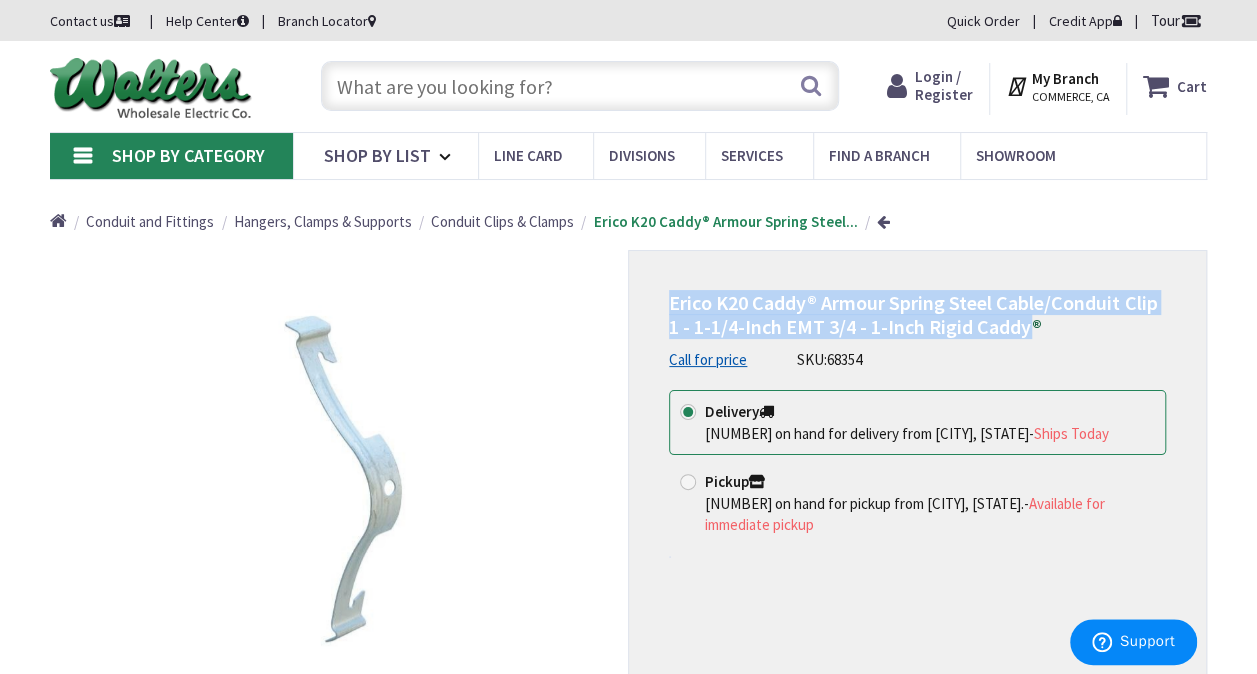 copy on "Erico K20 Caddy® Armour Spring Steel Cable/Conduit Clip 1 - 1-1/4-Inch EMT 3/4 - 1-Inch Rigid Caddy" 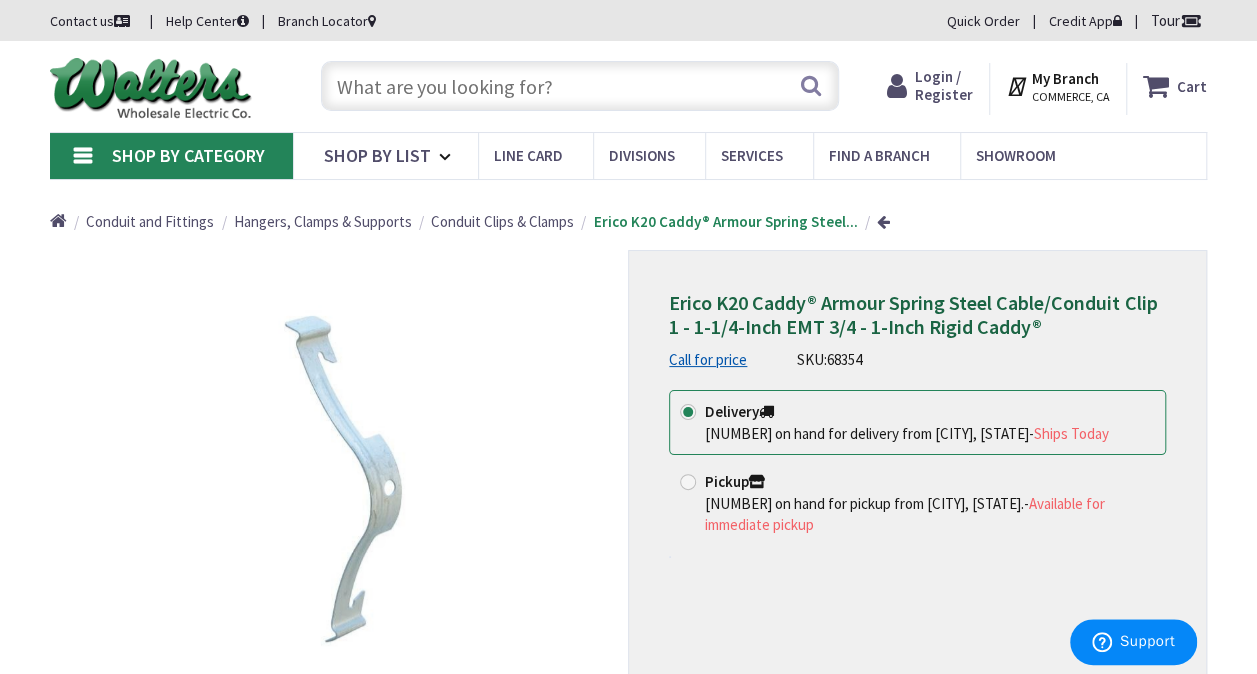 click at bounding box center [580, 86] 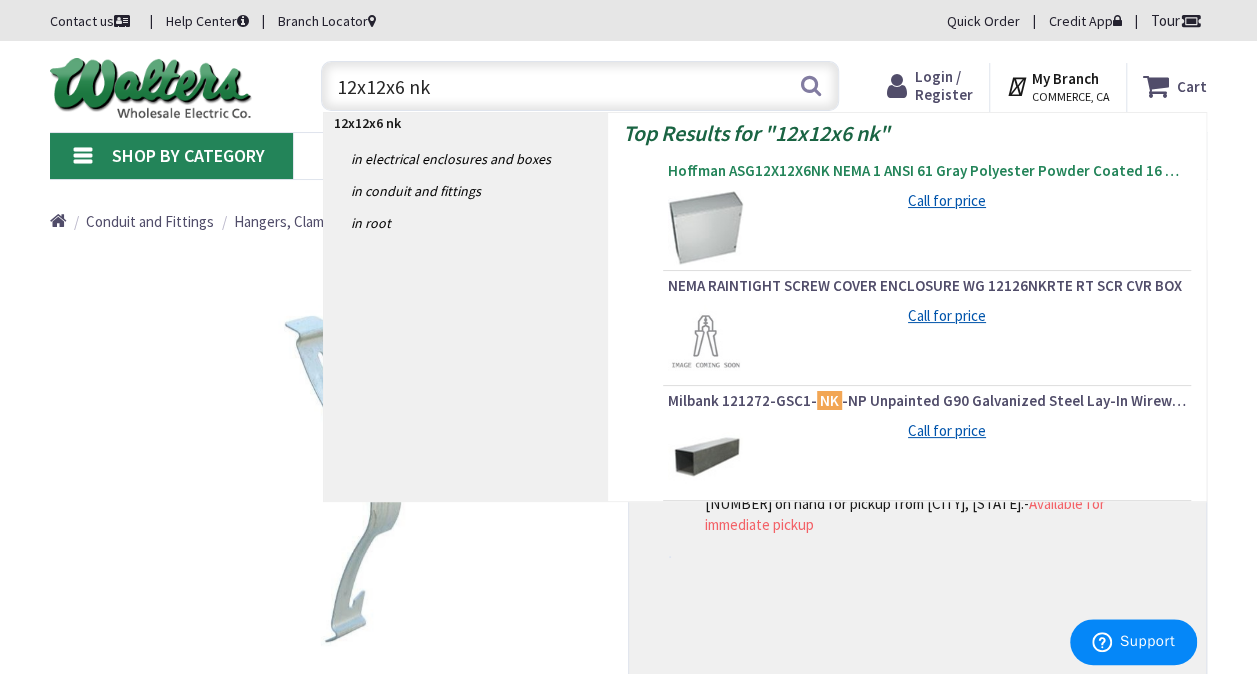 type on "12x12x6 nk" 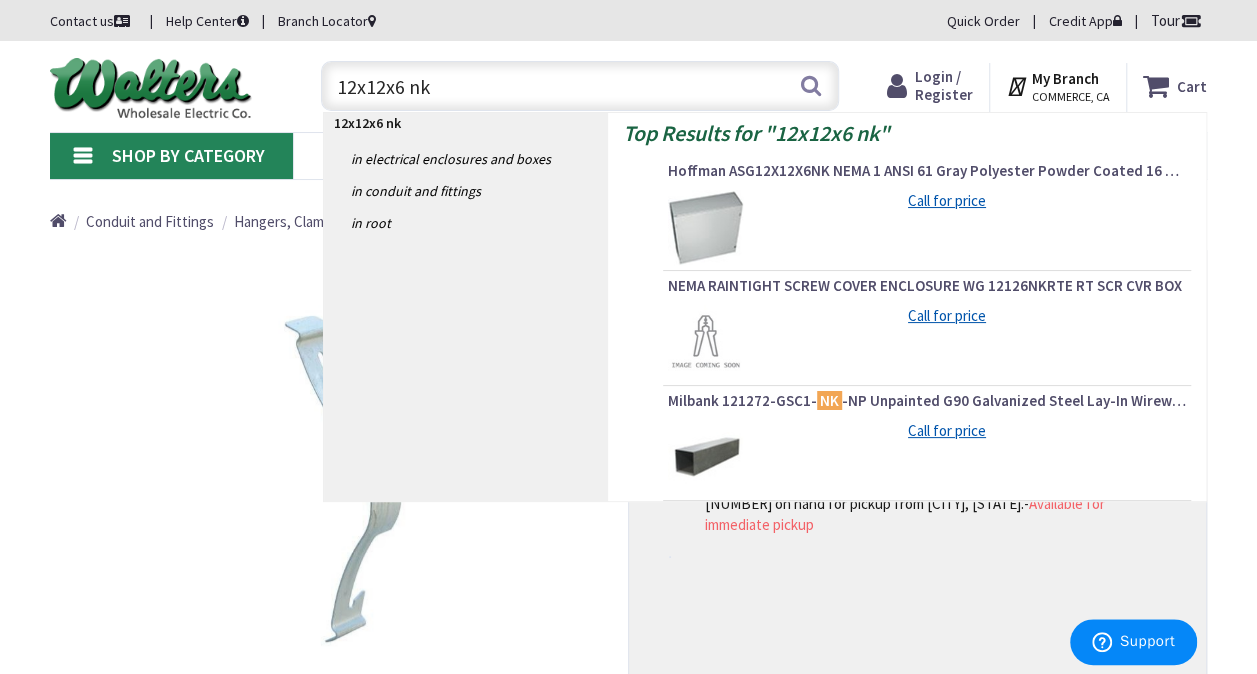 click on "Hoffman ASG12X12X6NK NEMA 1 ANSI 61 Gray Polyester Powder Coated 16 Gauge Galvanized Steel Screw Cover Enclosure Without Knockout 12-Inch x 12-Inch x 6-Inch" at bounding box center (927, 171) 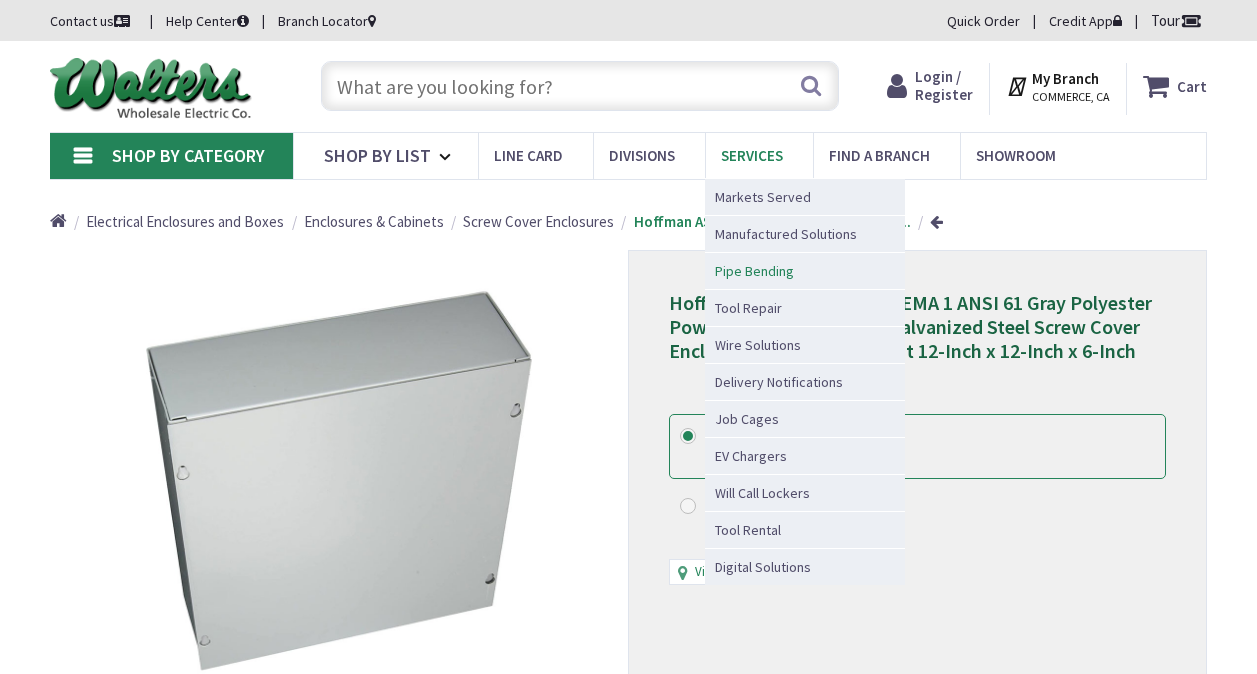 scroll, scrollTop: 0, scrollLeft: 0, axis: both 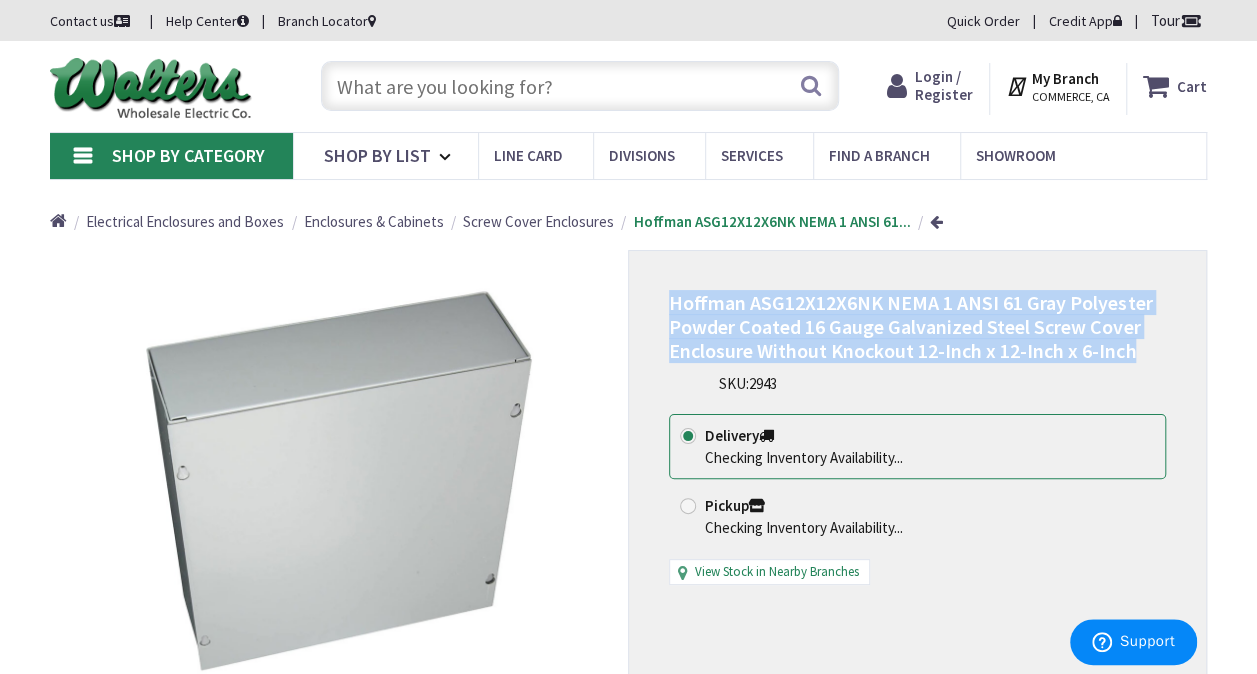 drag, startPoint x: 1132, startPoint y: 350, endPoint x: 667, endPoint y: 308, distance: 466.8929 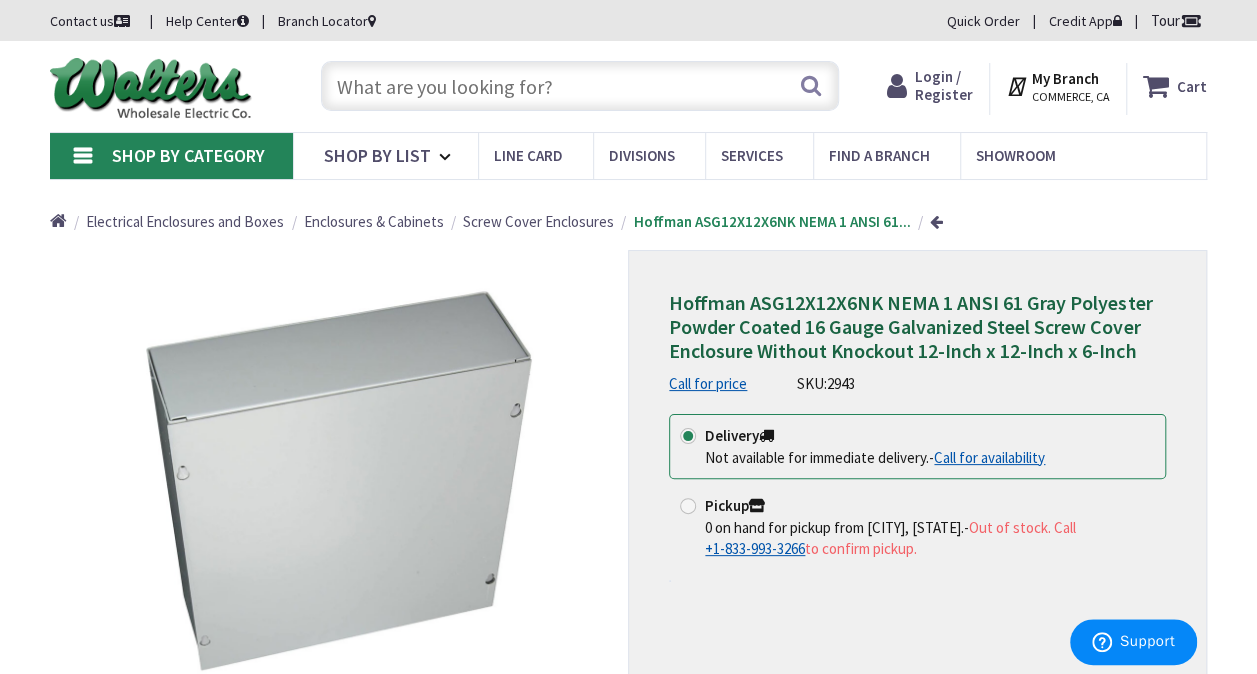 click at bounding box center [580, 86] 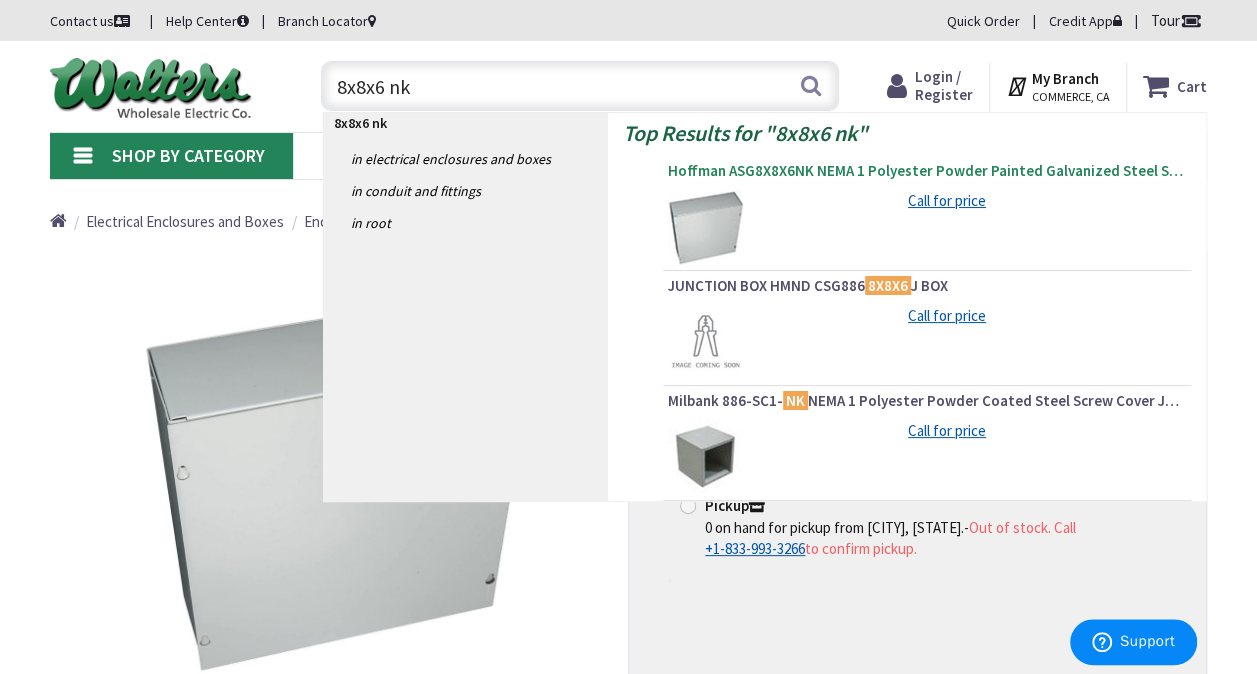 type on "8x8x6 nk" 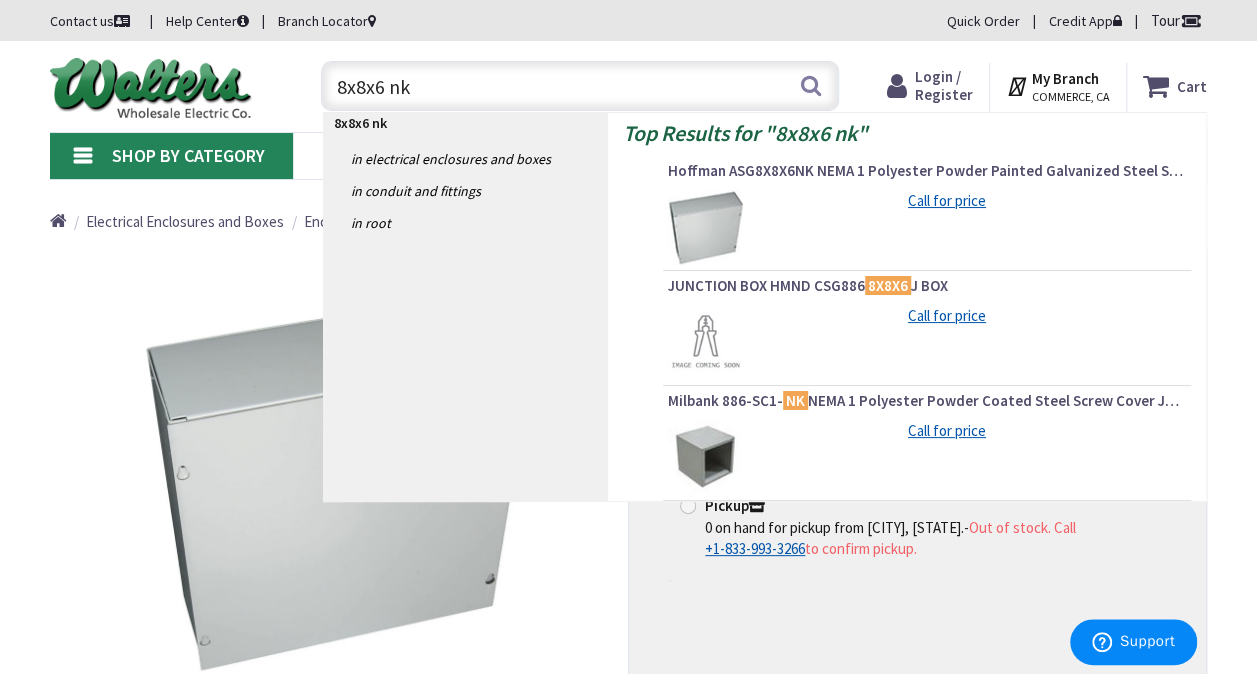 click on "Hoffman ASG8X8X6NK NEMA 1 Polyester Powder Painted Galvanized Steel Screw Cover Enclosure Without Knockout 8-Inch x 8-Inch x 6-Inch ANSI 61 Gray" at bounding box center (927, 171) 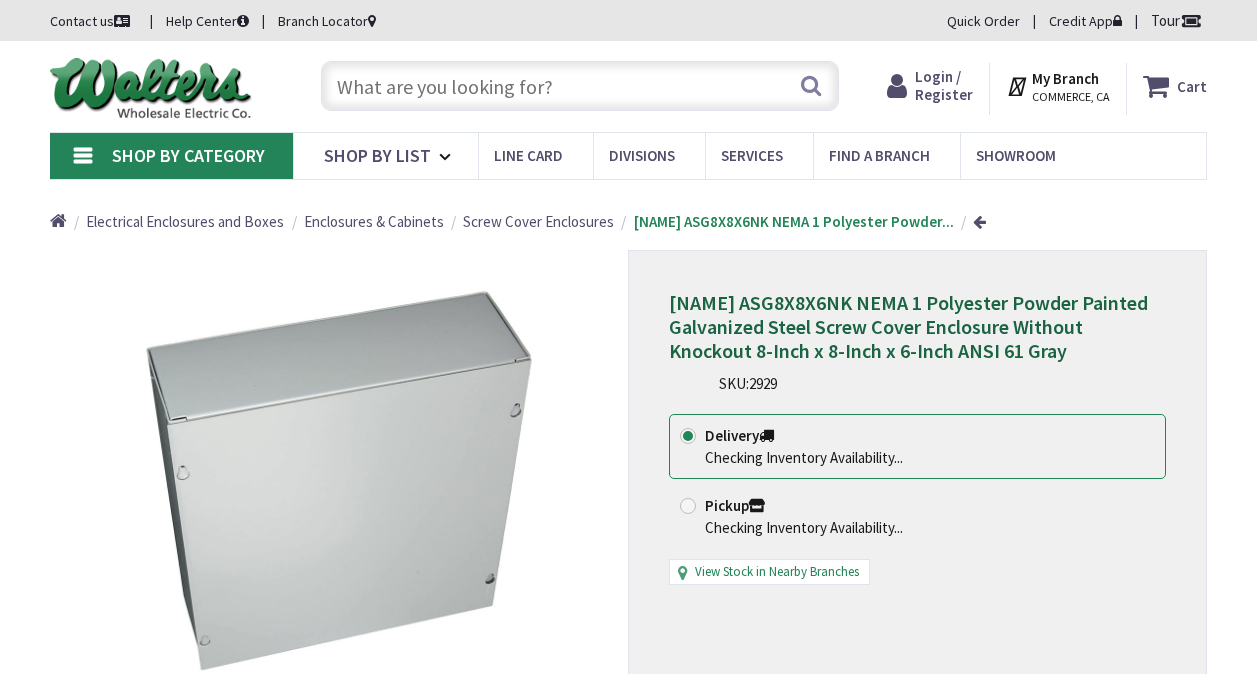 scroll, scrollTop: 0, scrollLeft: 0, axis: both 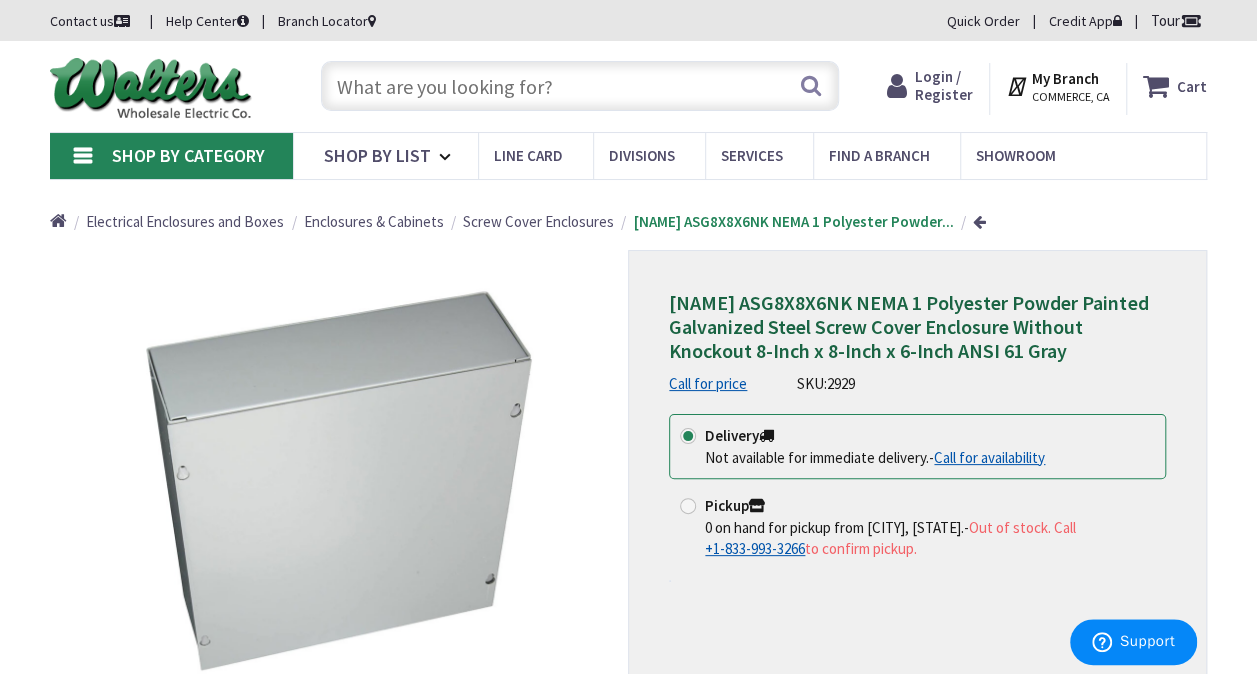 drag, startPoint x: 1065, startPoint y: 349, endPoint x: 667, endPoint y: 309, distance: 400.005 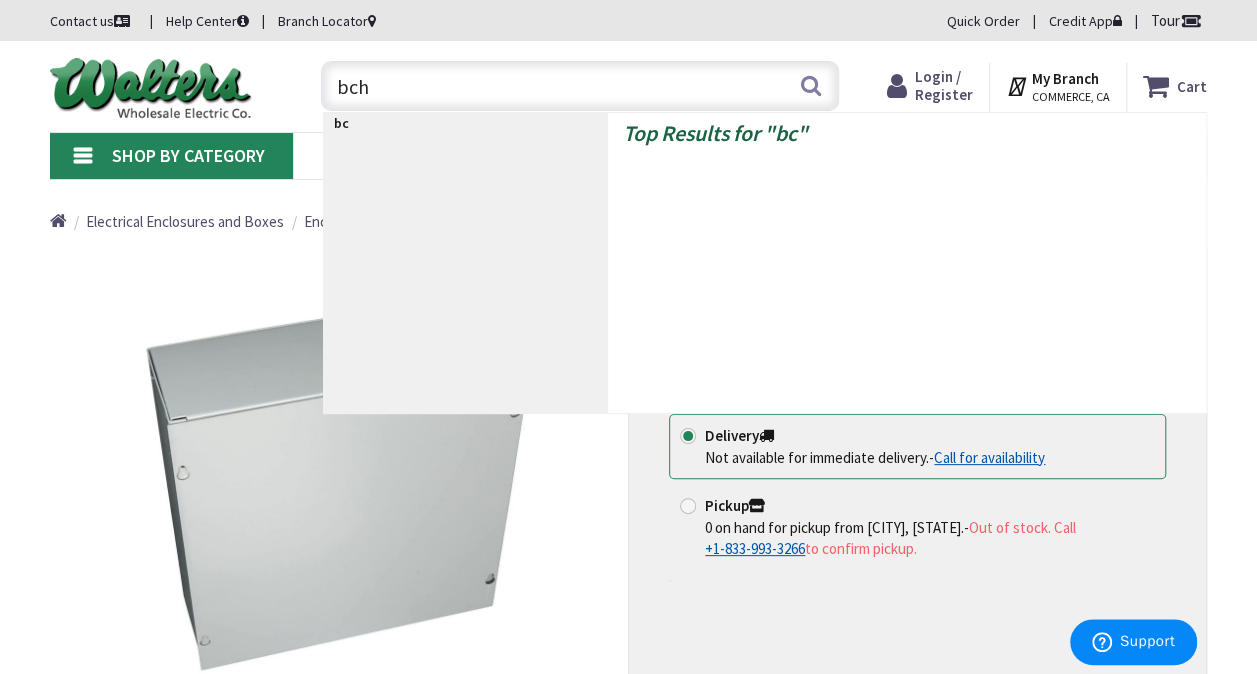 type on "bchs" 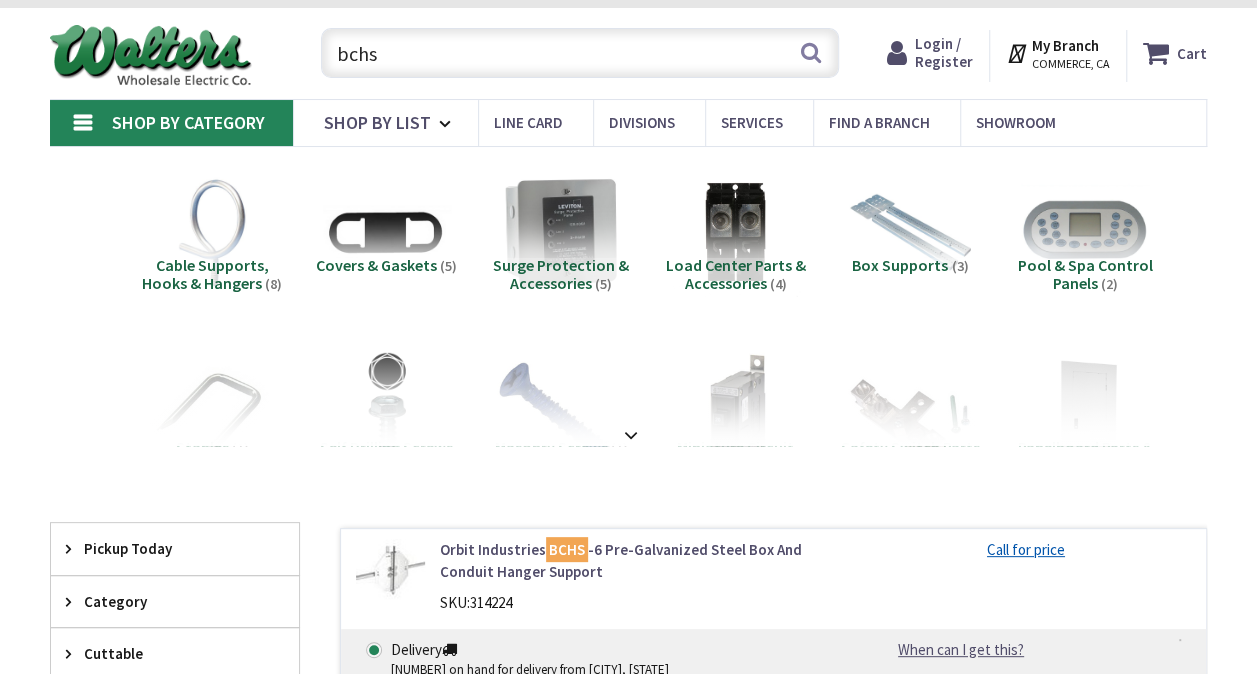 scroll, scrollTop: 400, scrollLeft: 0, axis: vertical 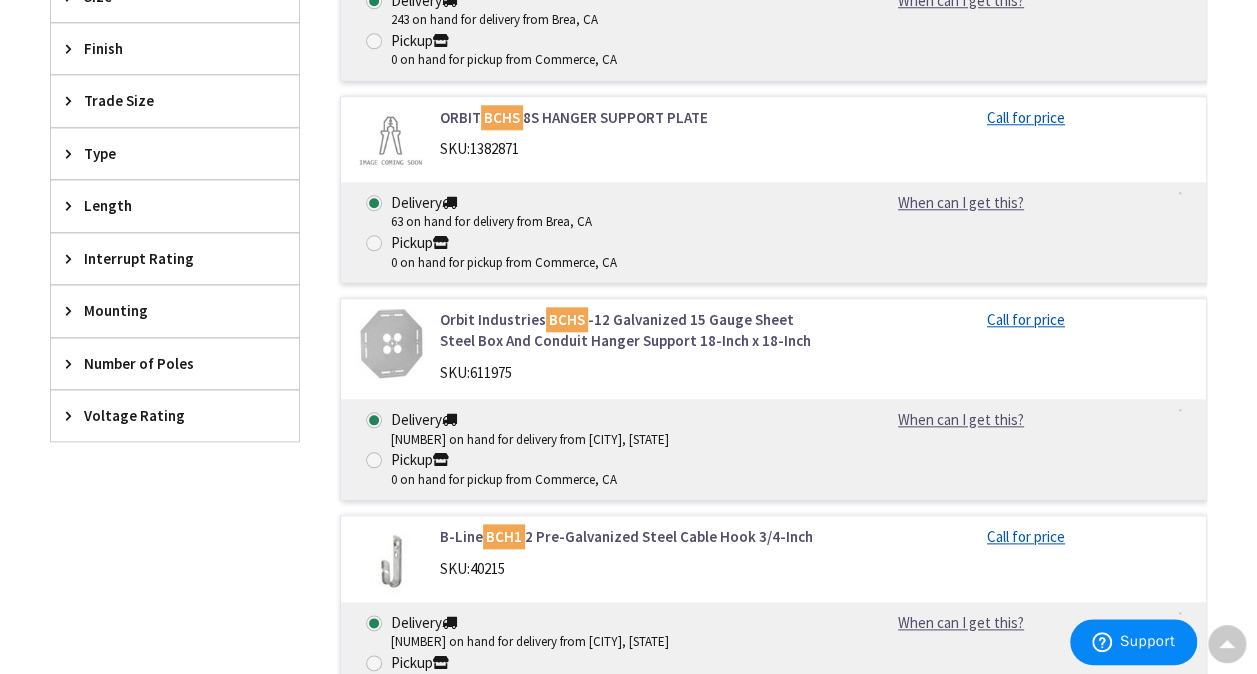 click on "Orbit Industries  BCHS -12 Galvanized 15 Gauge Sheet Steel Box And Conduit Hanger Support 18-Inch x 18-Inch" at bounding box center [635, 330] 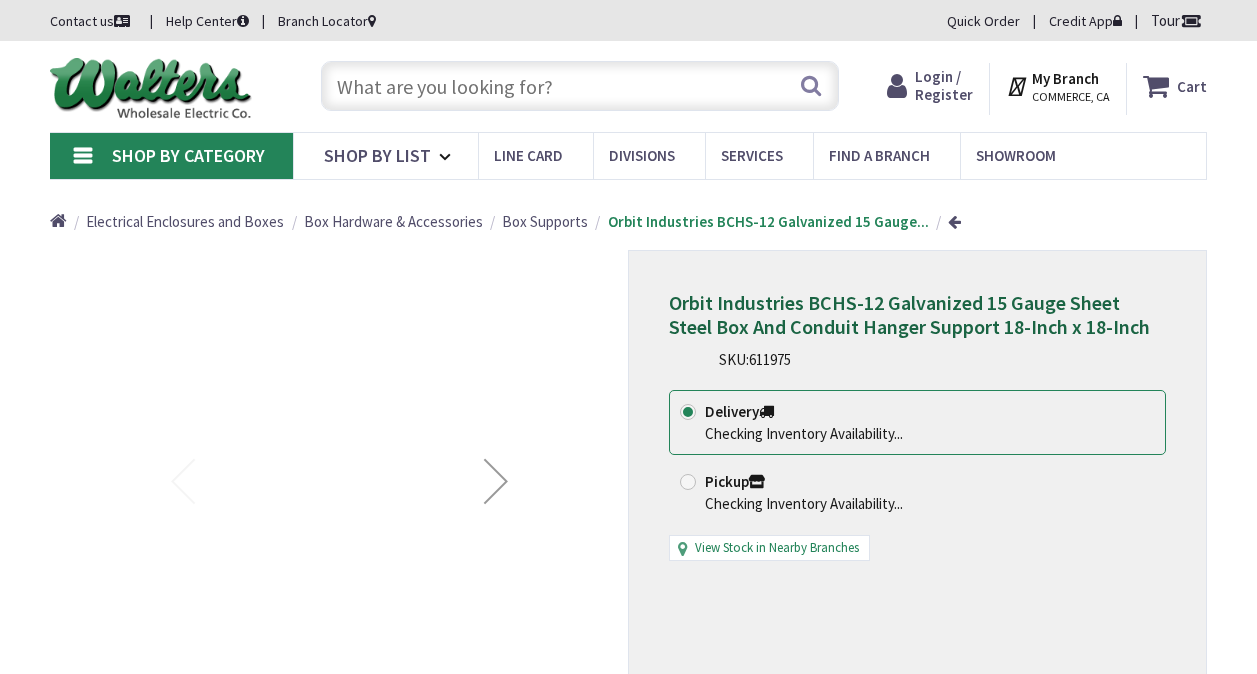 scroll, scrollTop: 0, scrollLeft: 0, axis: both 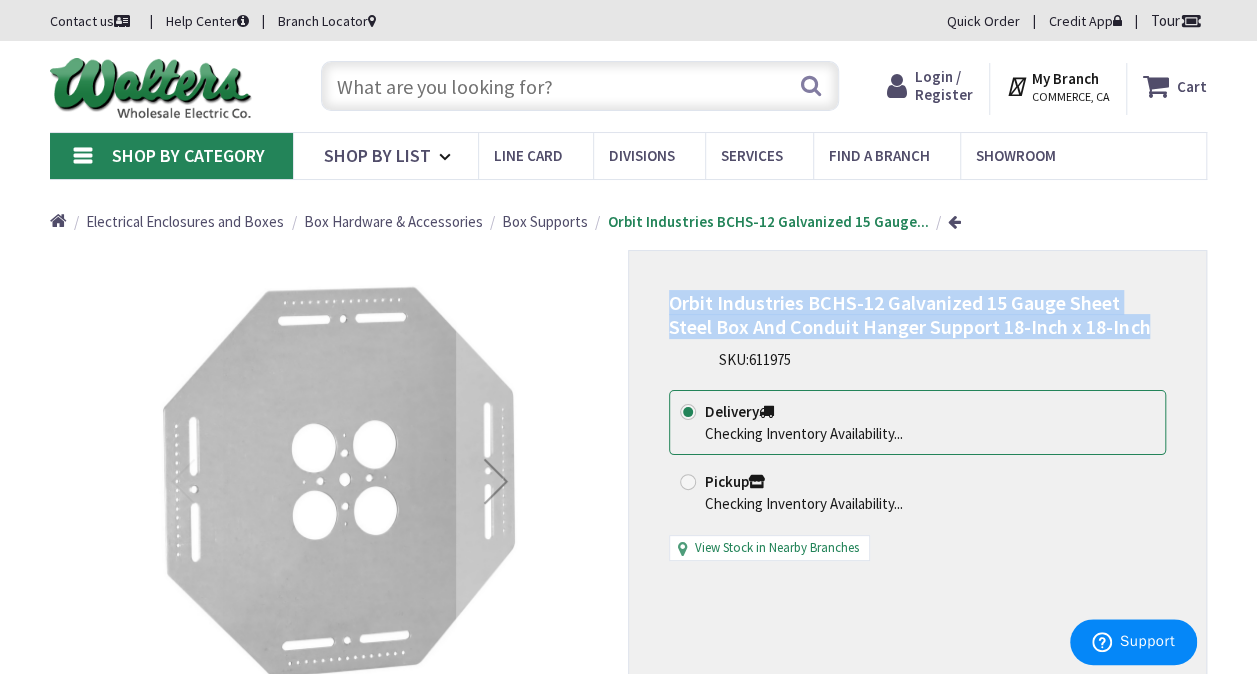 drag, startPoint x: 1100, startPoint y: 326, endPoint x: 668, endPoint y: 307, distance: 432.41763 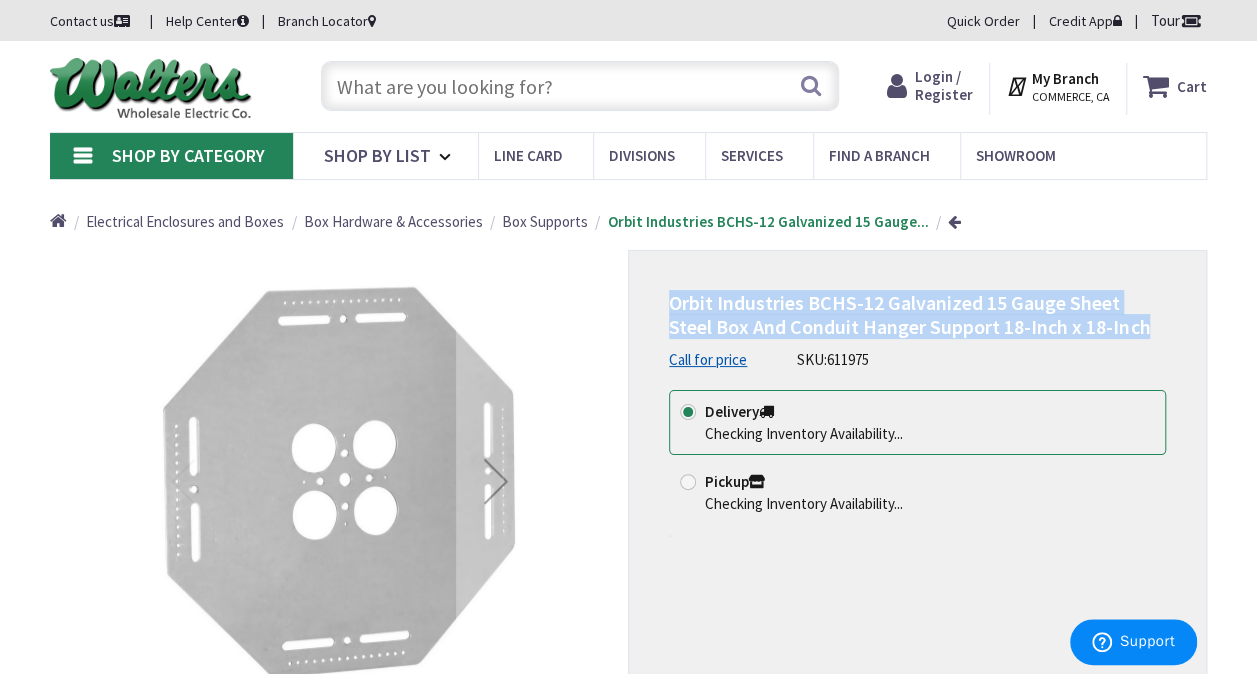 drag, startPoint x: 668, startPoint y: 307, endPoint x: 681, endPoint y: 307, distance: 13 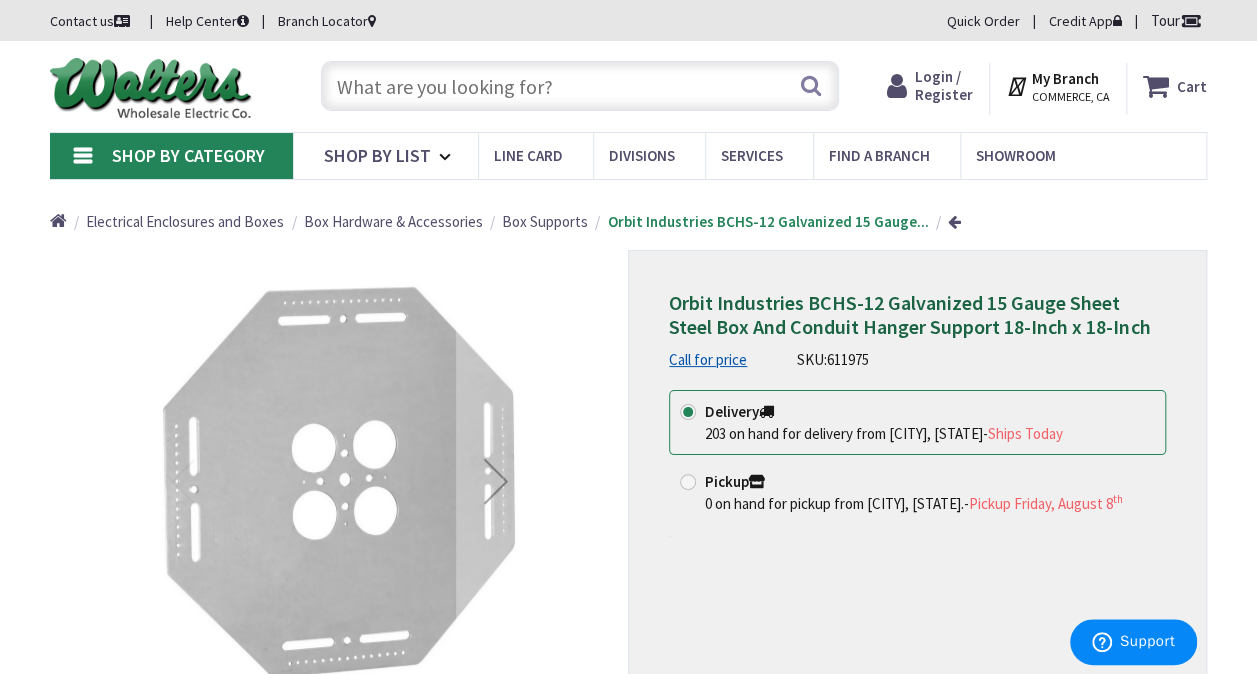 click at bounding box center (580, 86) 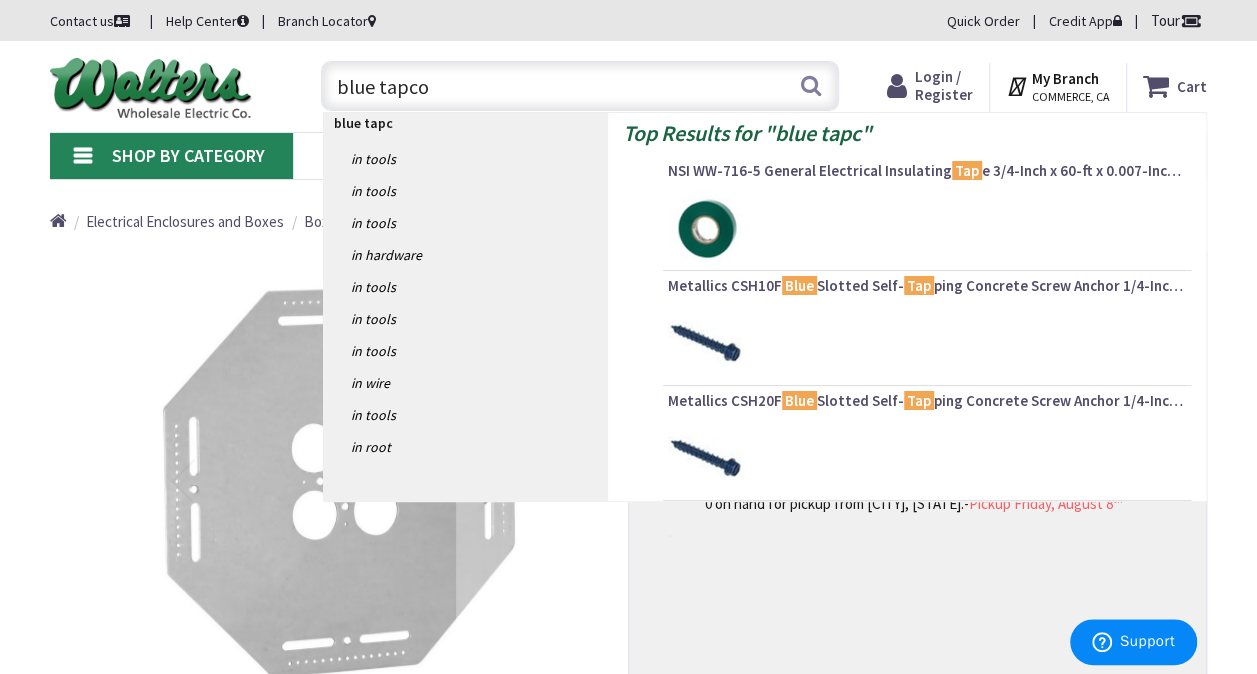 type on "blue tapcon" 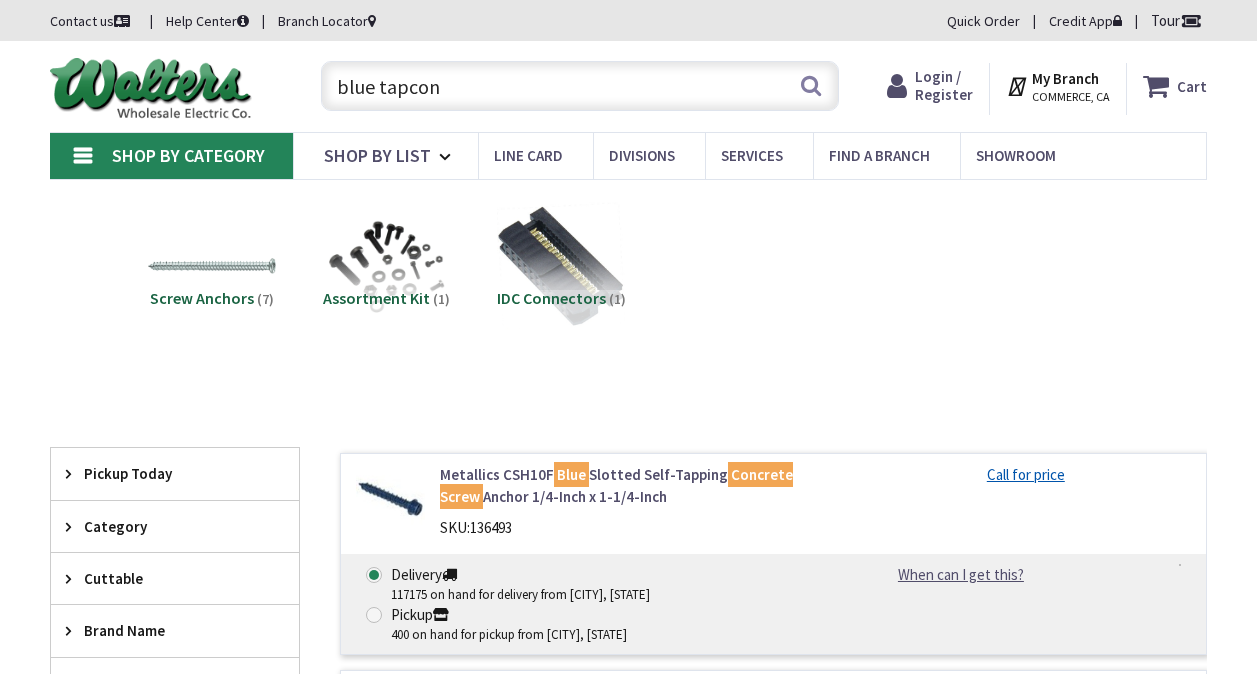 scroll, scrollTop: 0, scrollLeft: 0, axis: both 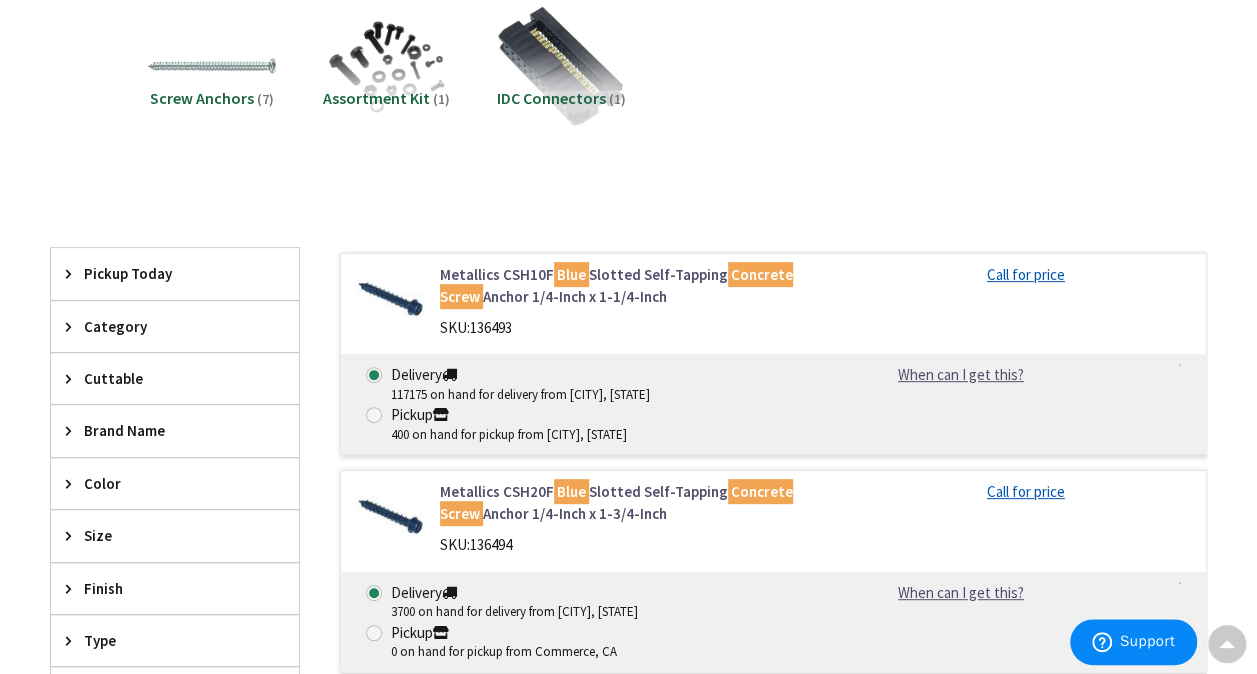 click on "Metallics CSH10F  Blue  Slotted Self-Tapping  Concrete Screw  Anchor 1/4-Inch x 1-1/4-Inch" at bounding box center (635, 285) 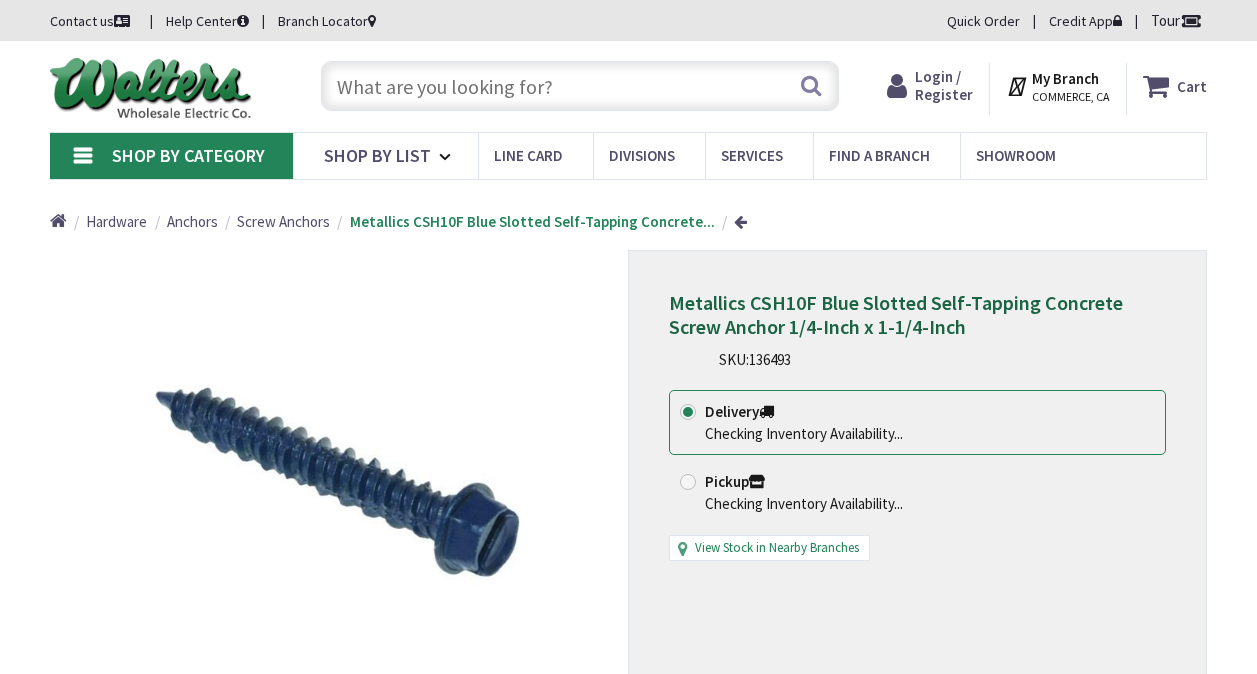 scroll, scrollTop: 0, scrollLeft: 0, axis: both 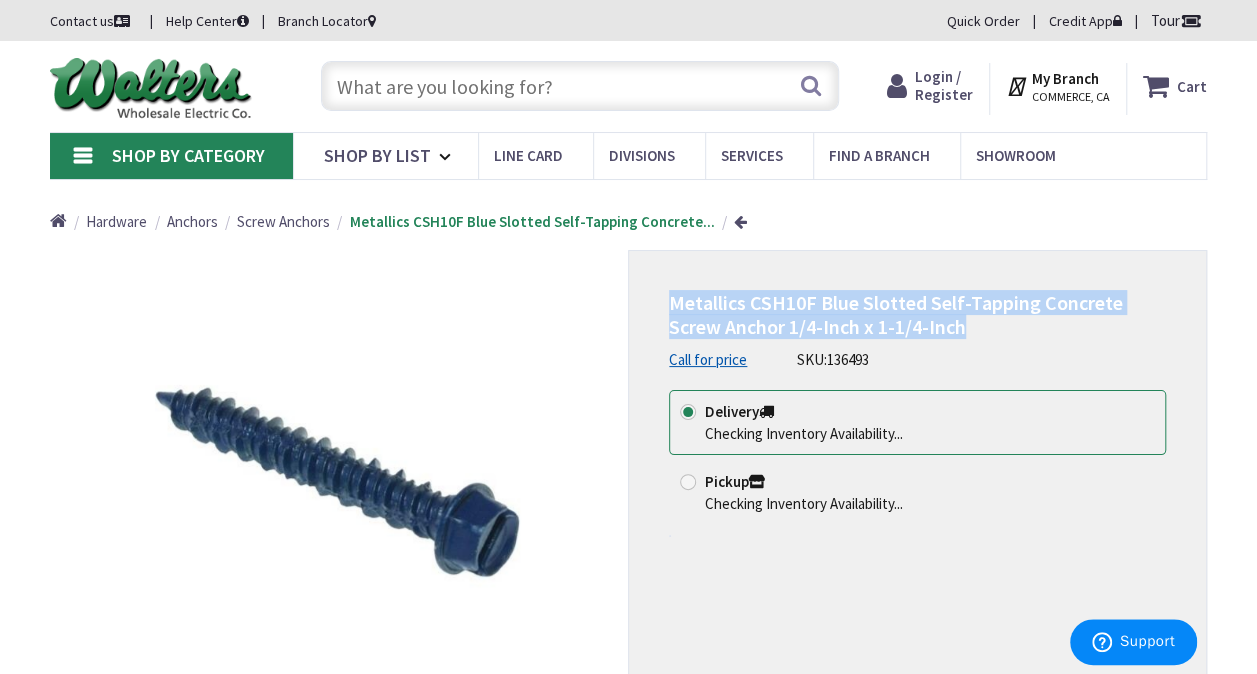 drag, startPoint x: 973, startPoint y: 328, endPoint x: 666, endPoint y: 308, distance: 307.6508 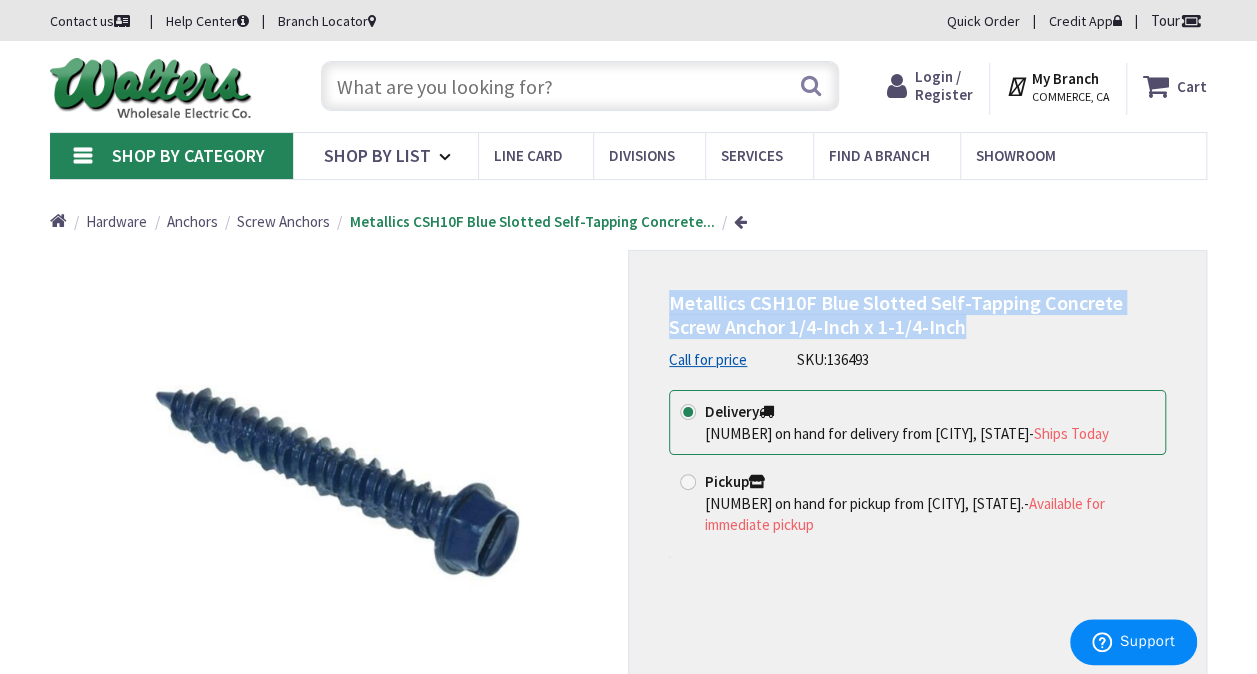 drag, startPoint x: 666, startPoint y: 308, endPoint x: 774, endPoint y: 306, distance: 108.01852 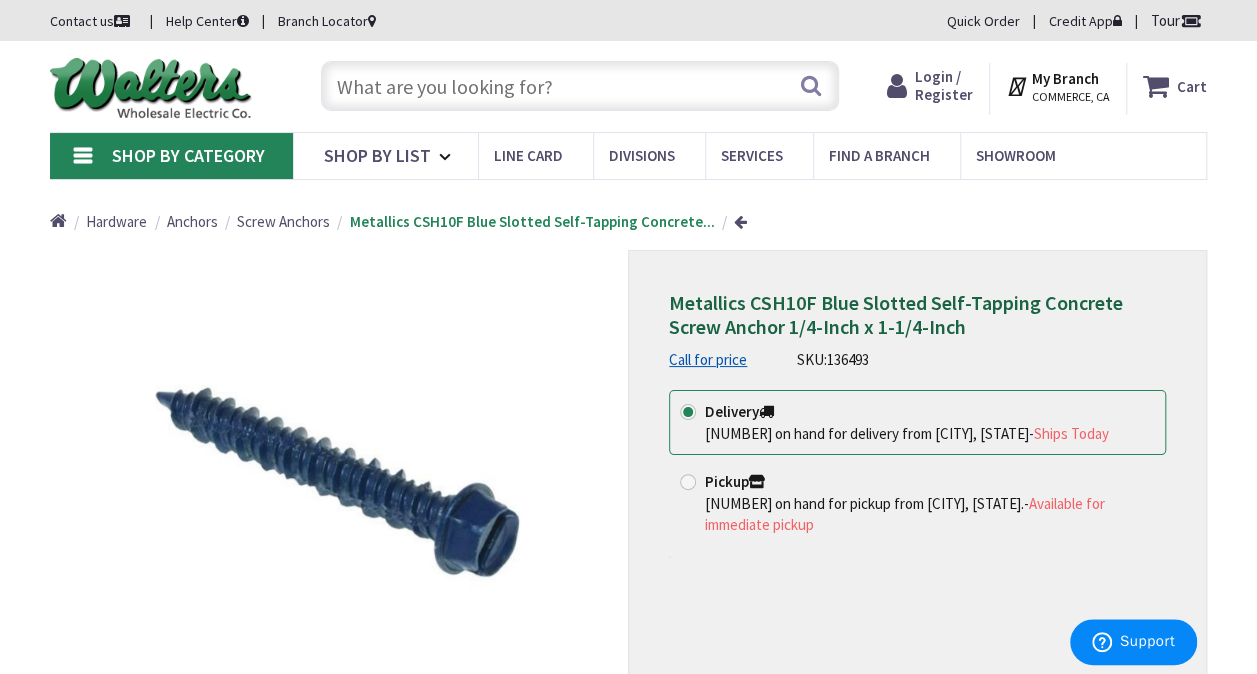 click at bounding box center [580, 86] 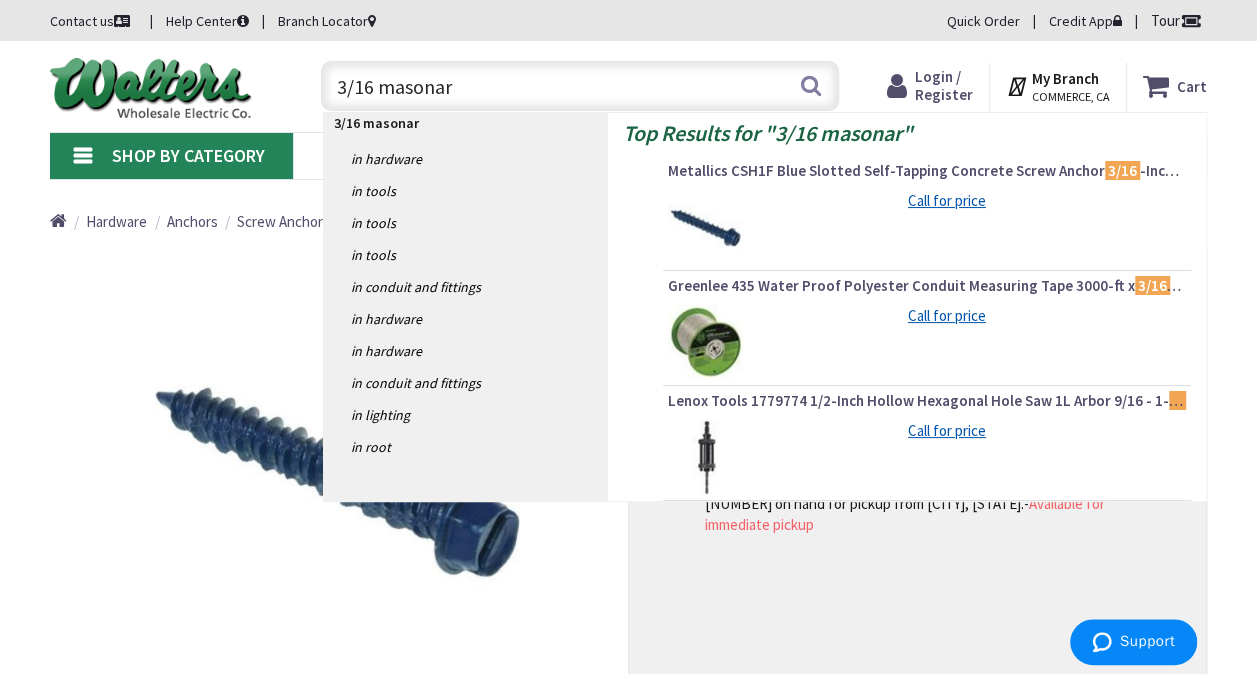 type on "3/16 masonary" 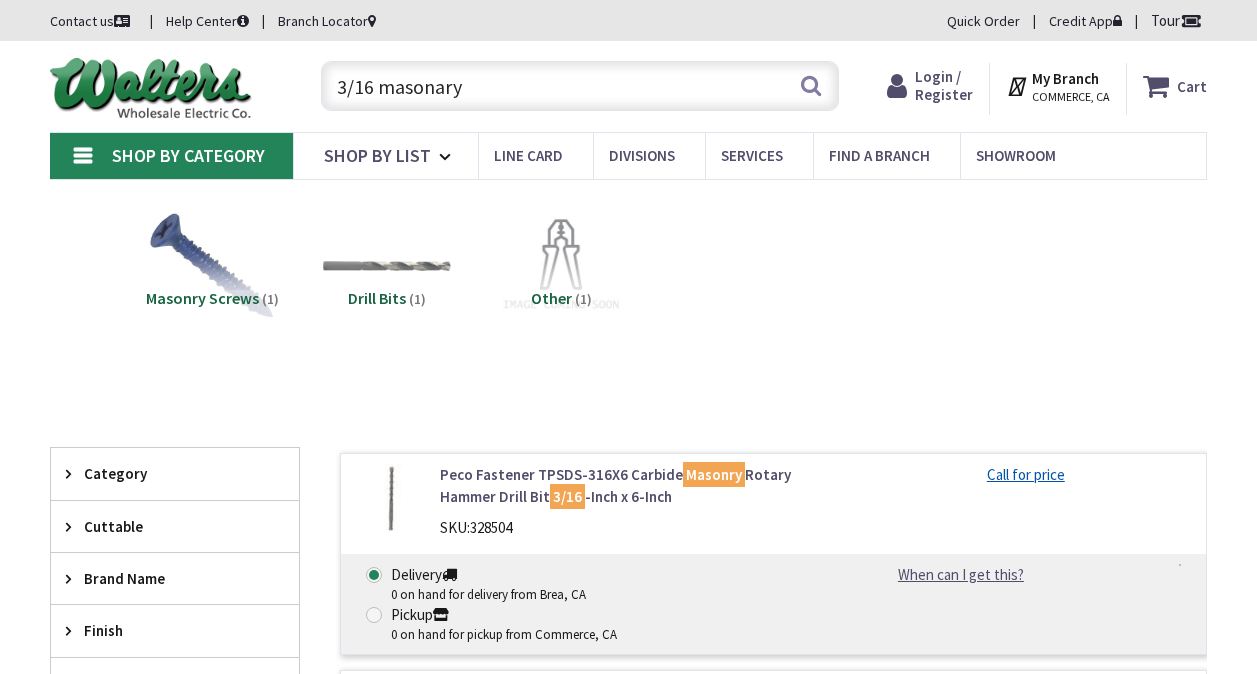scroll, scrollTop: 0, scrollLeft: 0, axis: both 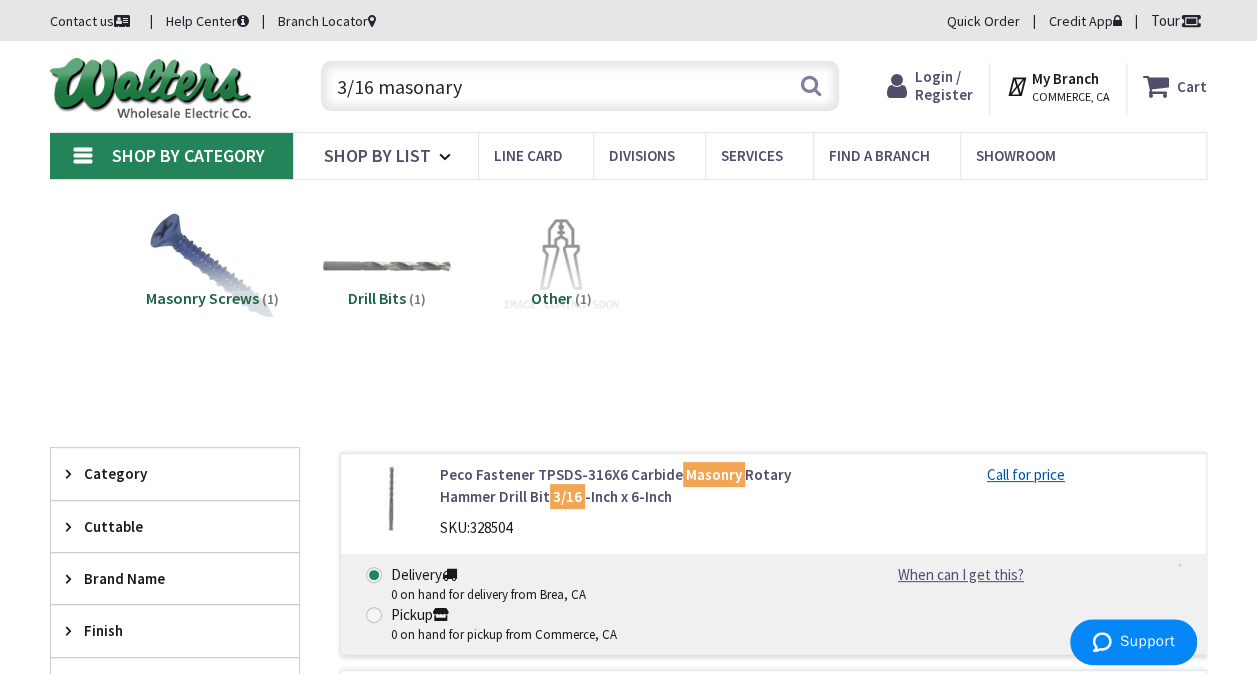 drag, startPoint x: 338, startPoint y: 91, endPoint x: 626, endPoint y: 119, distance: 289.3579 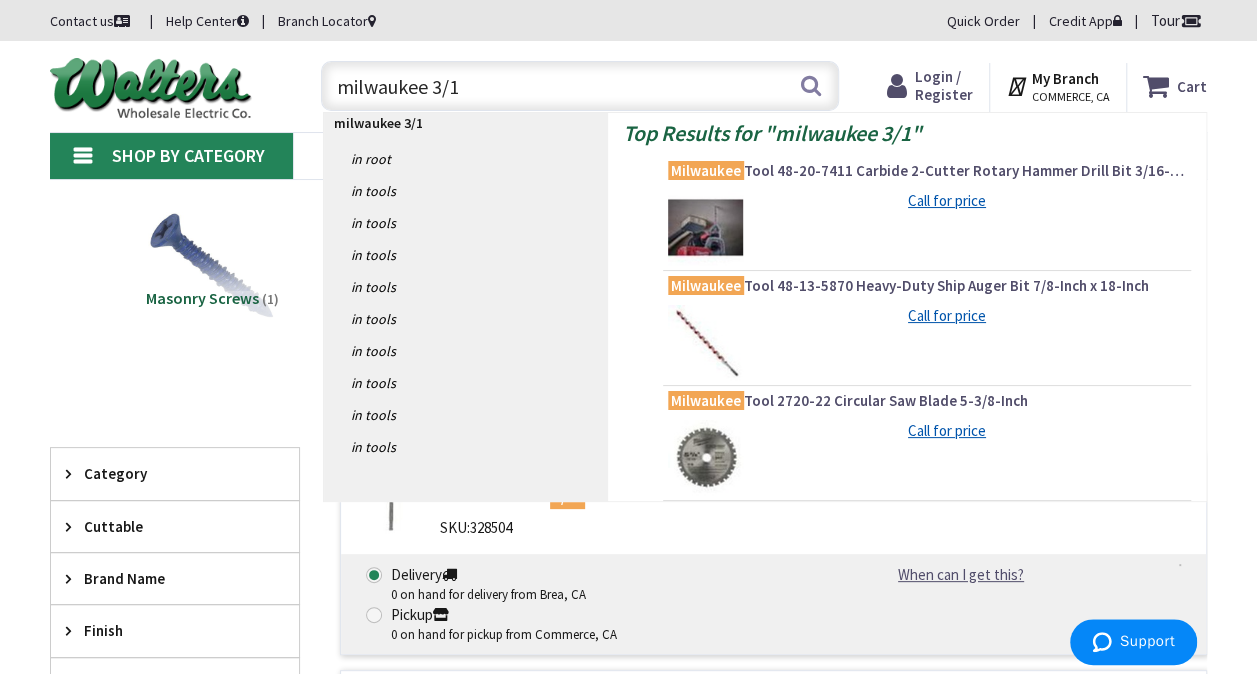 type on "milwaukee 3/16" 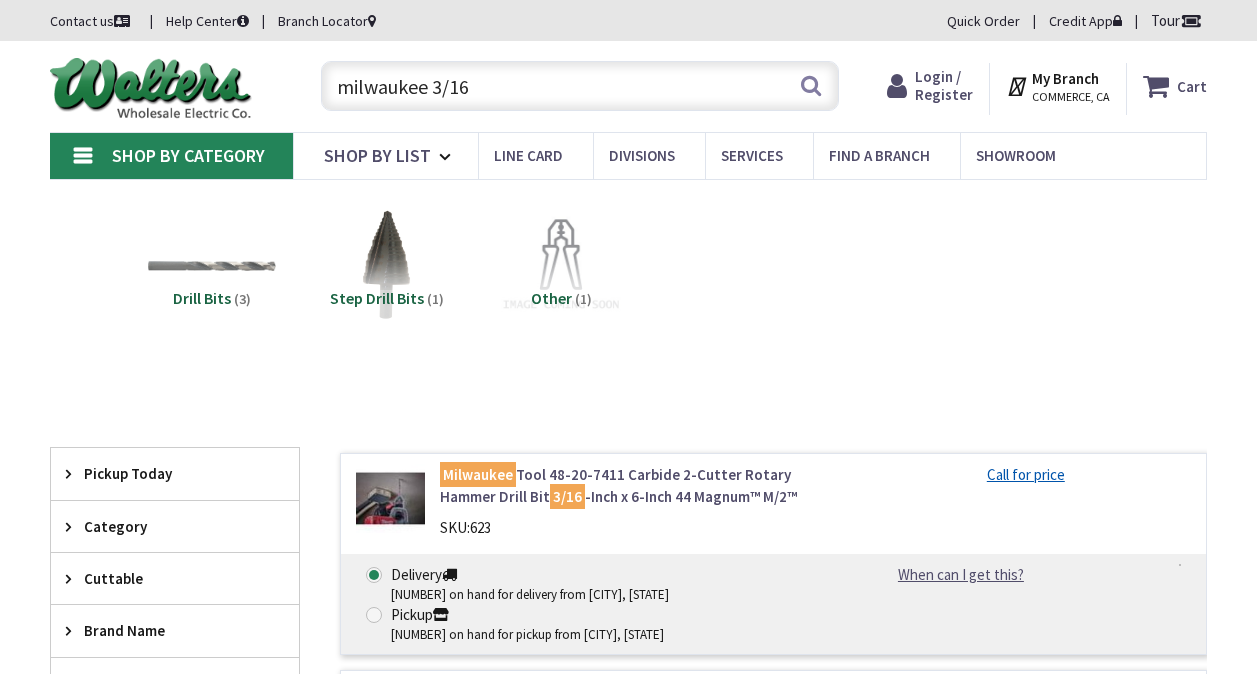scroll, scrollTop: 0, scrollLeft: 0, axis: both 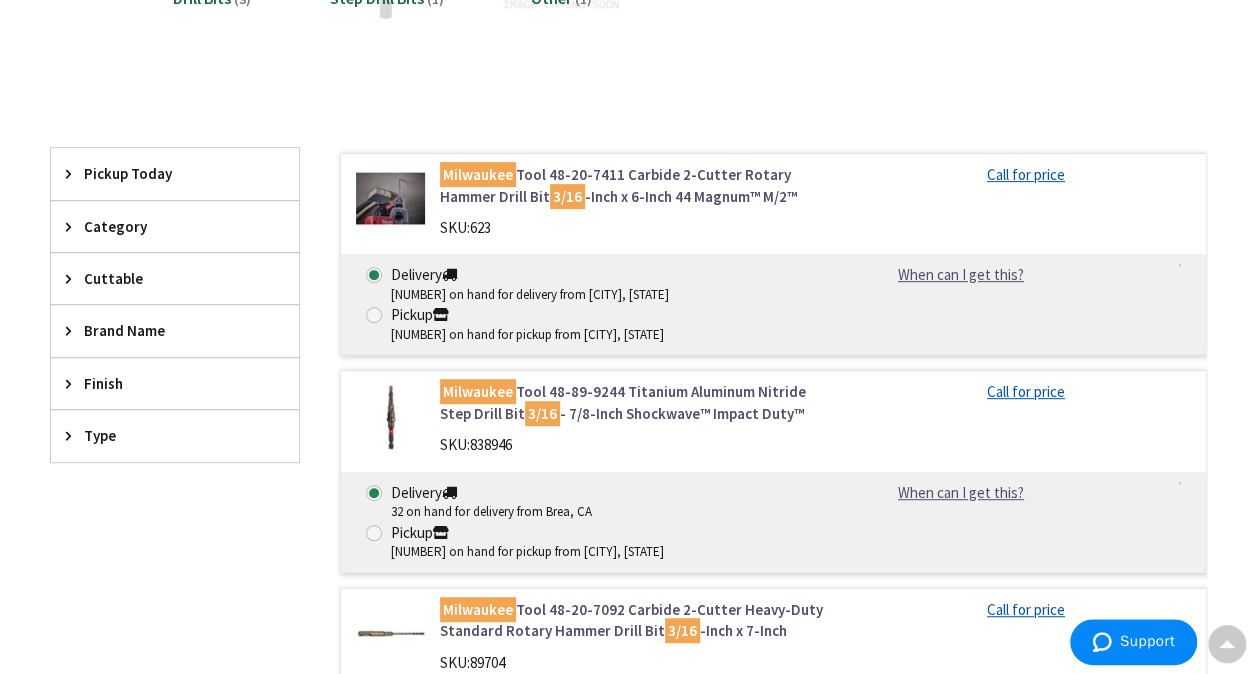 click on "Milwaukee  Tool 48-20-7411 Carbide 2-Cutter Rotary Hammer Drill Bit  3/16 -Inch x 6-Inch 44 Magnum™ M/2™" at bounding box center [635, 185] 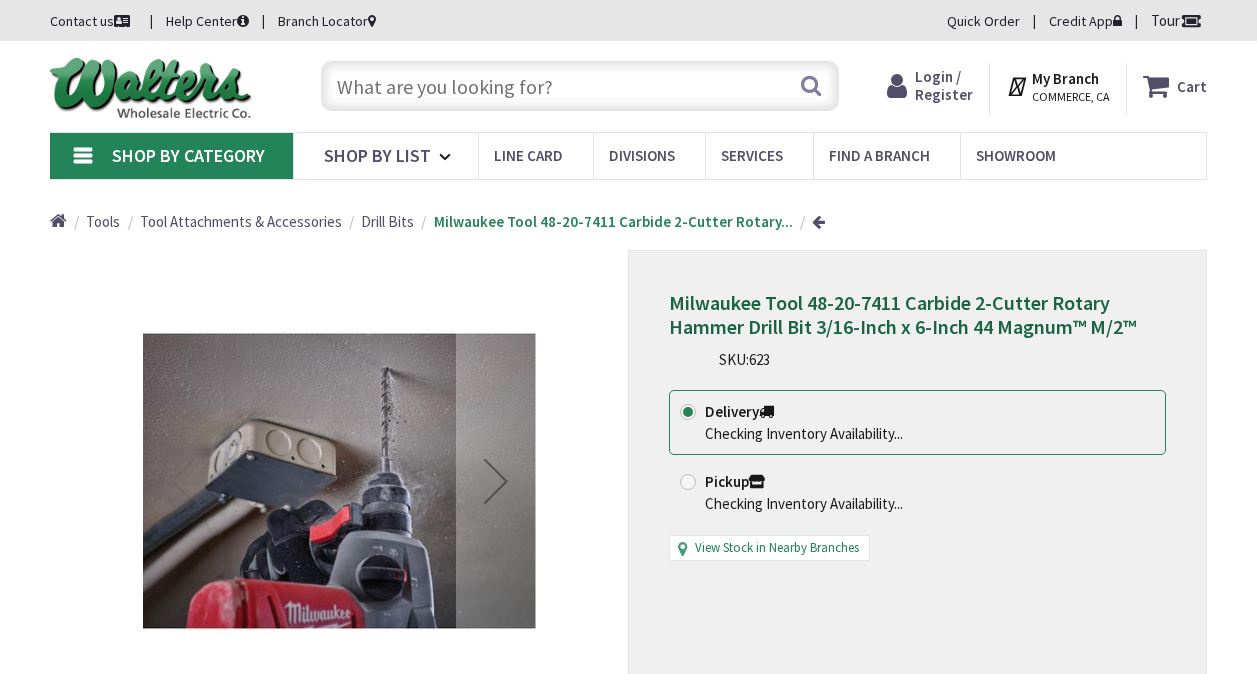 scroll, scrollTop: 0, scrollLeft: 0, axis: both 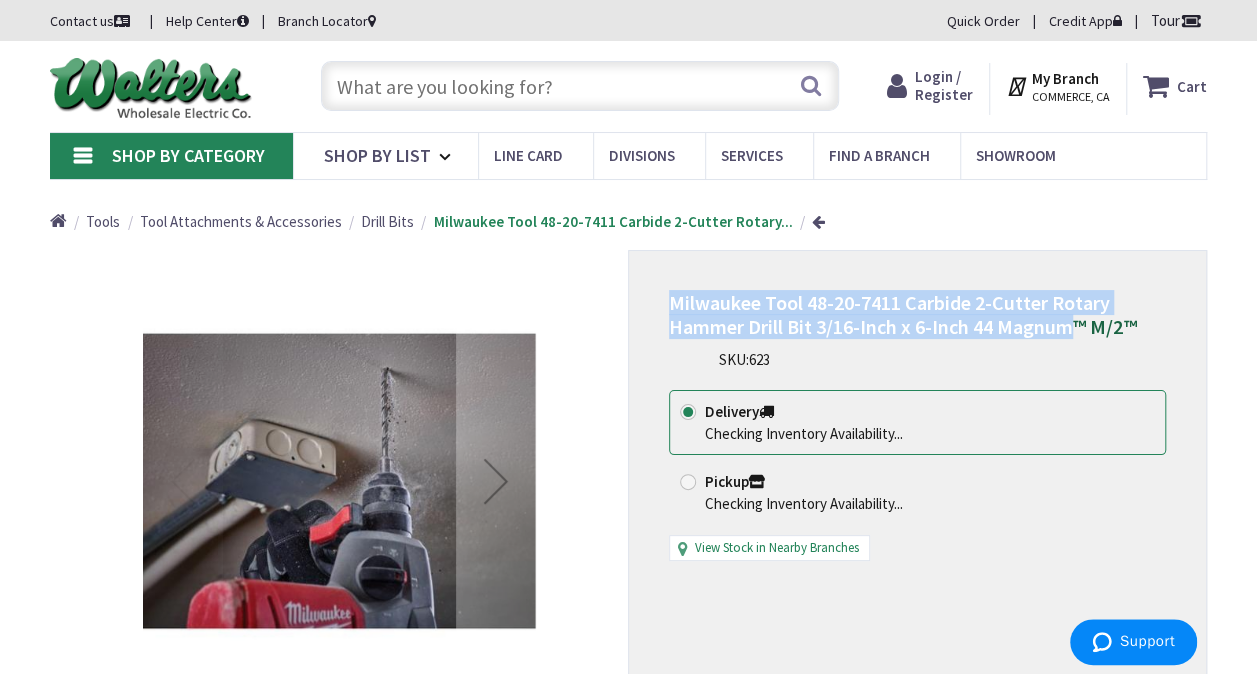 drag, startPoint x: 1072, startPoint y: 326, endPoint x: 603, endPoint y: 345, distance: 469.3847 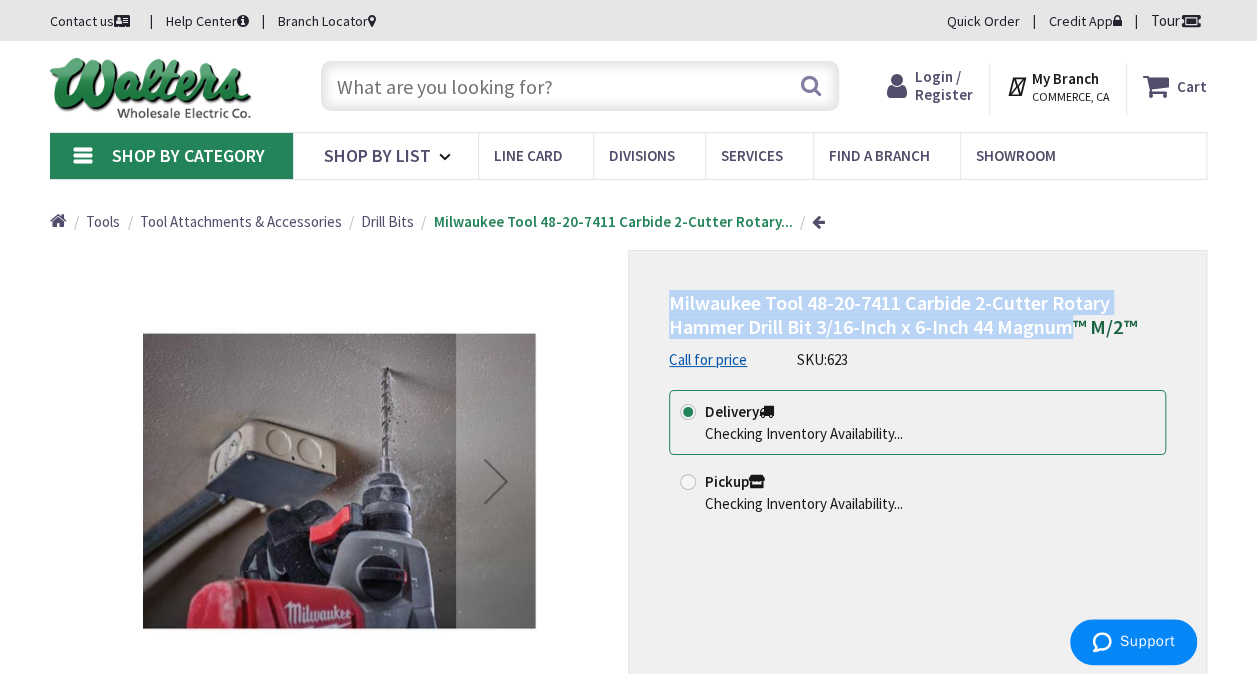 drag, startPoint x: 603, startPoint y: 345, endPoint x: 808, endPoint y: 303, distance: 209.25821 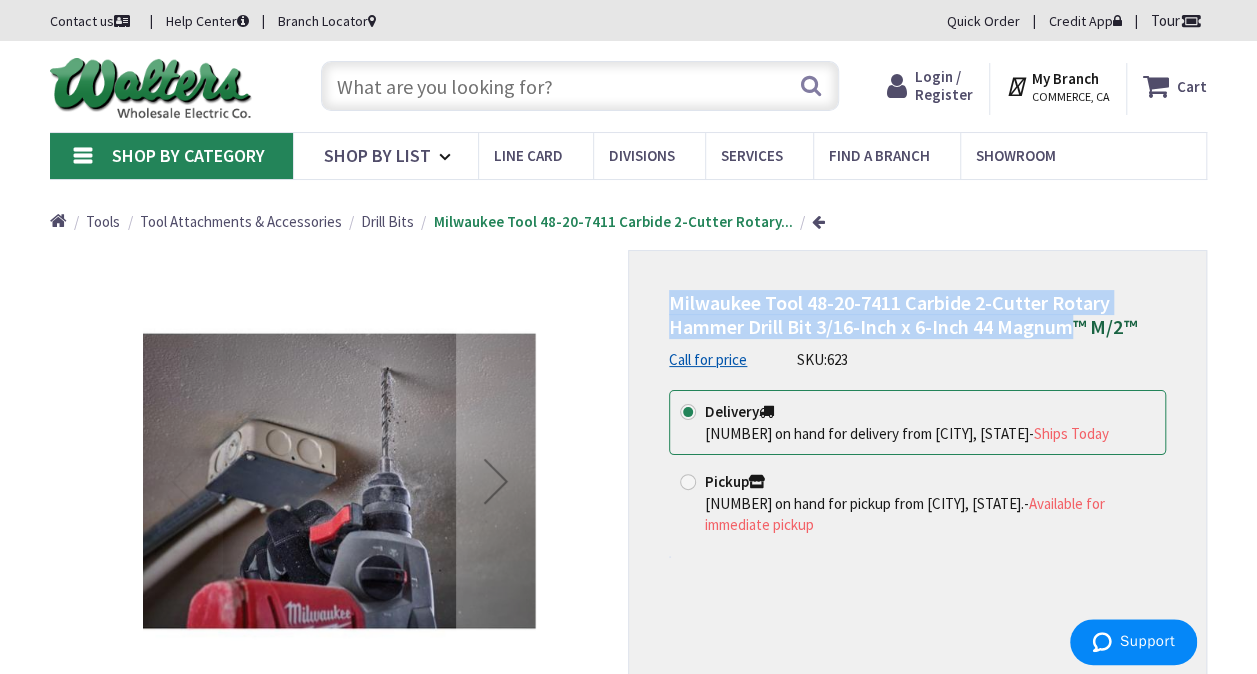 copy on "*Images are for illustration purposes only and may not be an exact representation of the product
Milwaukee Tool 48-20-7411 Carbide 2-Cutter Rotary Hammer Drill Bit 3/16-Inch x 6-Inch 44 Magnum" 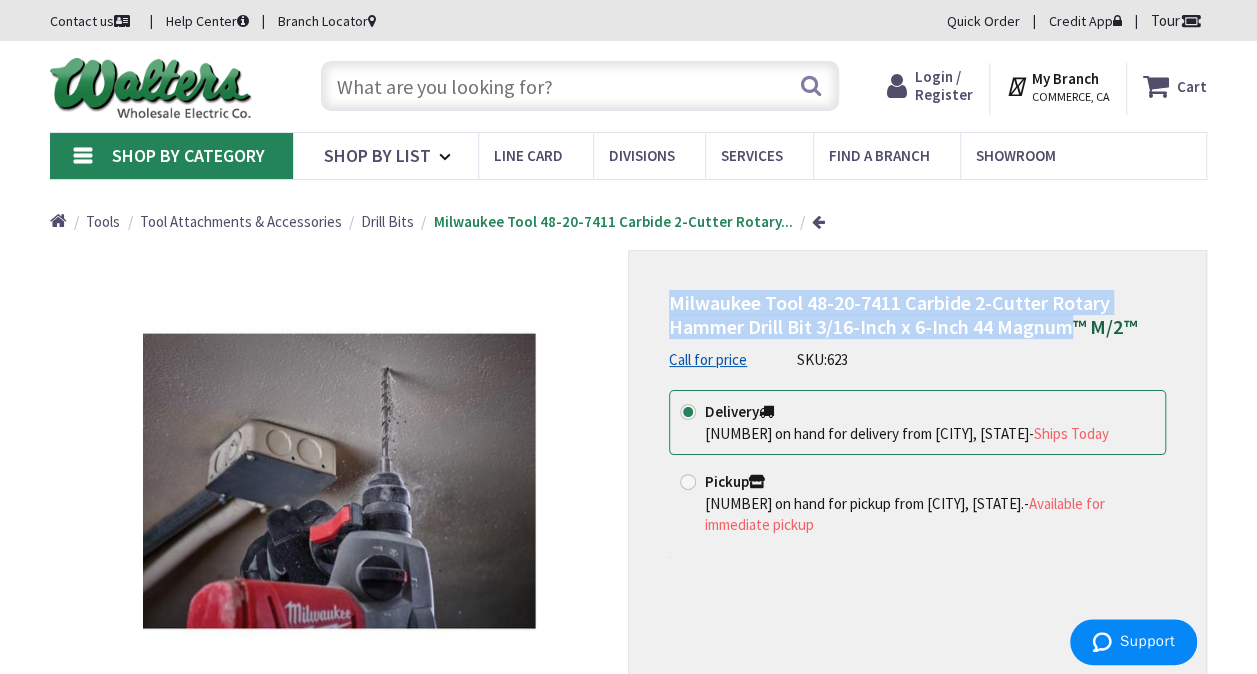 click on "Milwaukee Tool 48-20-7411 Carbide 2-Cutter Rotary Hammer Drill Bit 3/16-Inch x 6-Inch 44 Magnum™ M/2™" at bounding box center [902, 314] 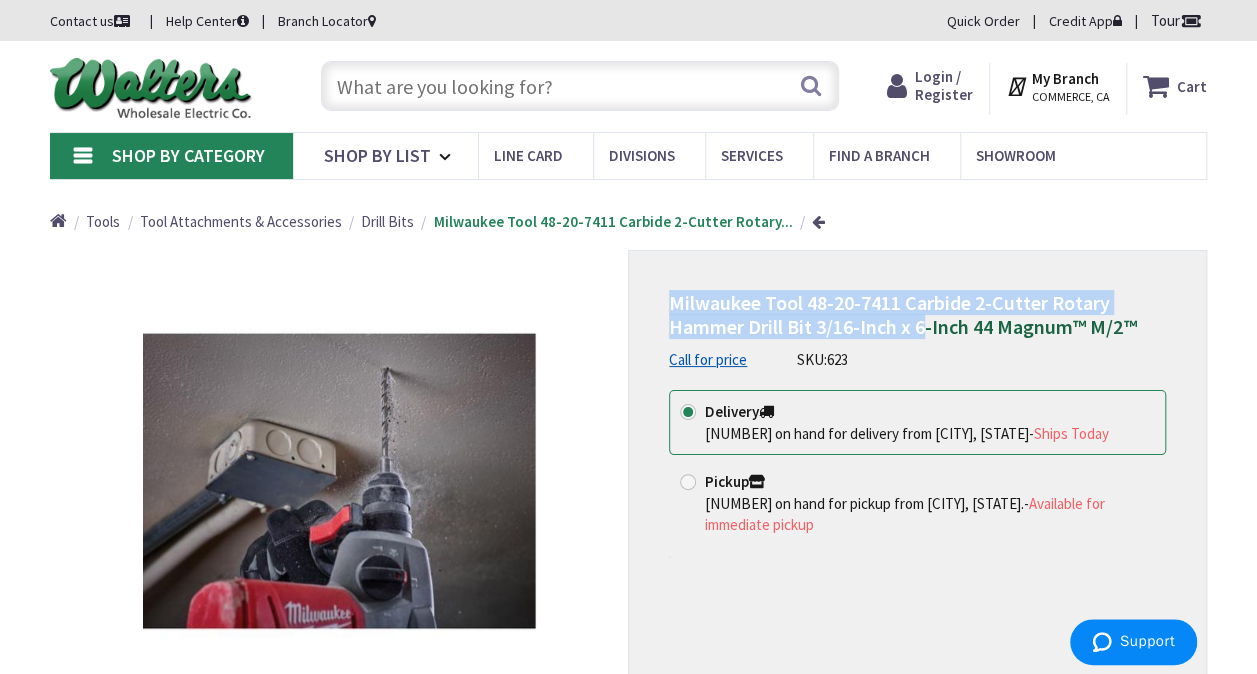 drag, startPoint x: 925, startPoint y: 328, endPoint x: 590, endPoint y: 333, distance: 335.03732 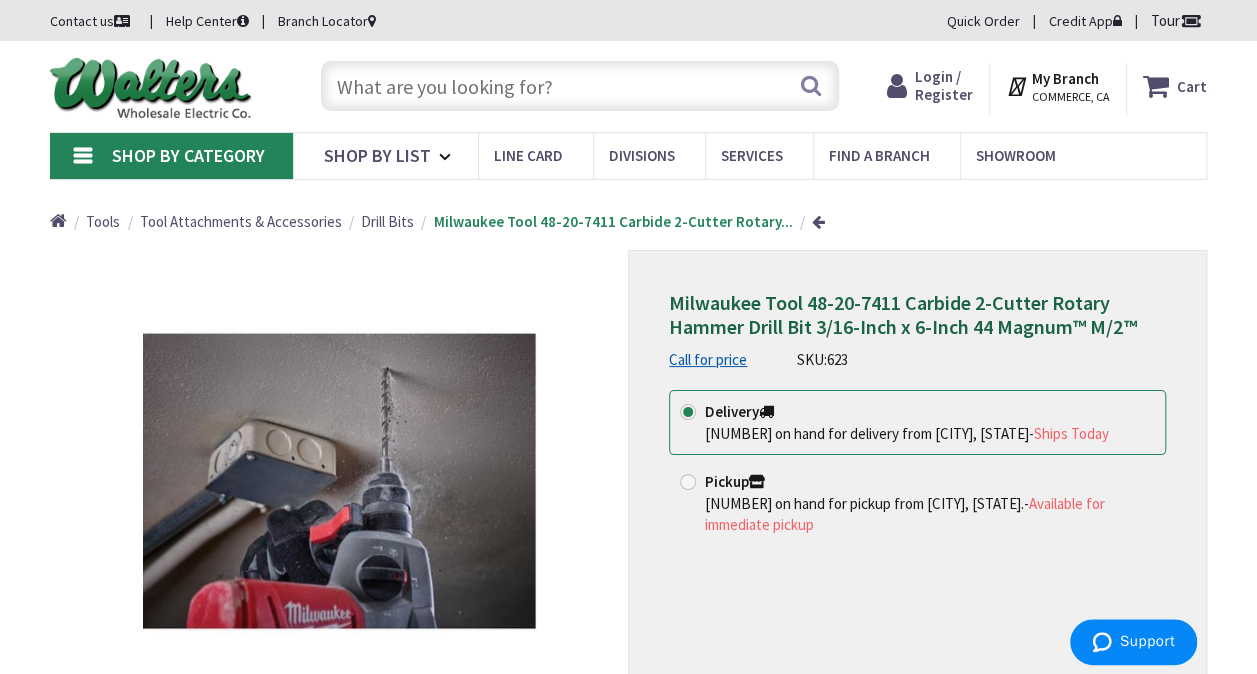click at bounding box center (580, 86) 